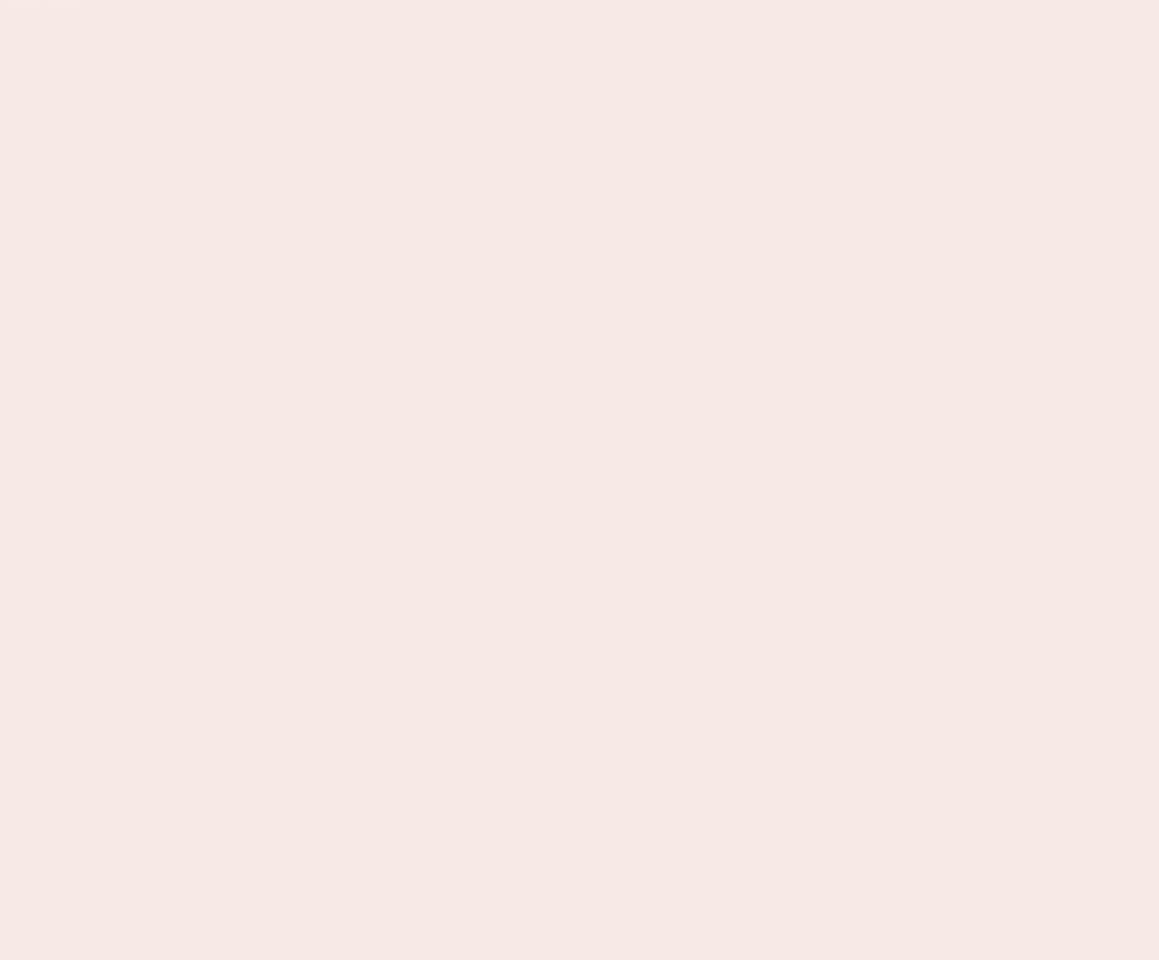 scroll, scrollTop: 0, scrollLeft: 0, axis: both 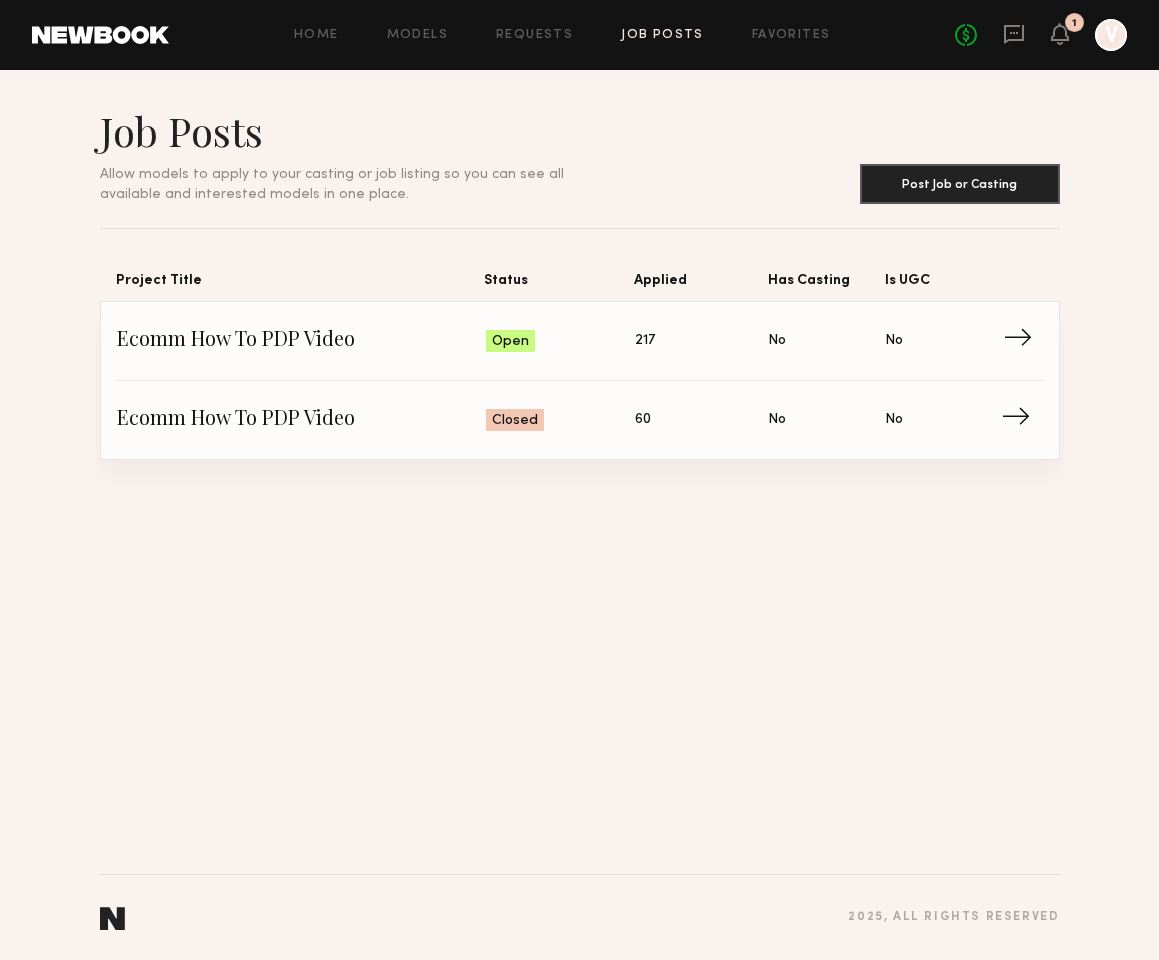 click on "→" 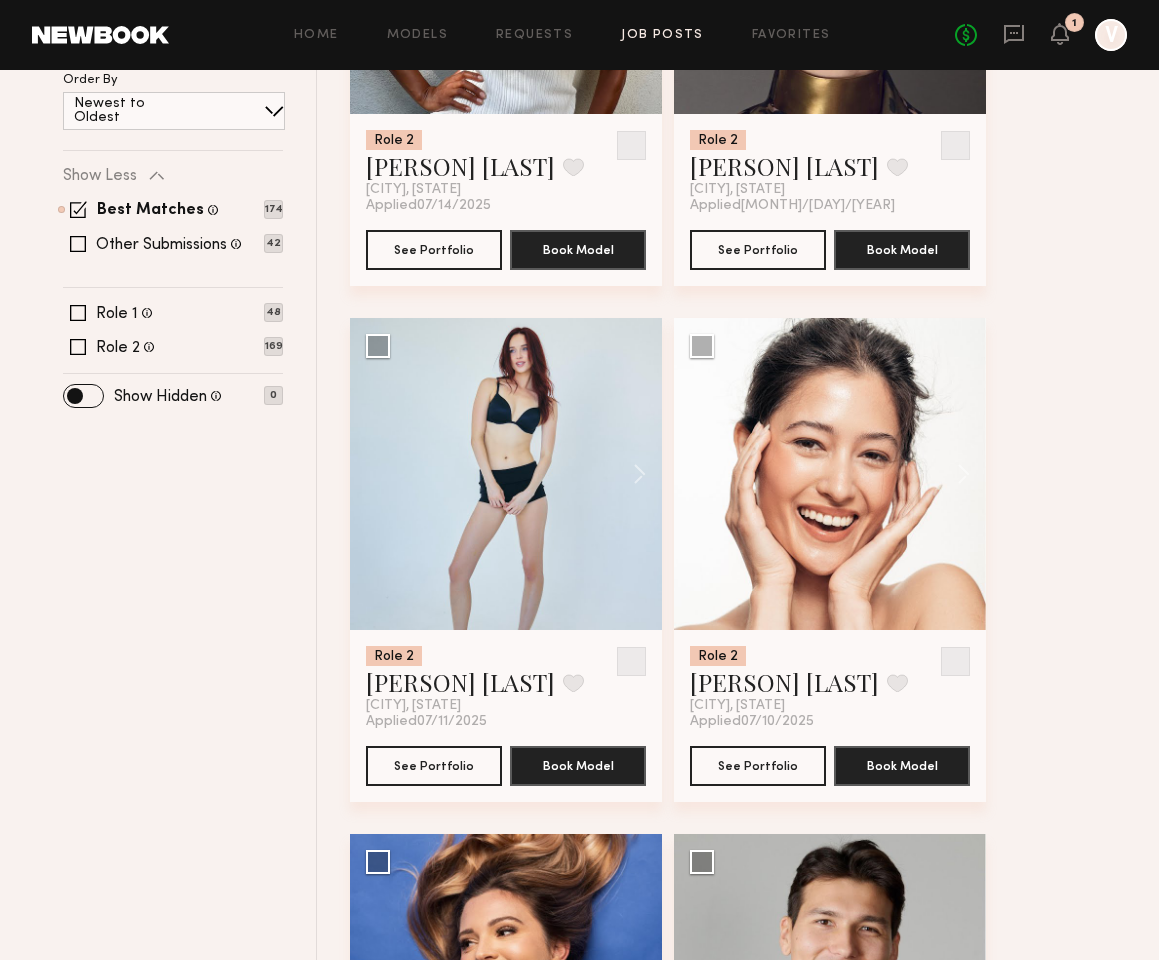 scroll, scrollTop: 529, scrollLeft: 0, axis: vertical 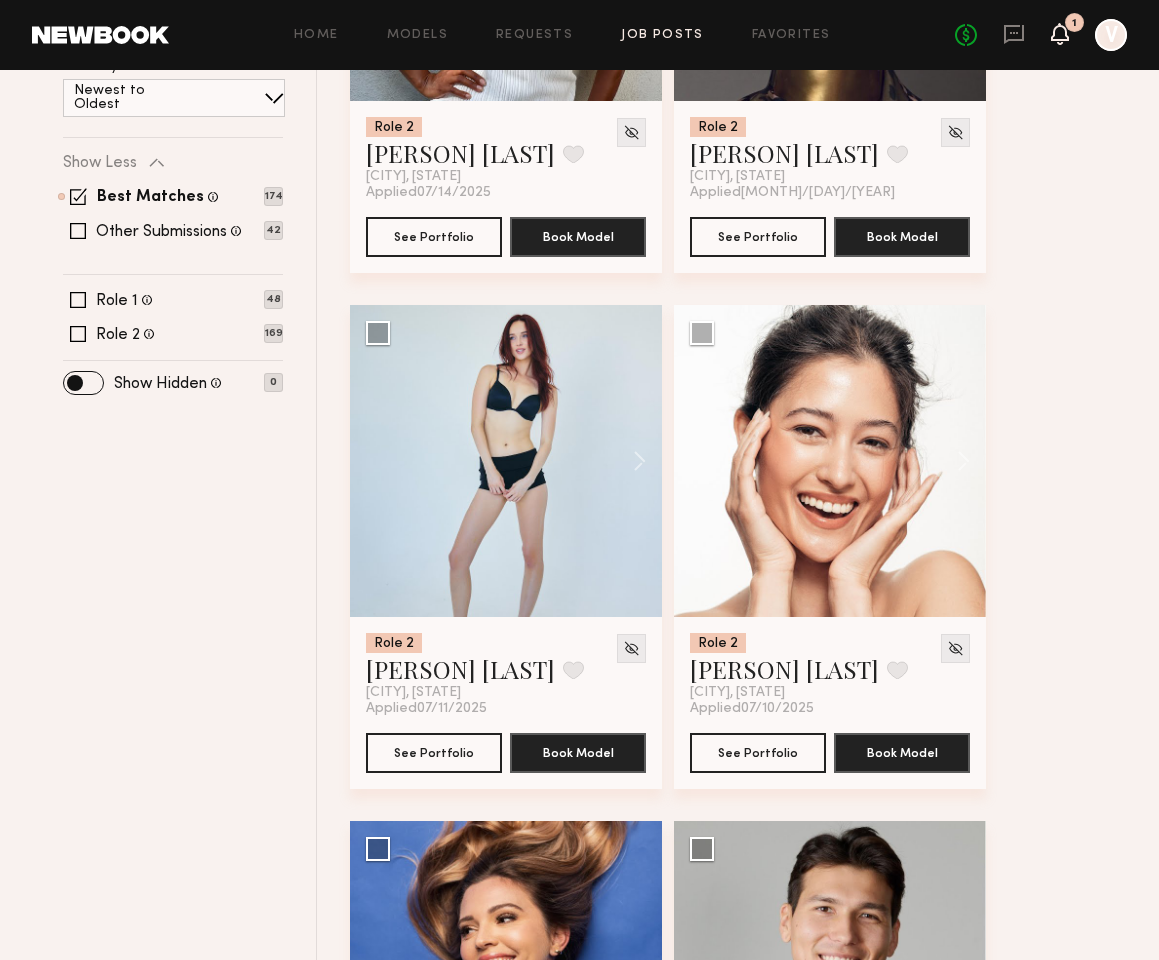 click 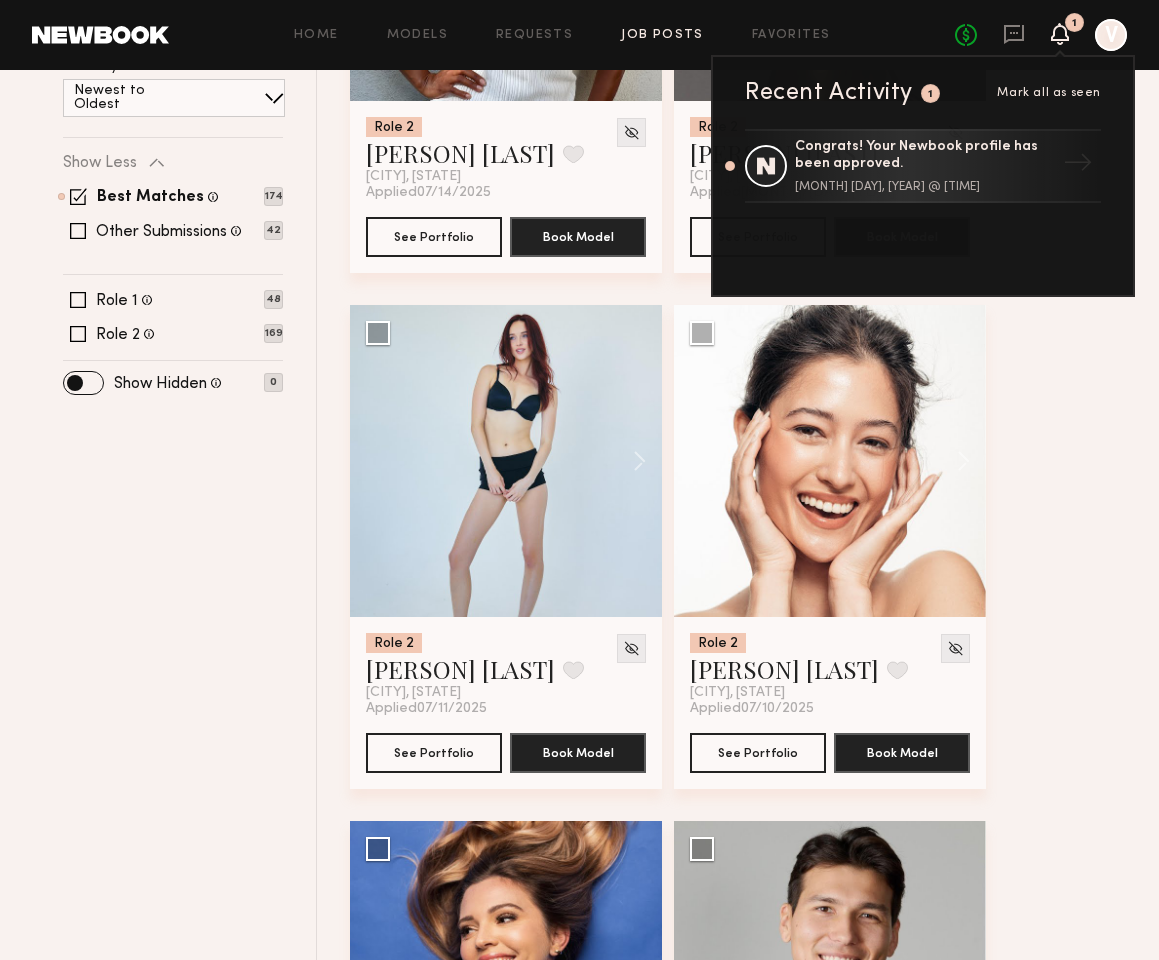 click on "No fees up to $5,000 1 Recent Activity 1 Mark all as seen Congrats! Your Newbook profile has been approved. [MONTH] [DAY], [YEAR] @ [TIME] → V" 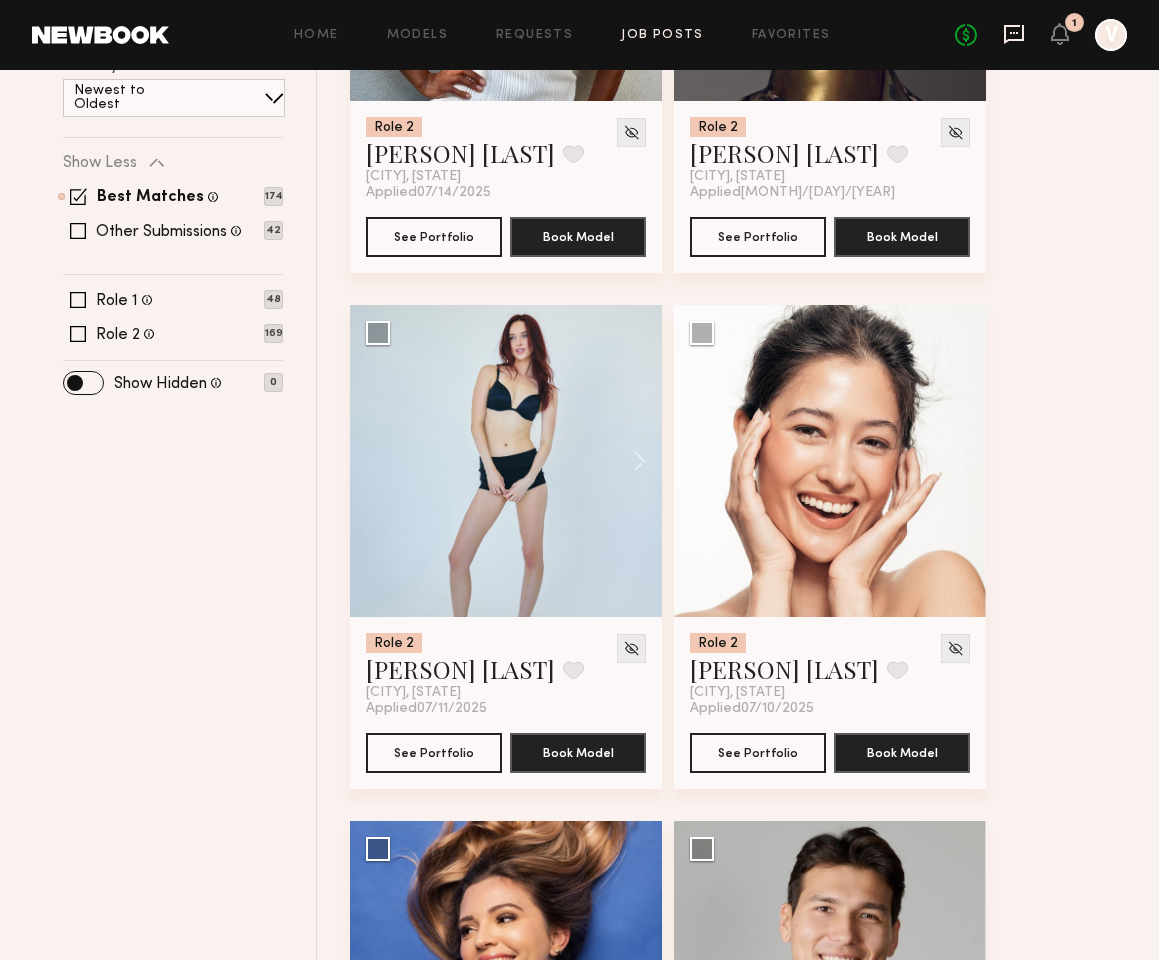 click 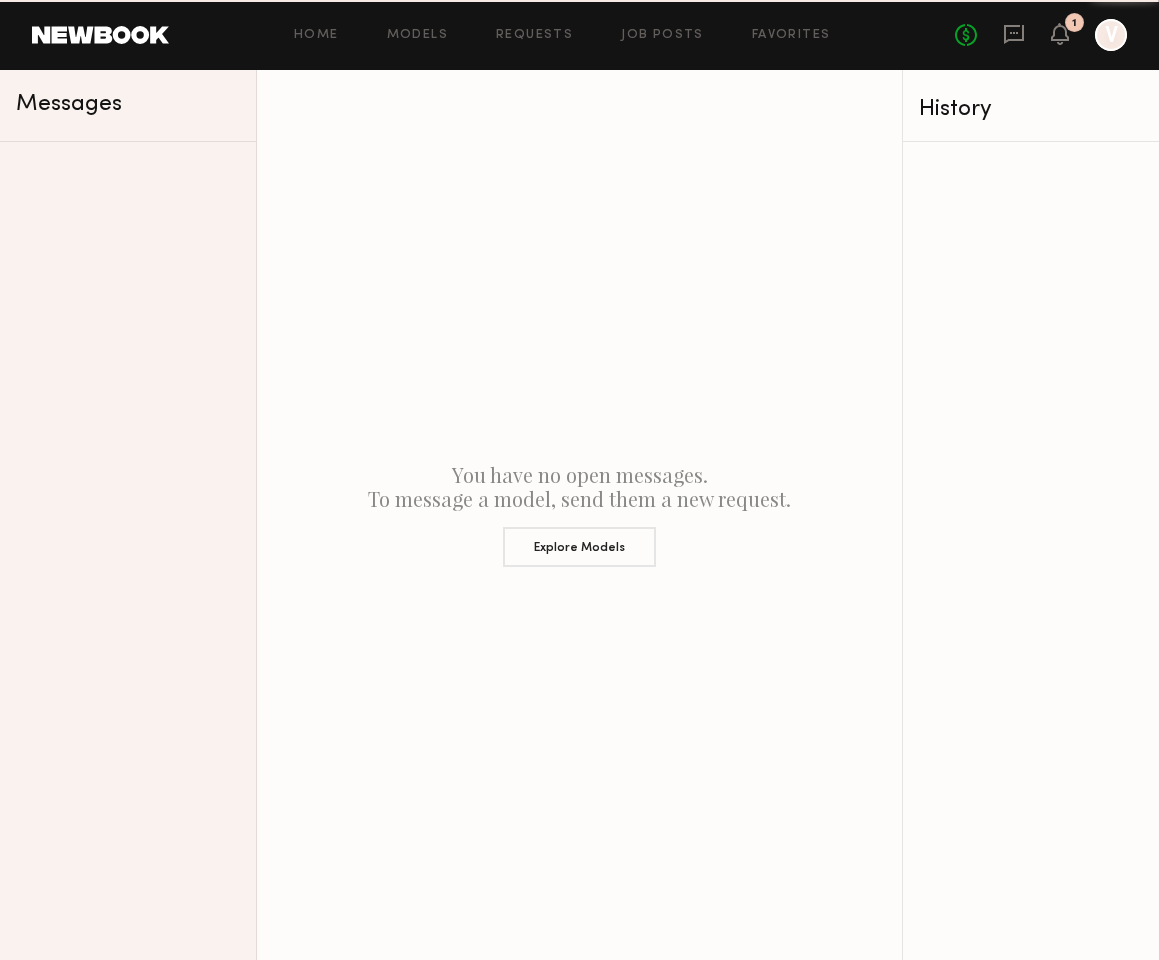 scroll, scrollTop: 0, scrollLeft: 0, axis: both 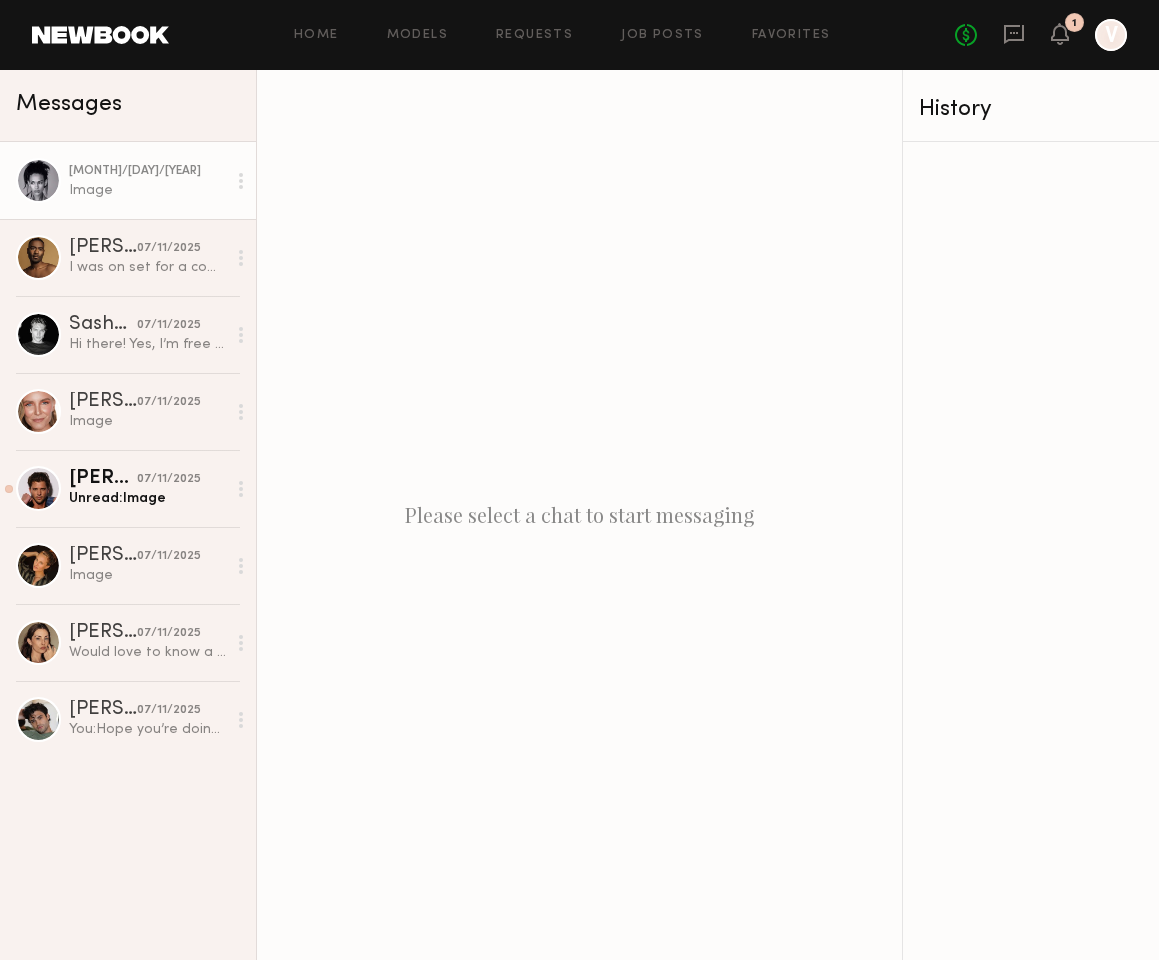 click on "Image" 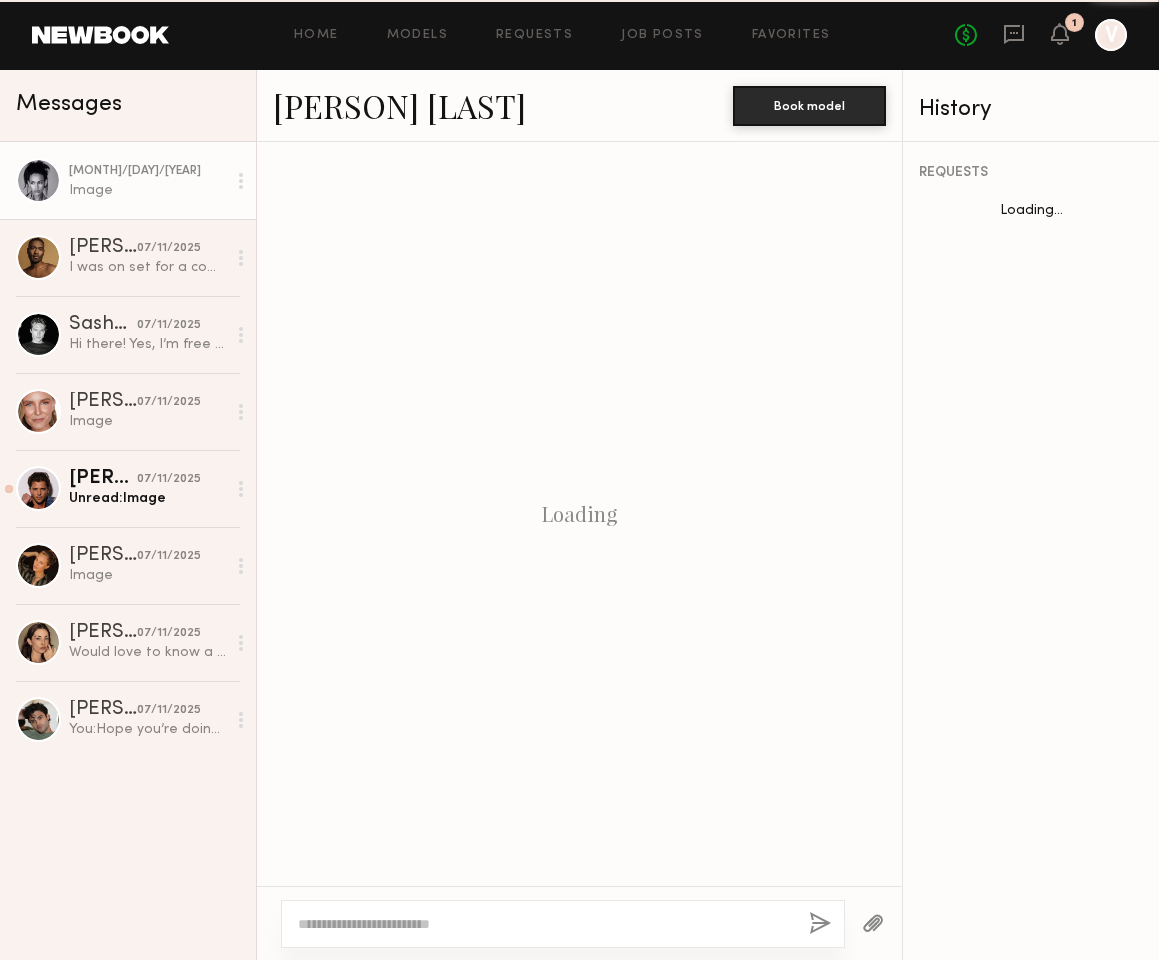 scroll, scrollTop: 1192, scrollLeft: 0, axis: vertical 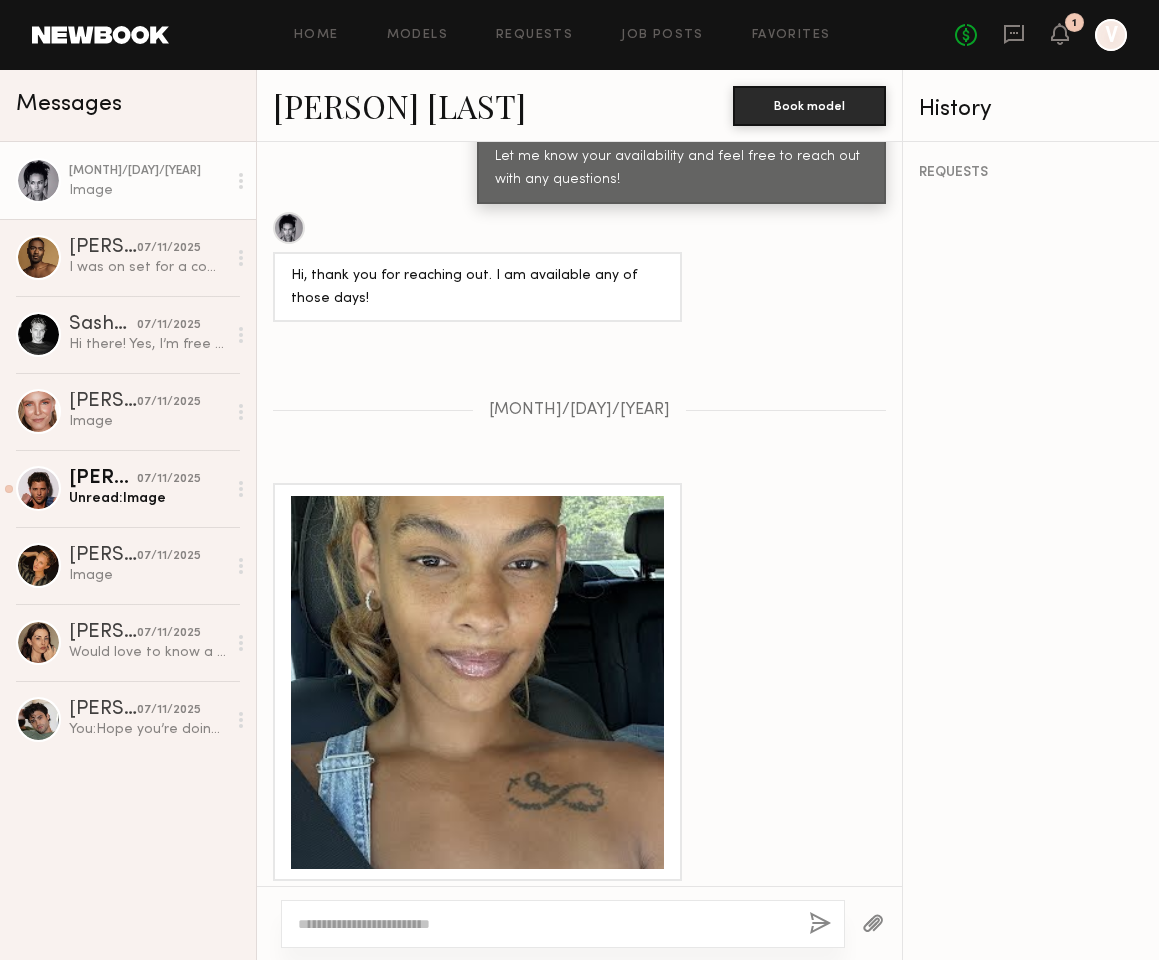 click 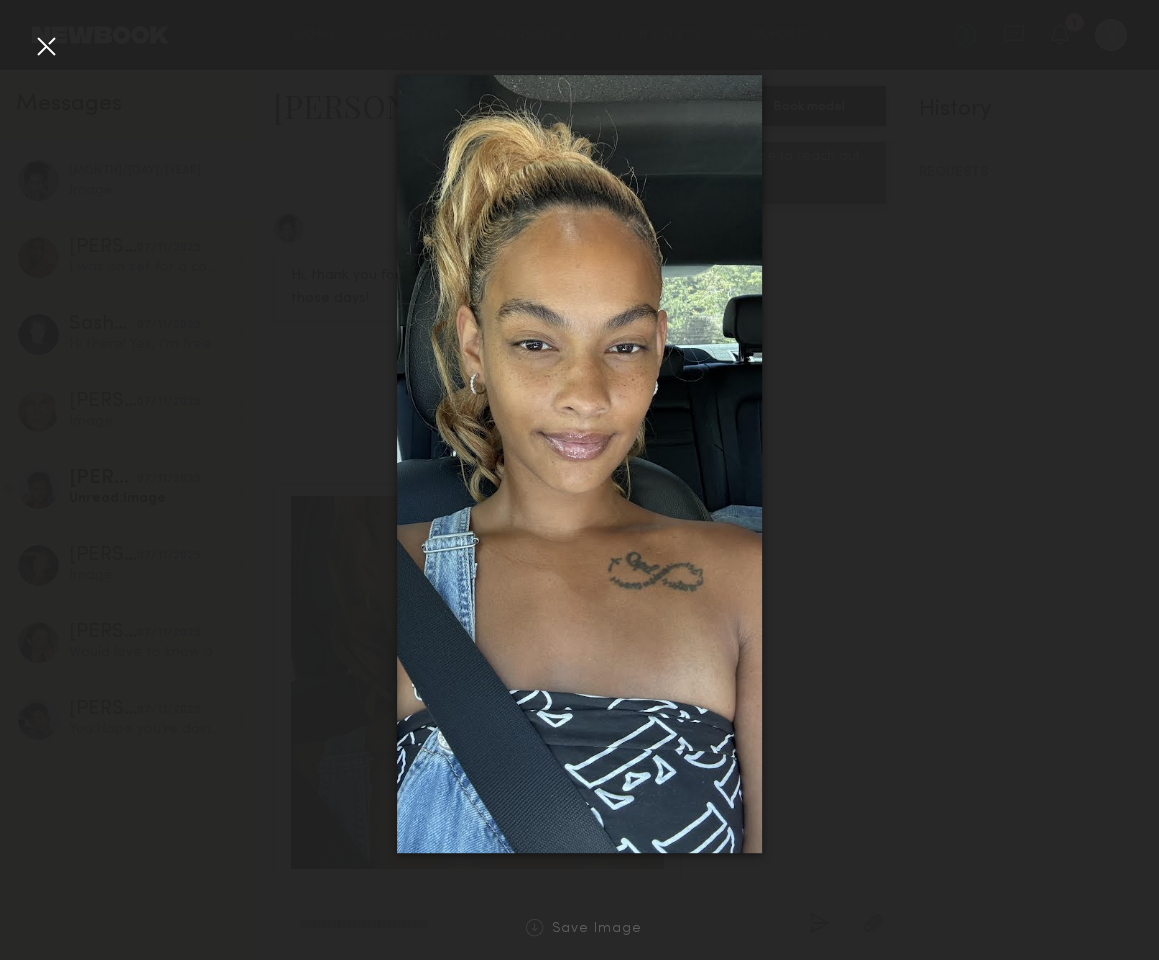 click 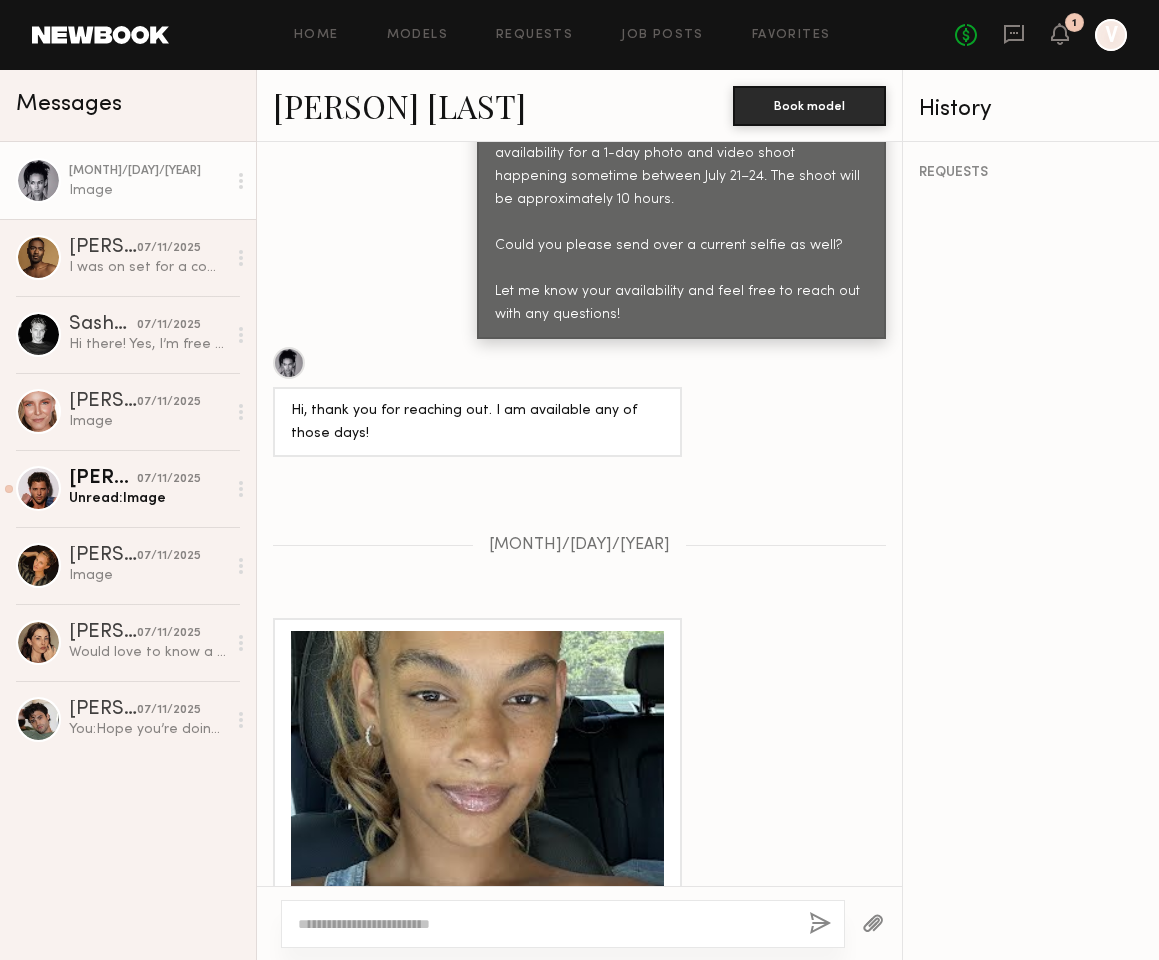 scroll, scrollTop: 1192, scrollLeft: 0, axis: vertical 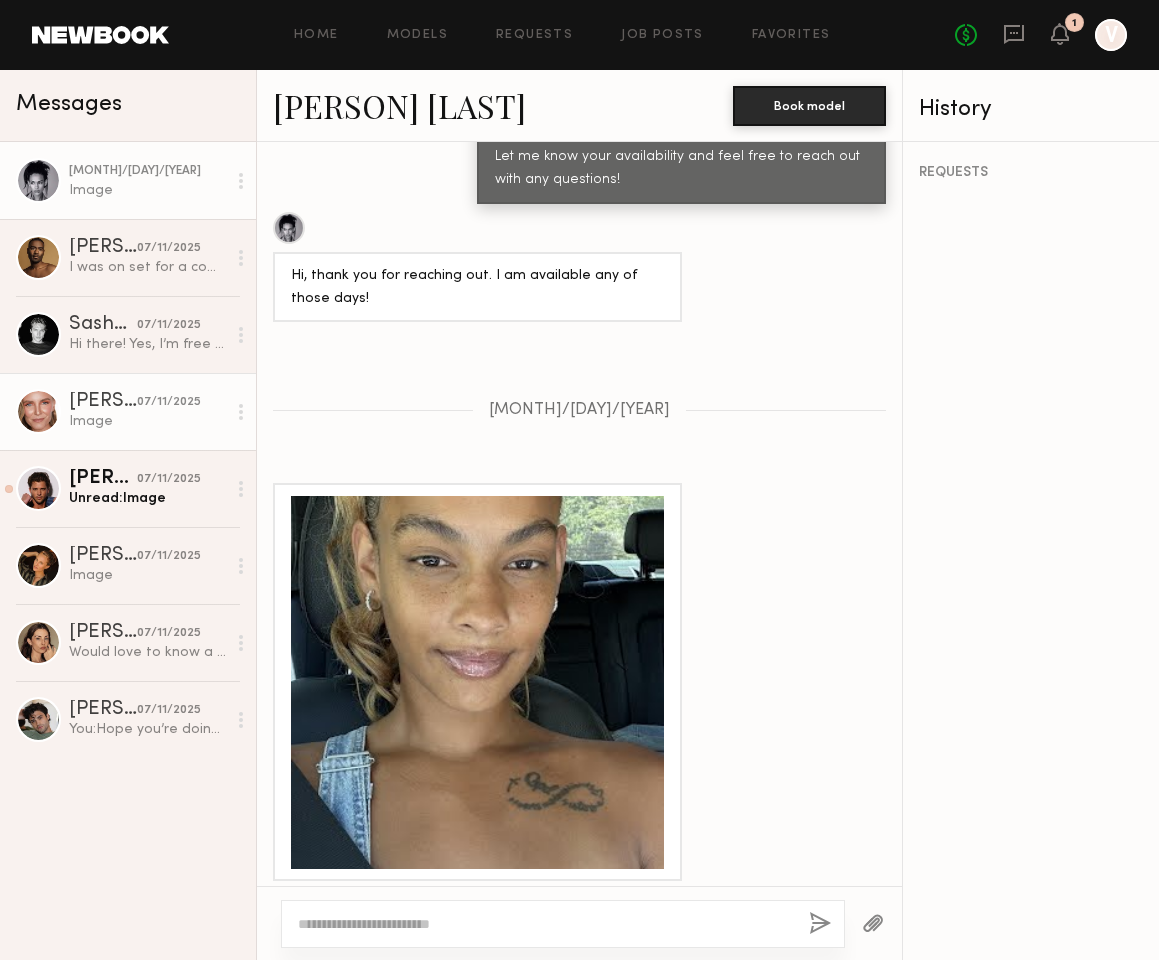 click on "07/11/2025" 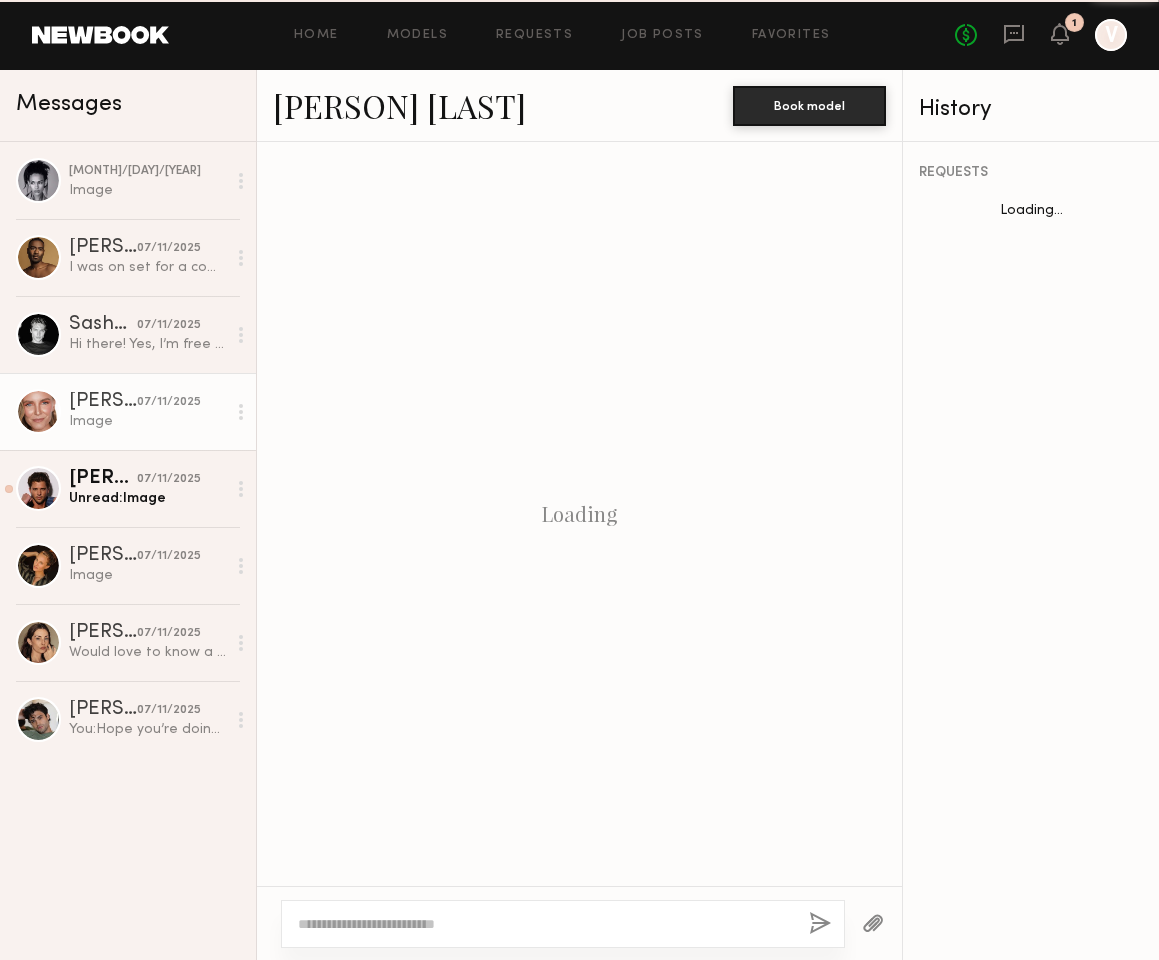 scroll, scrollTop: 1675, scrollLeft: 0, axis: vertical 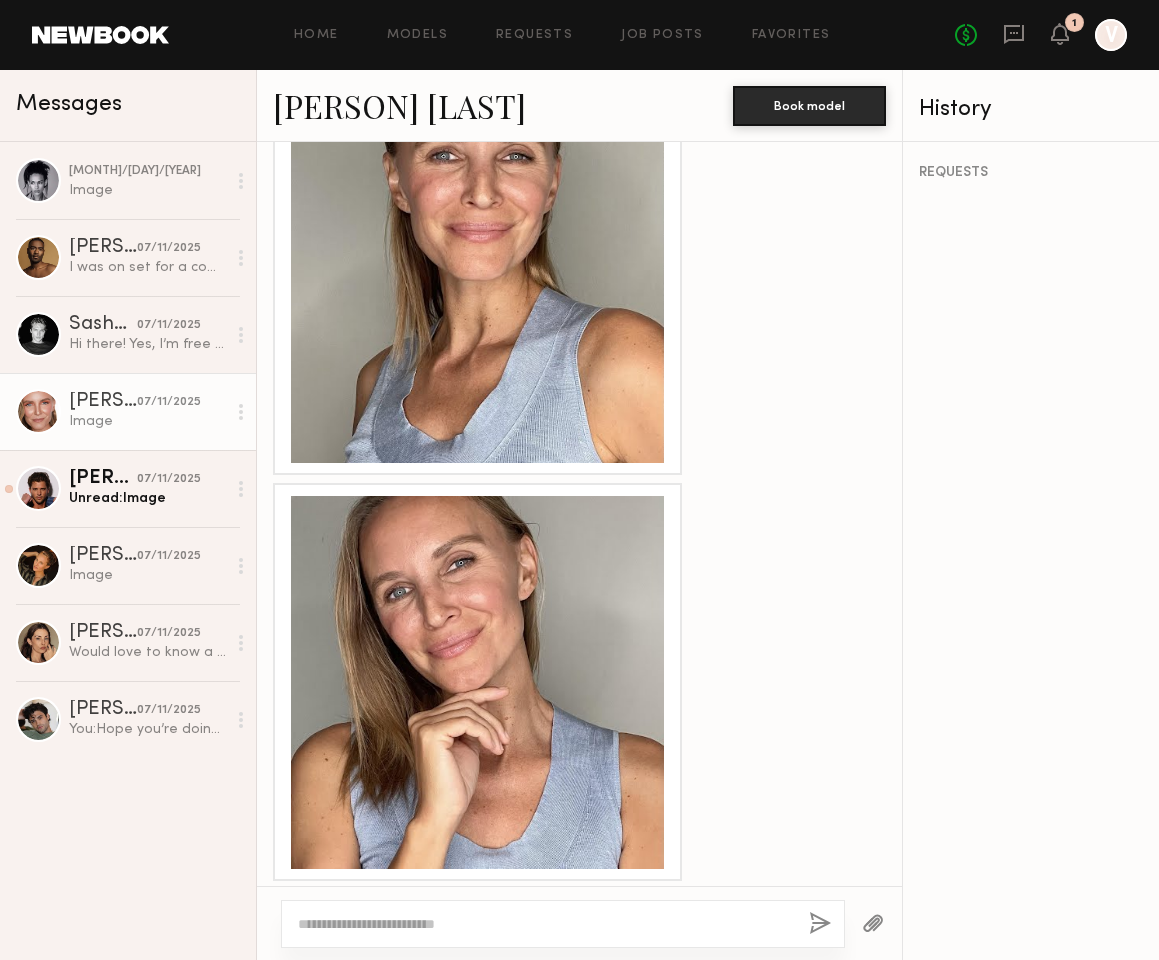 click 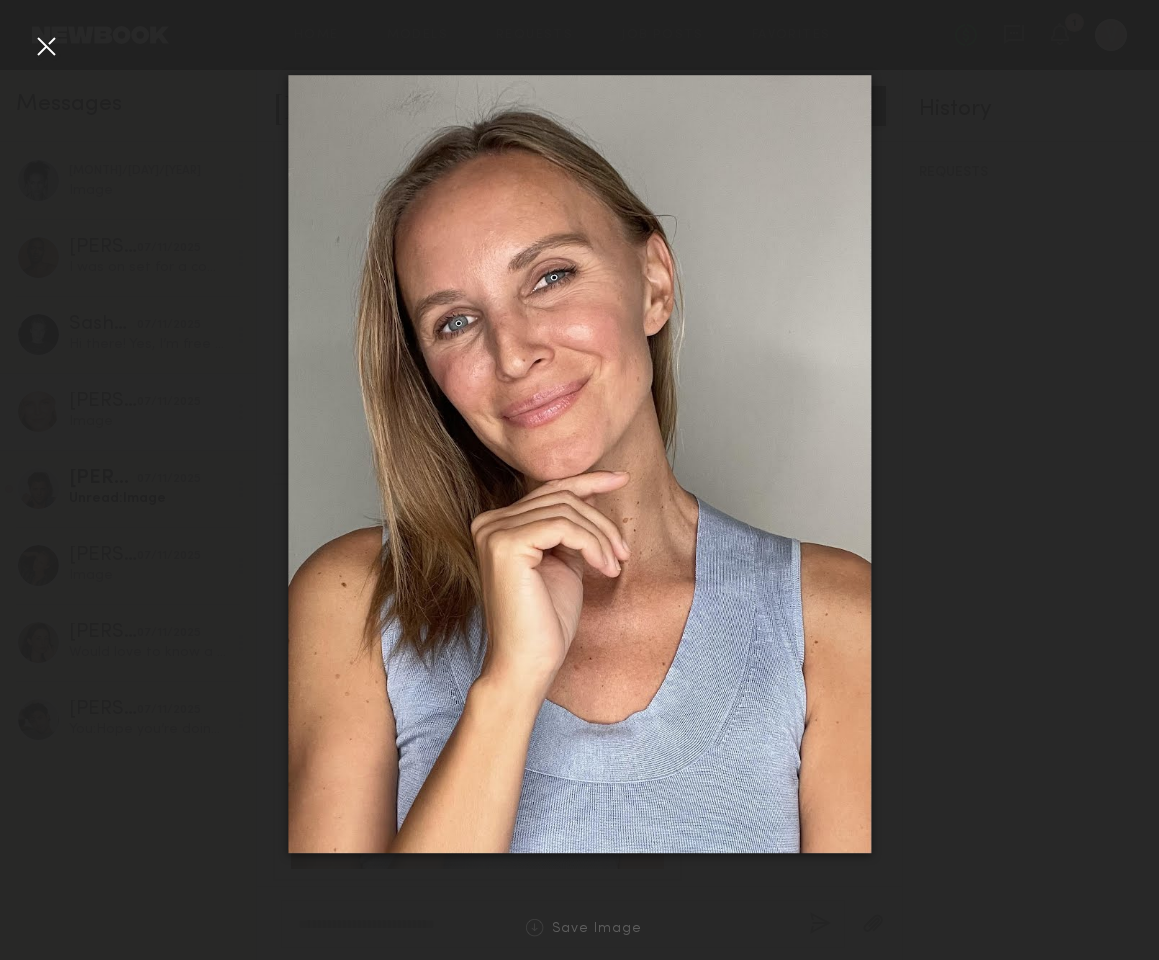 click 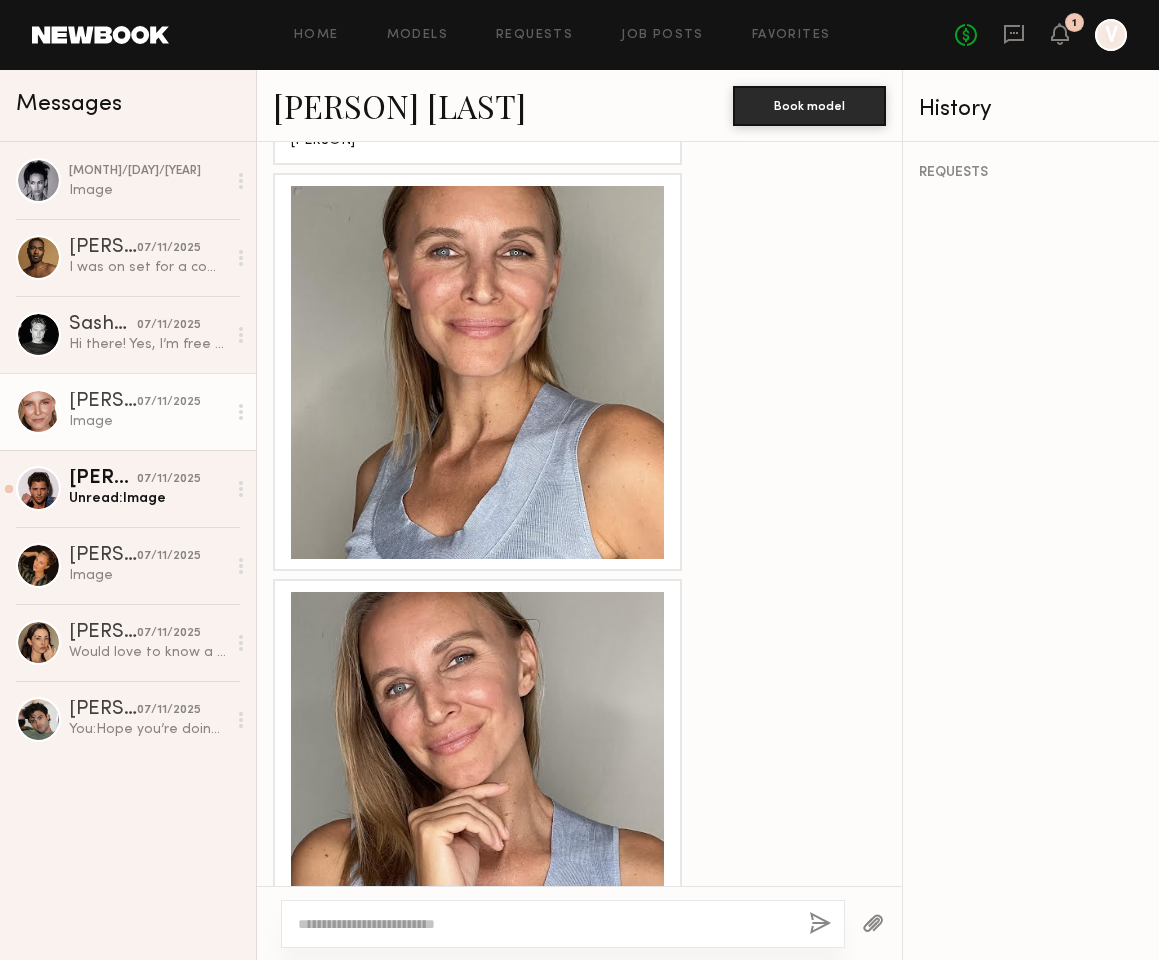 scroll, scrollTop: 1587, scrollLeft: 0, axis: vertical 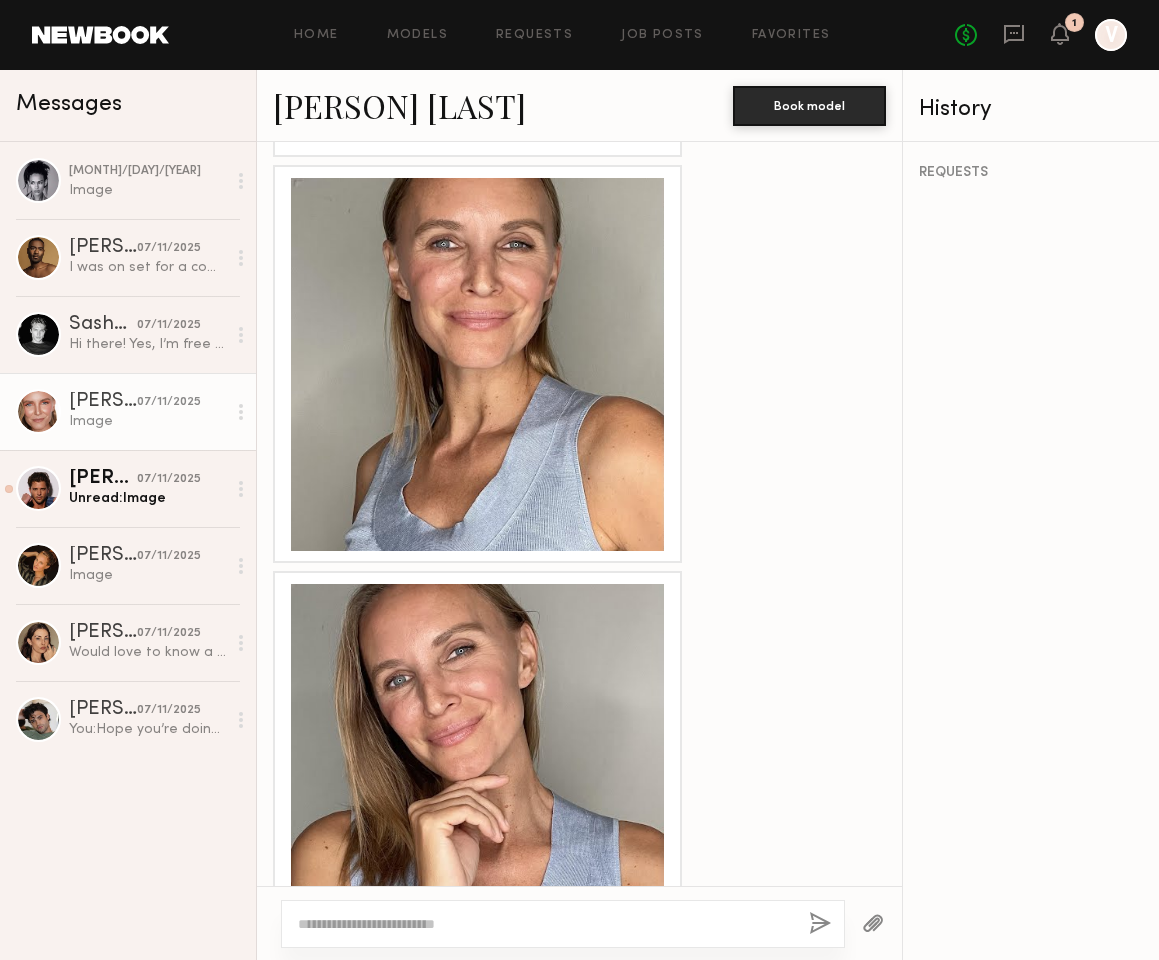 click 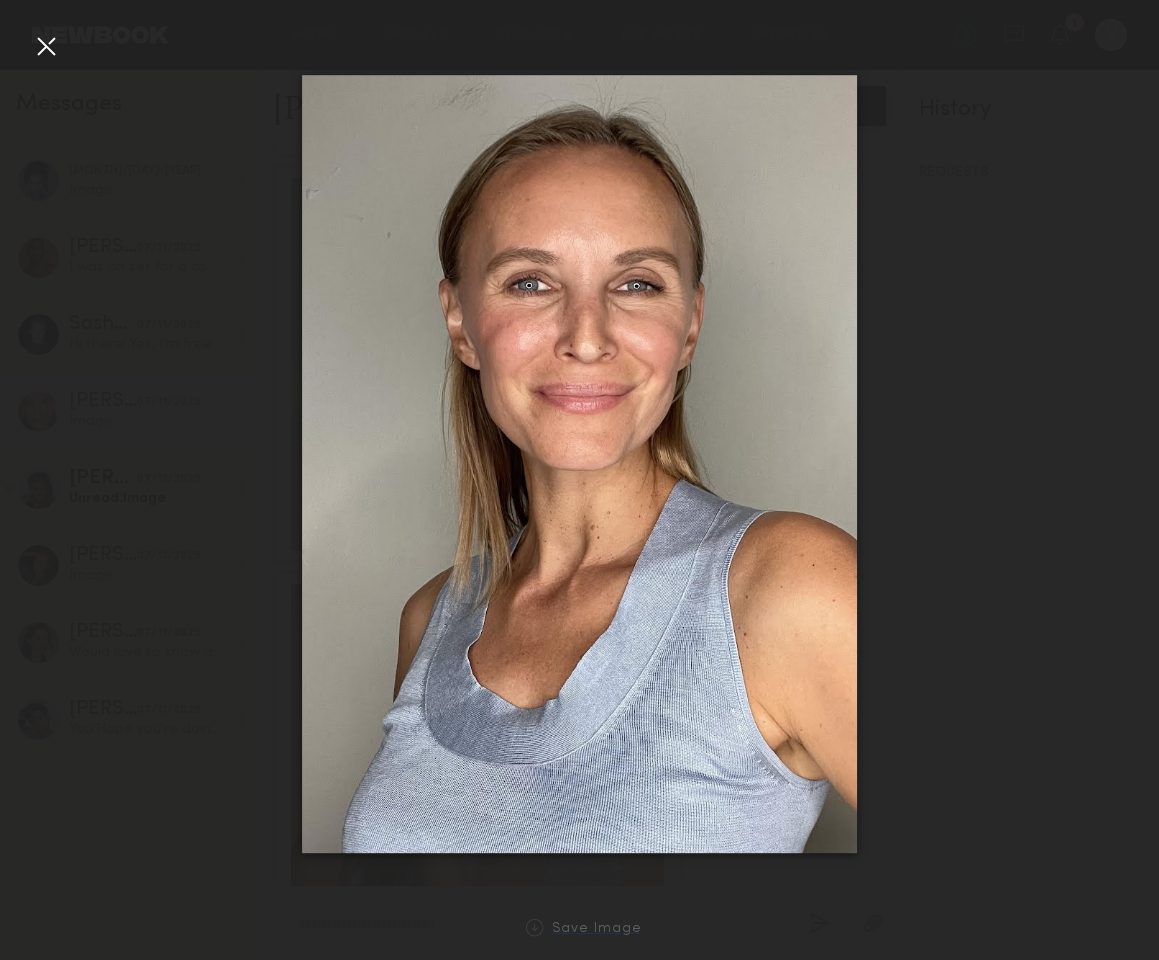 click on "Save Image" 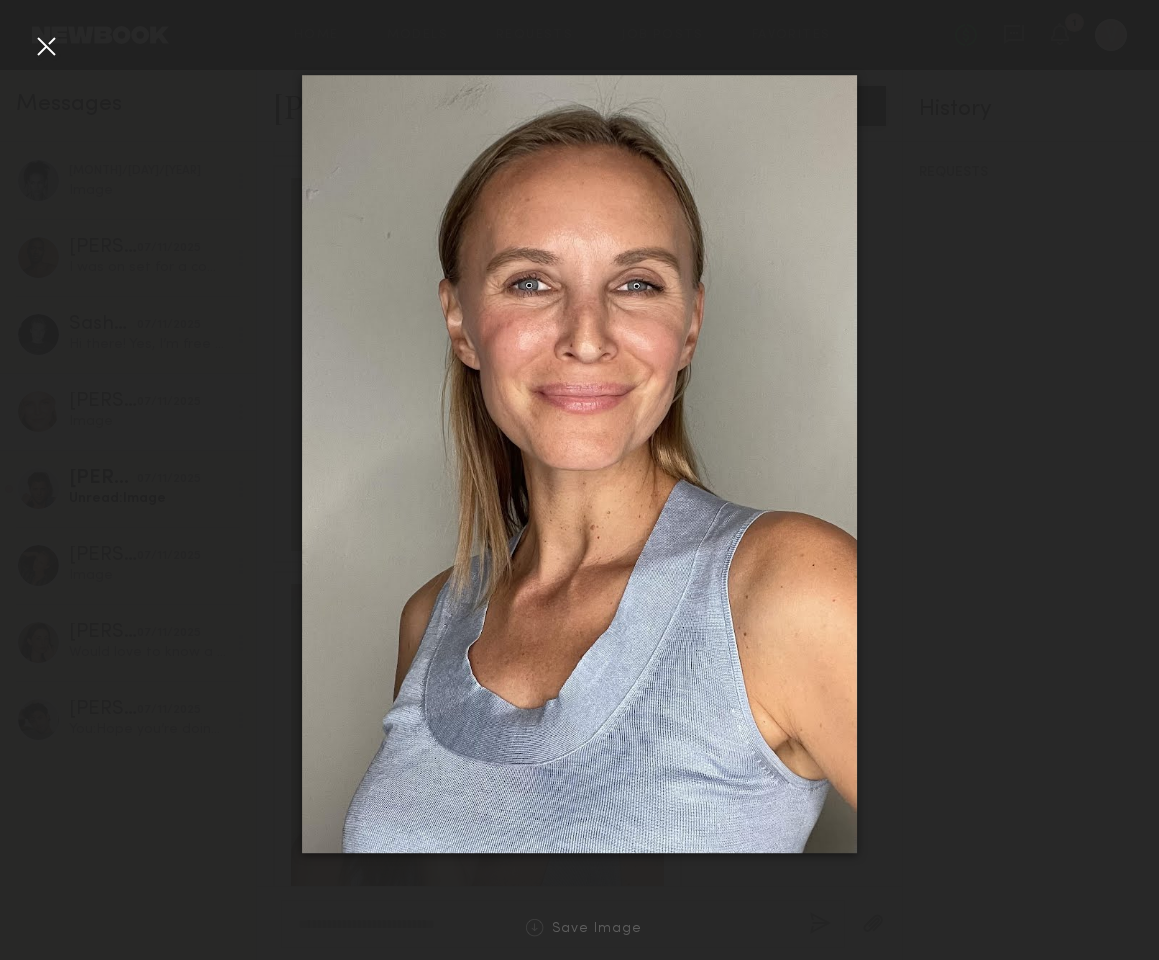 click 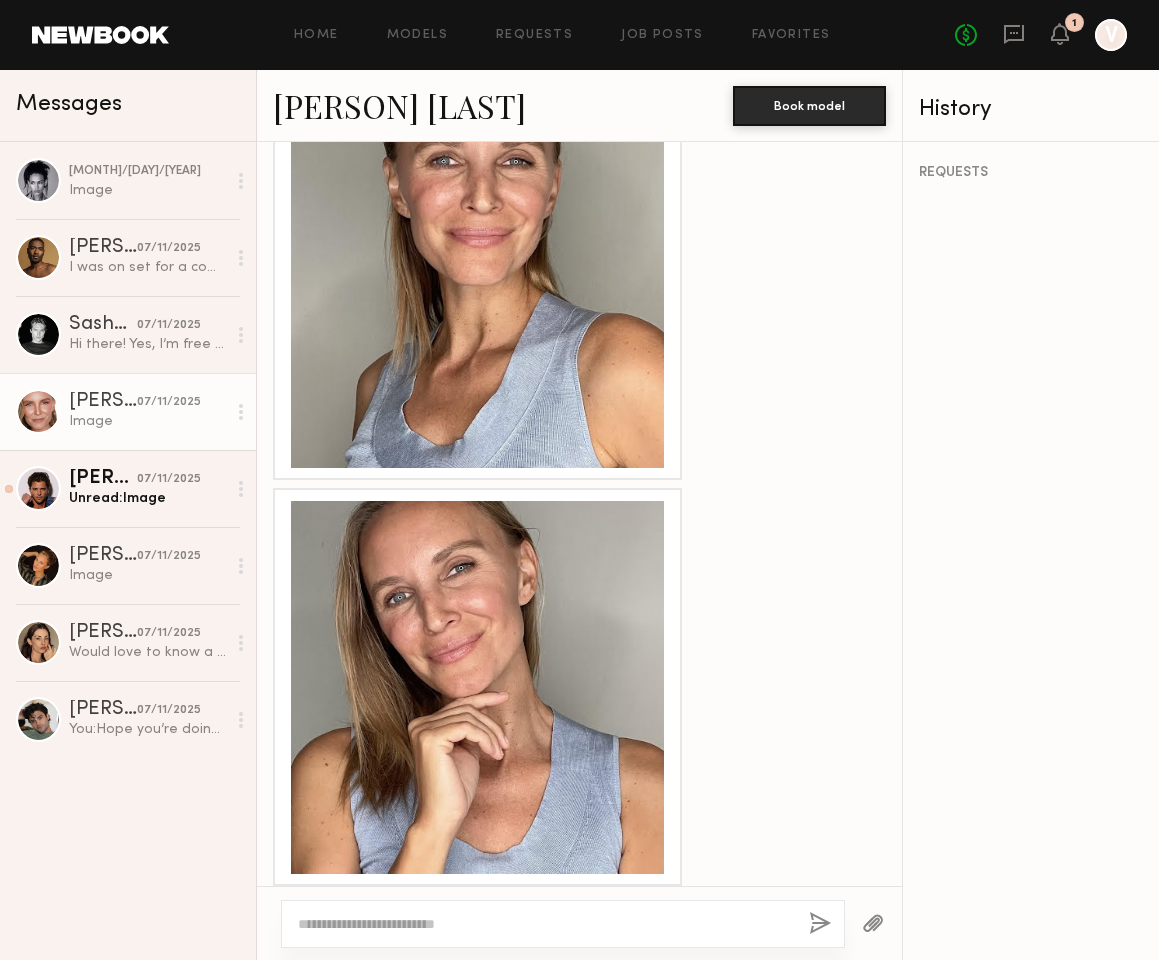 scroll, scrollTop: 1675, scrollLeft: 0, axis: vertical 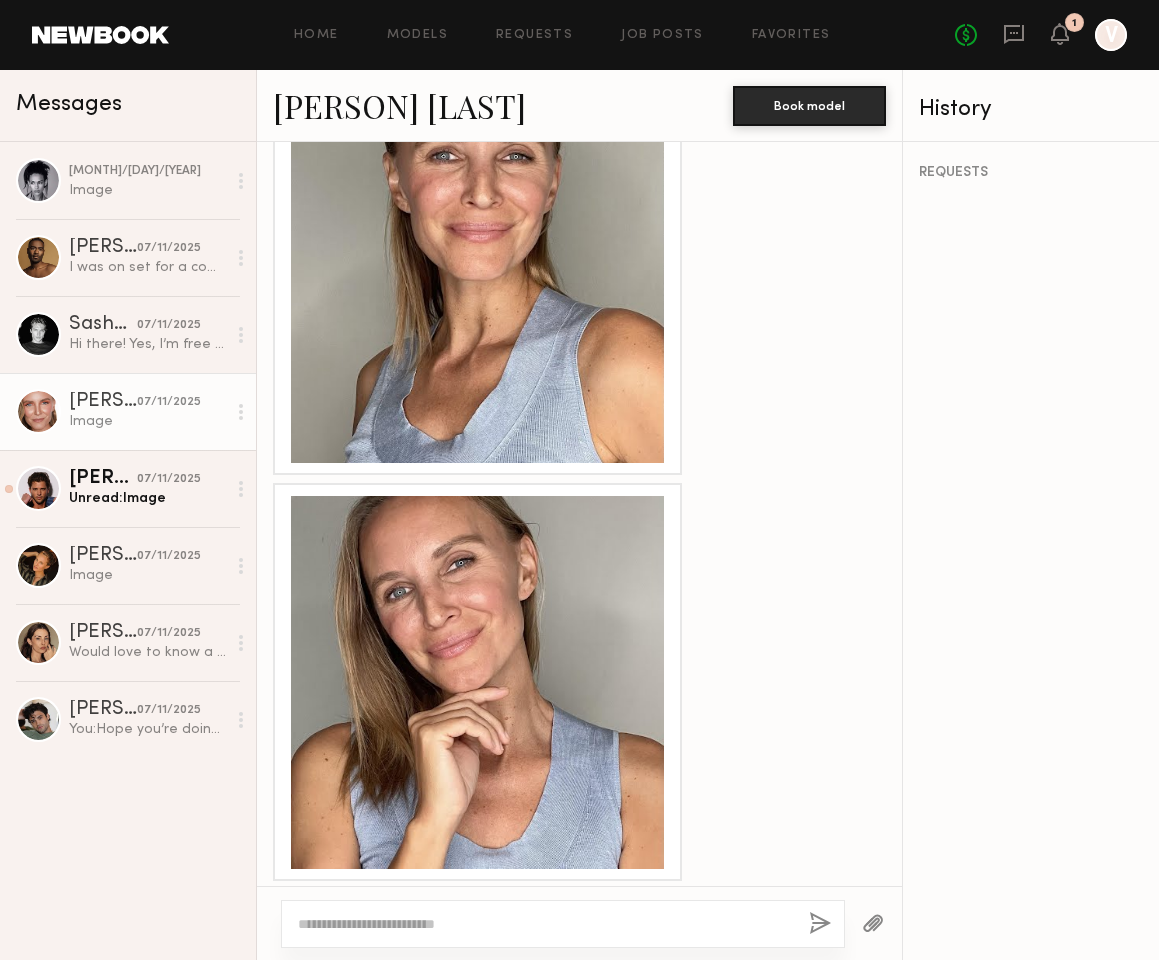 click 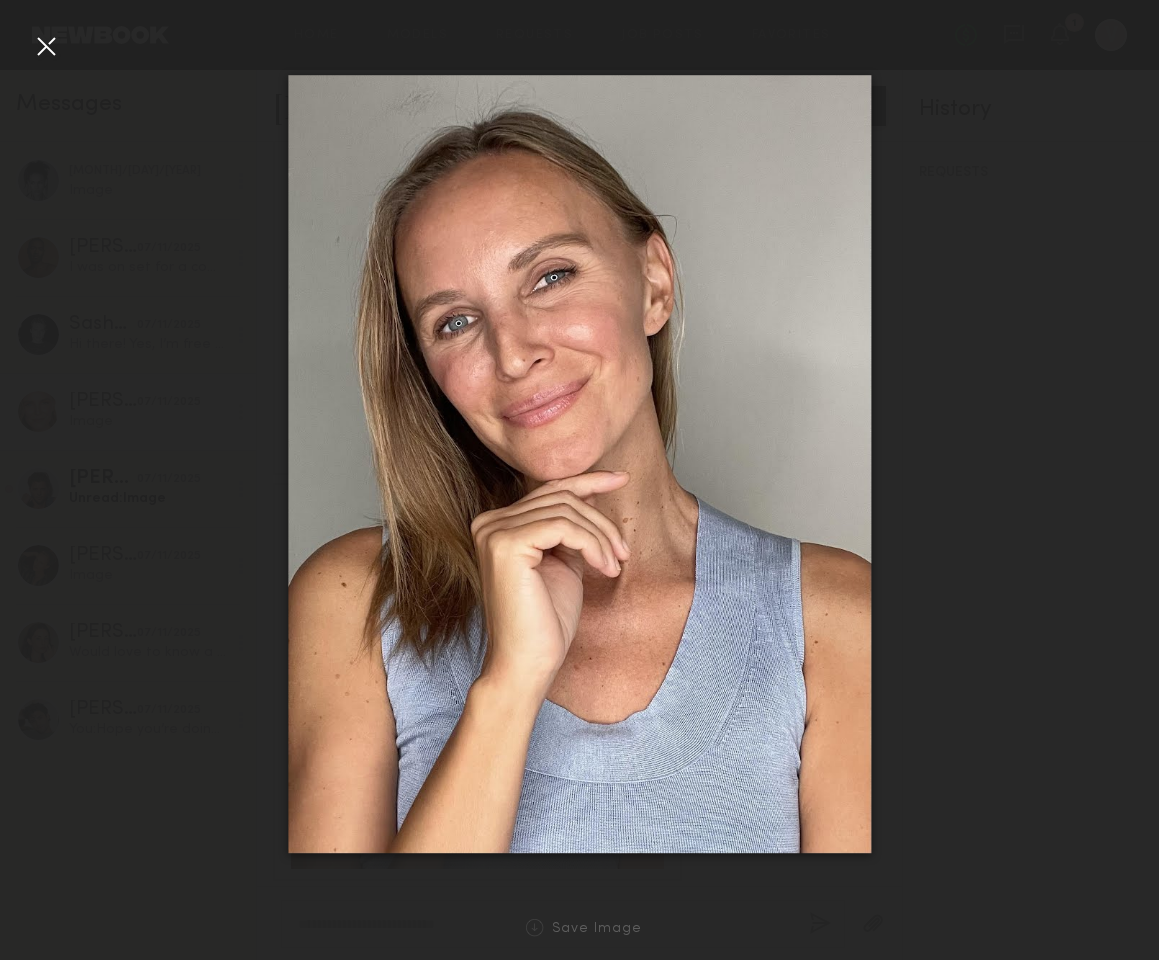 click on "Save Image" 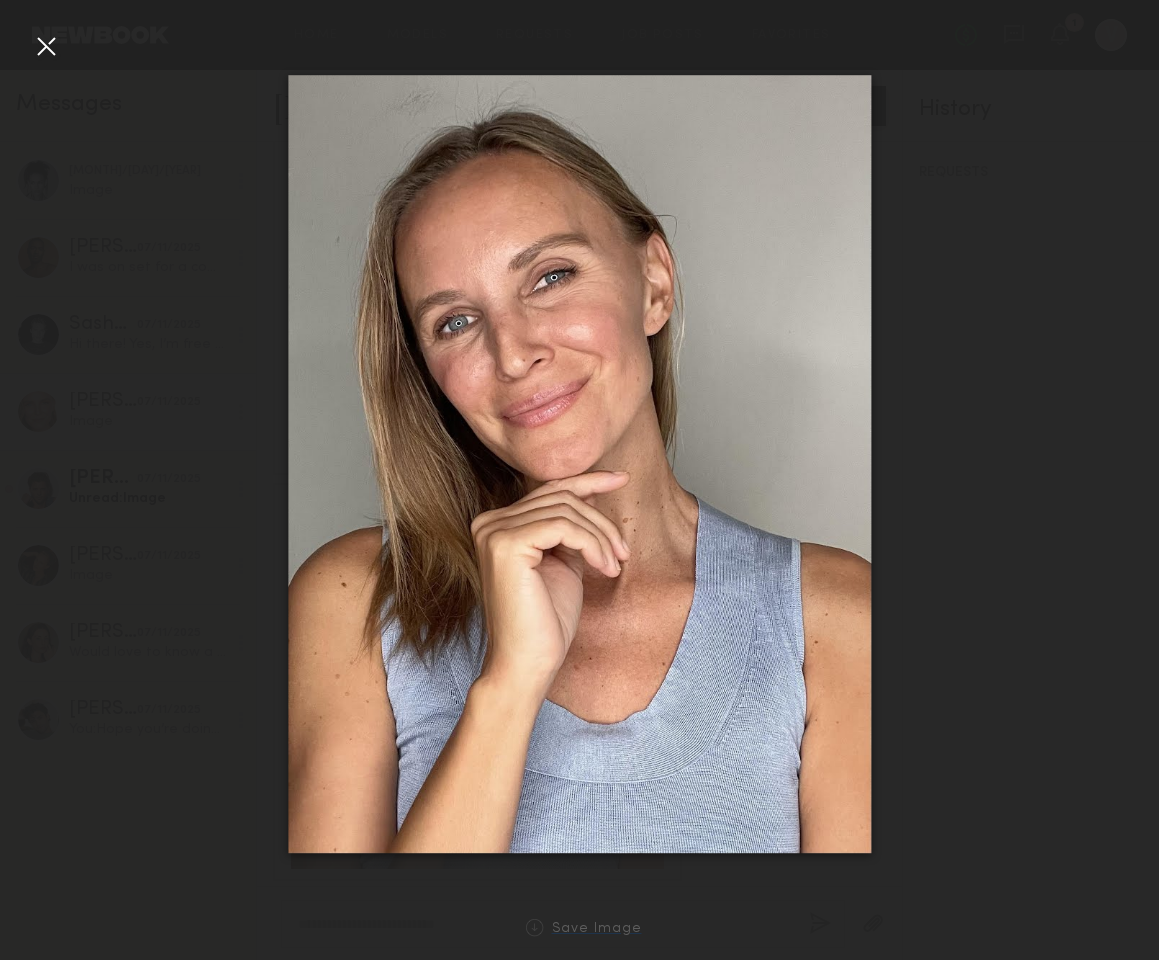 click on "Save Image" 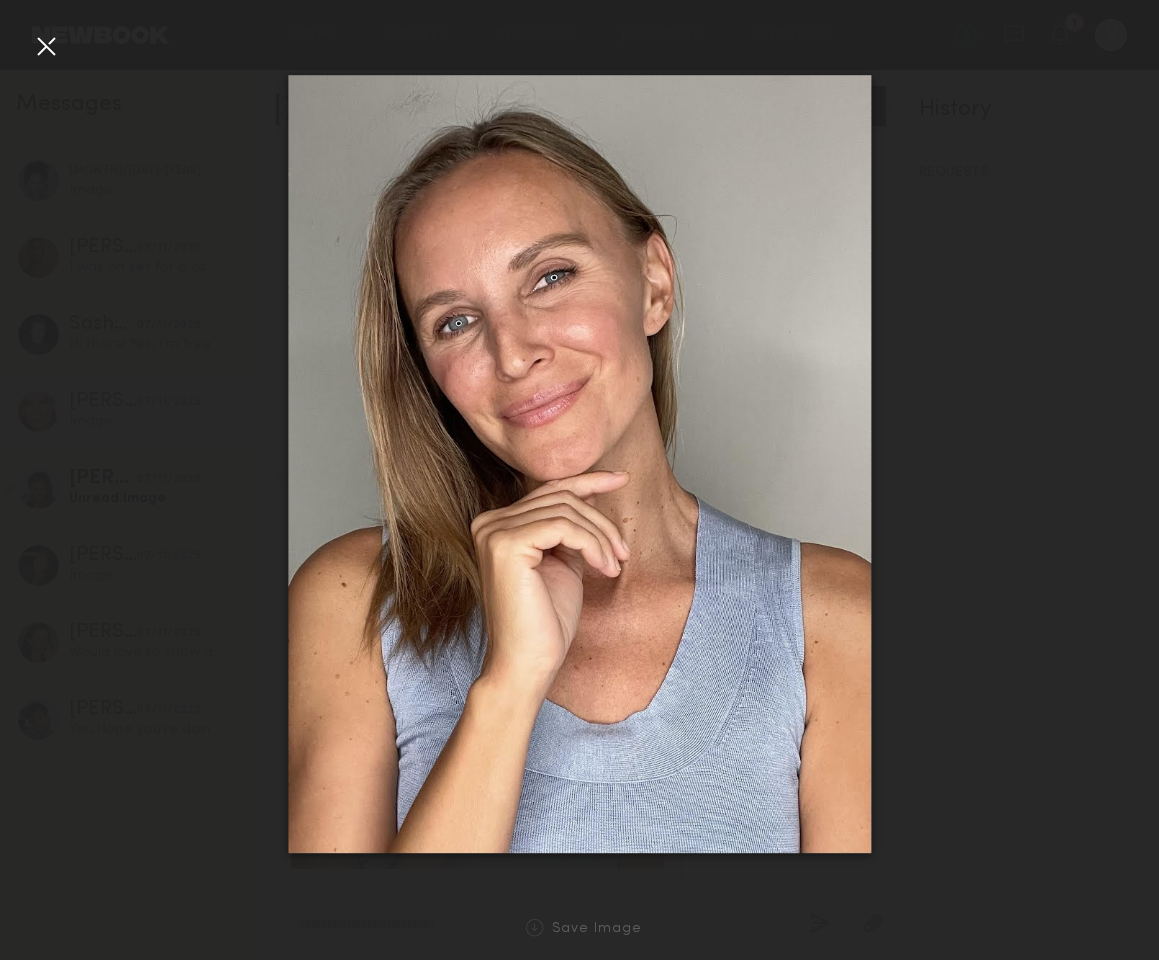 click 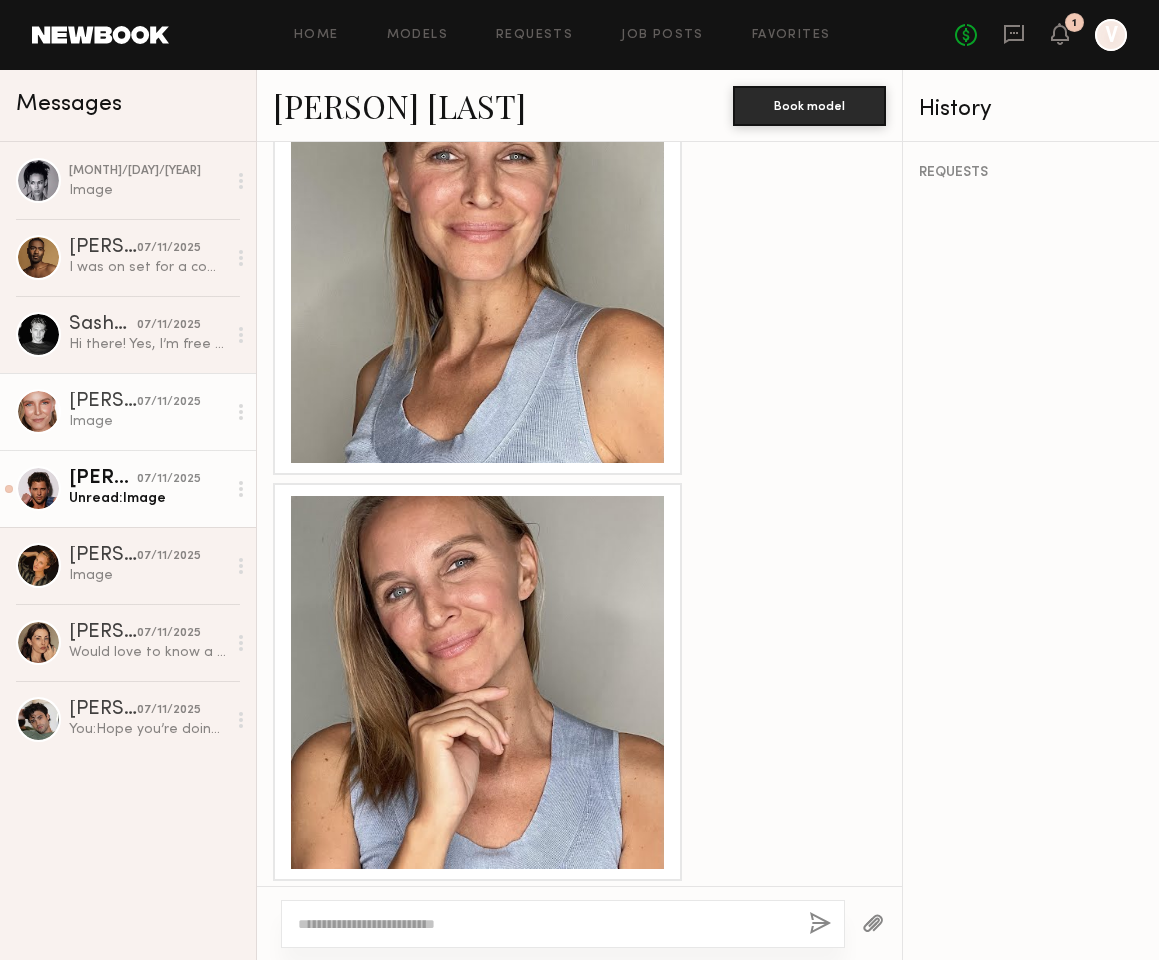 click on "Unread:  Image" 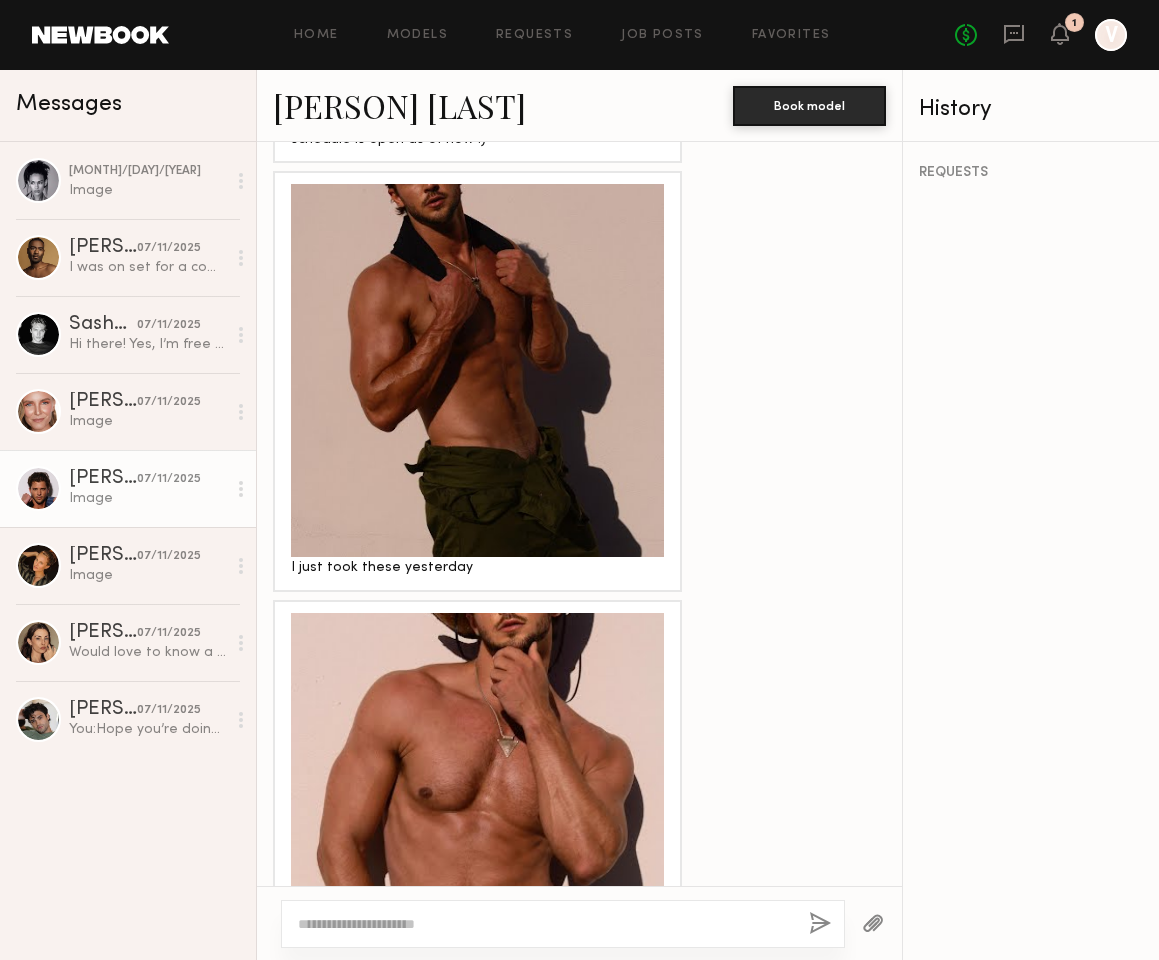 scroll, scrollTop: 1338, scrollLeft: 0, axis: vertical 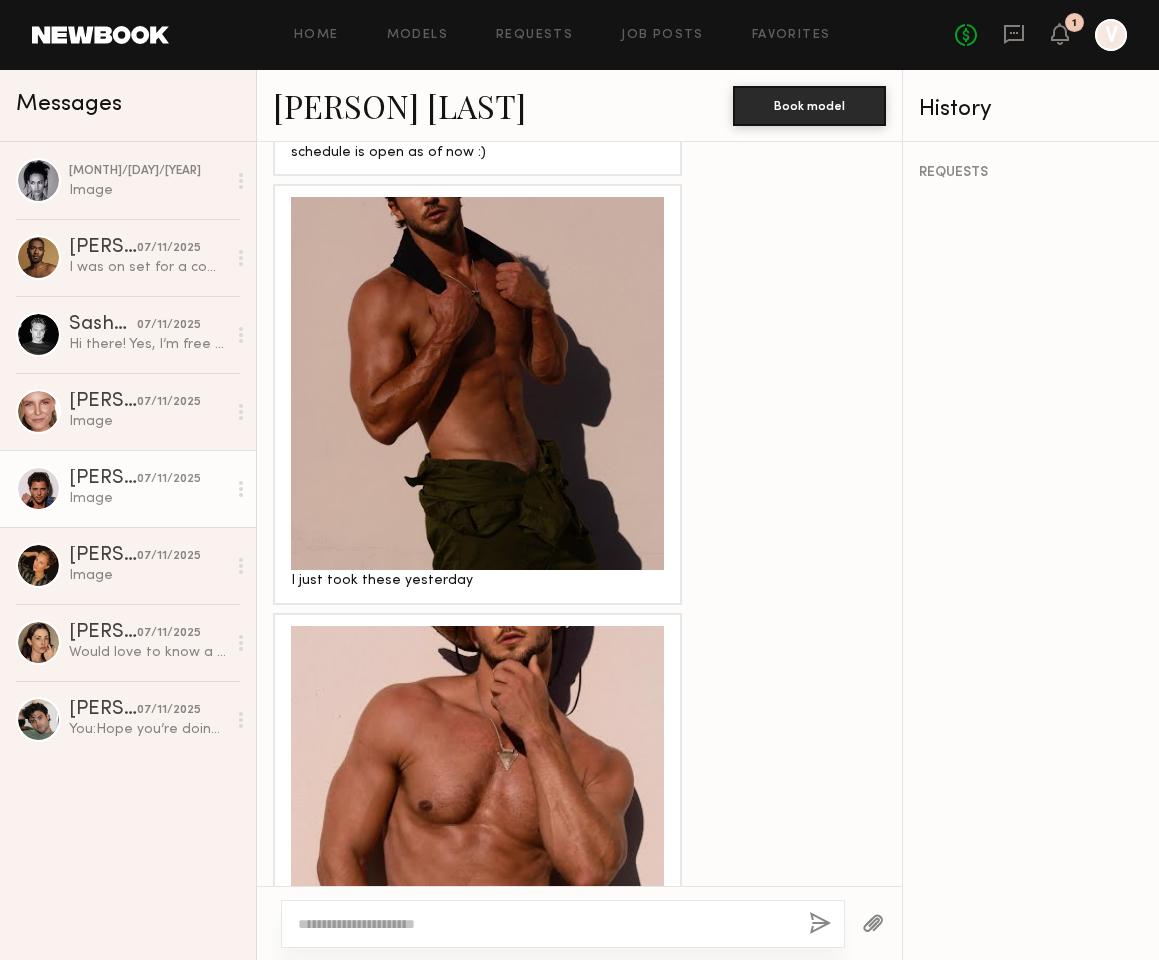 click 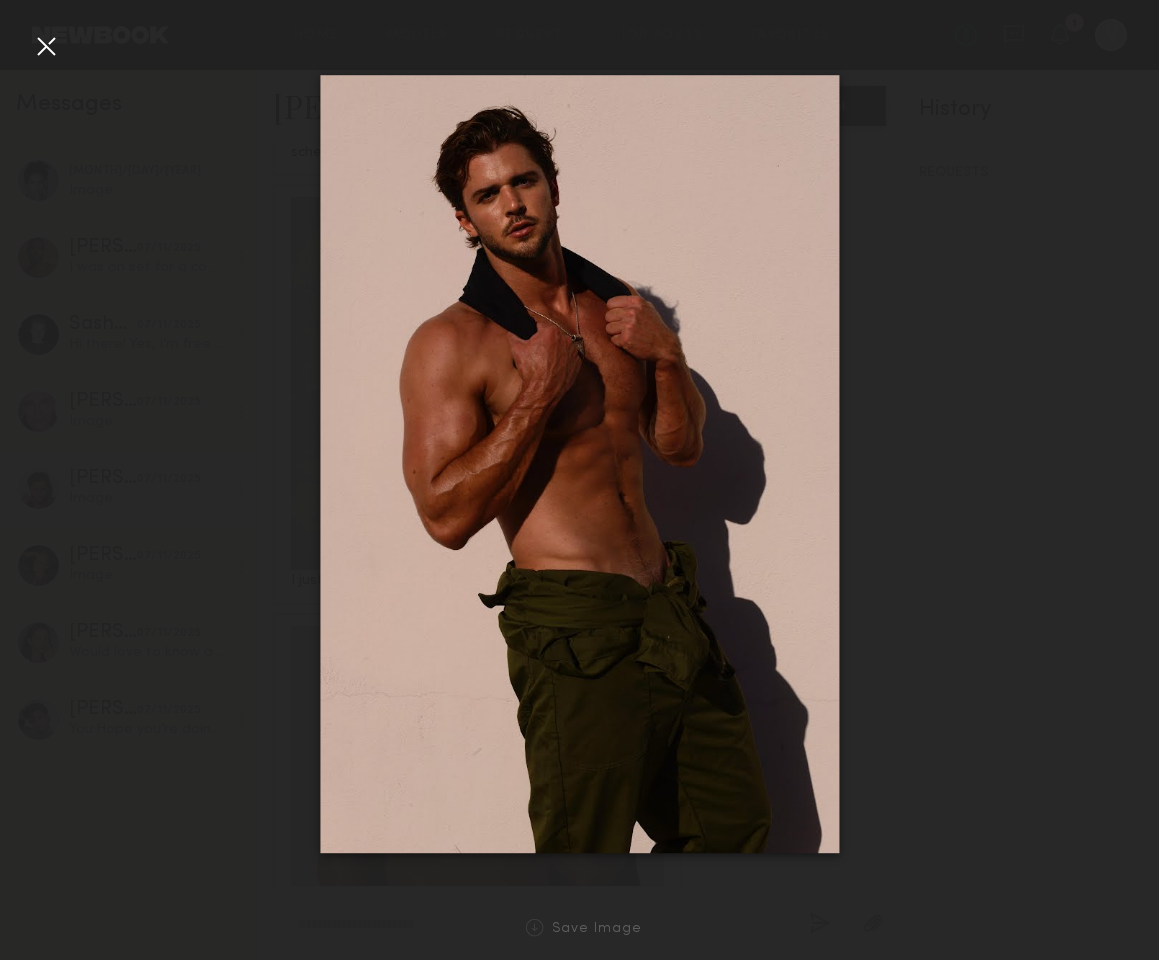 click 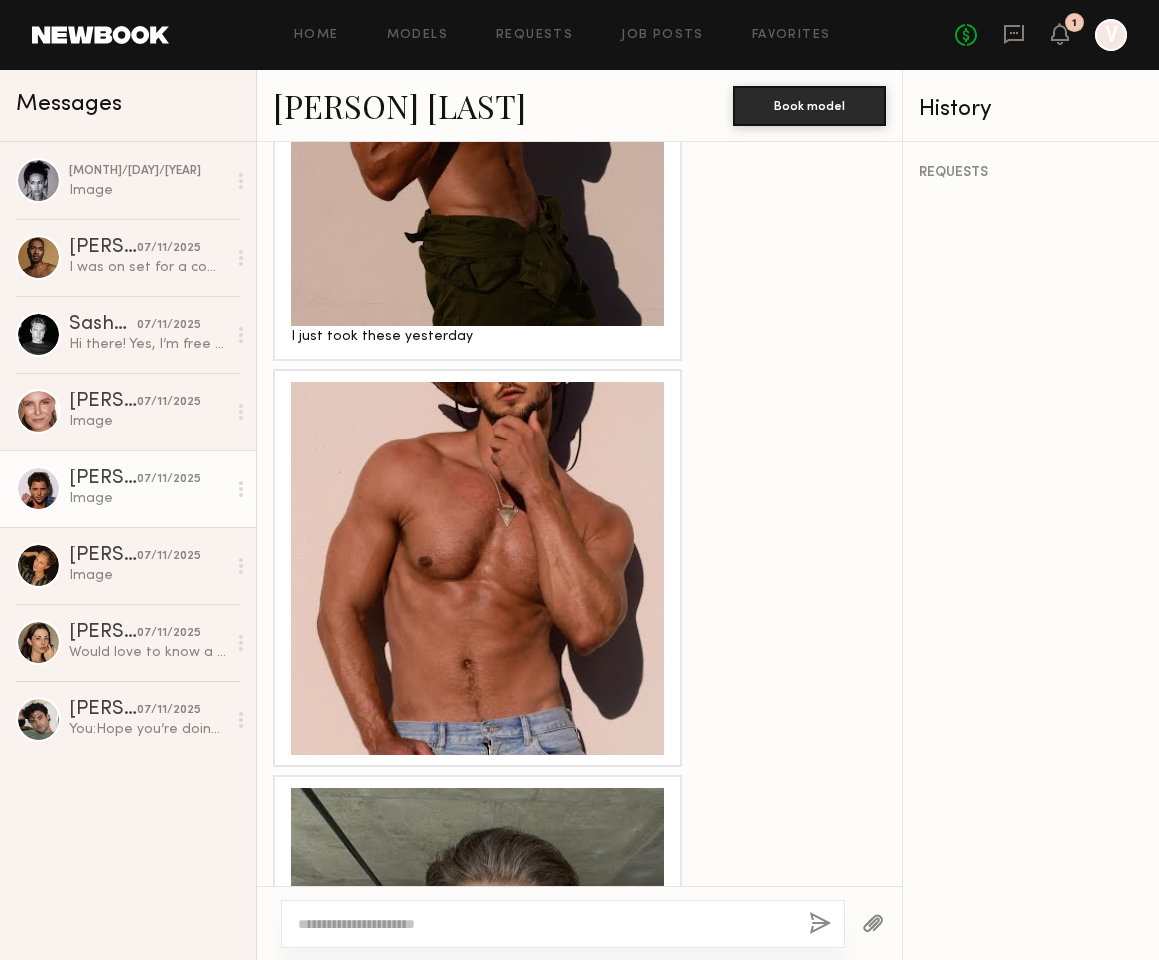 scroll, scrollTop: 1874, scrollLeft: 0, axis: vertical 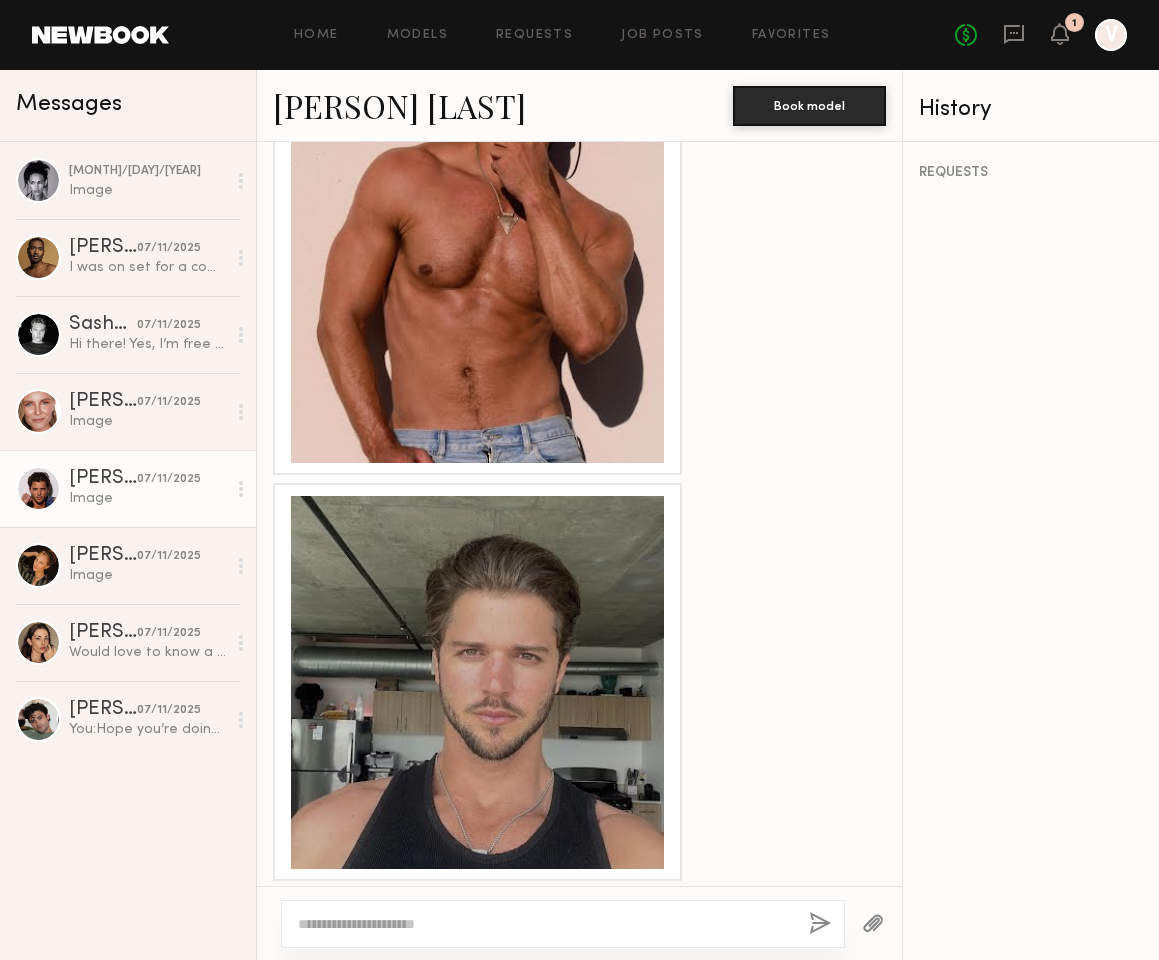 click 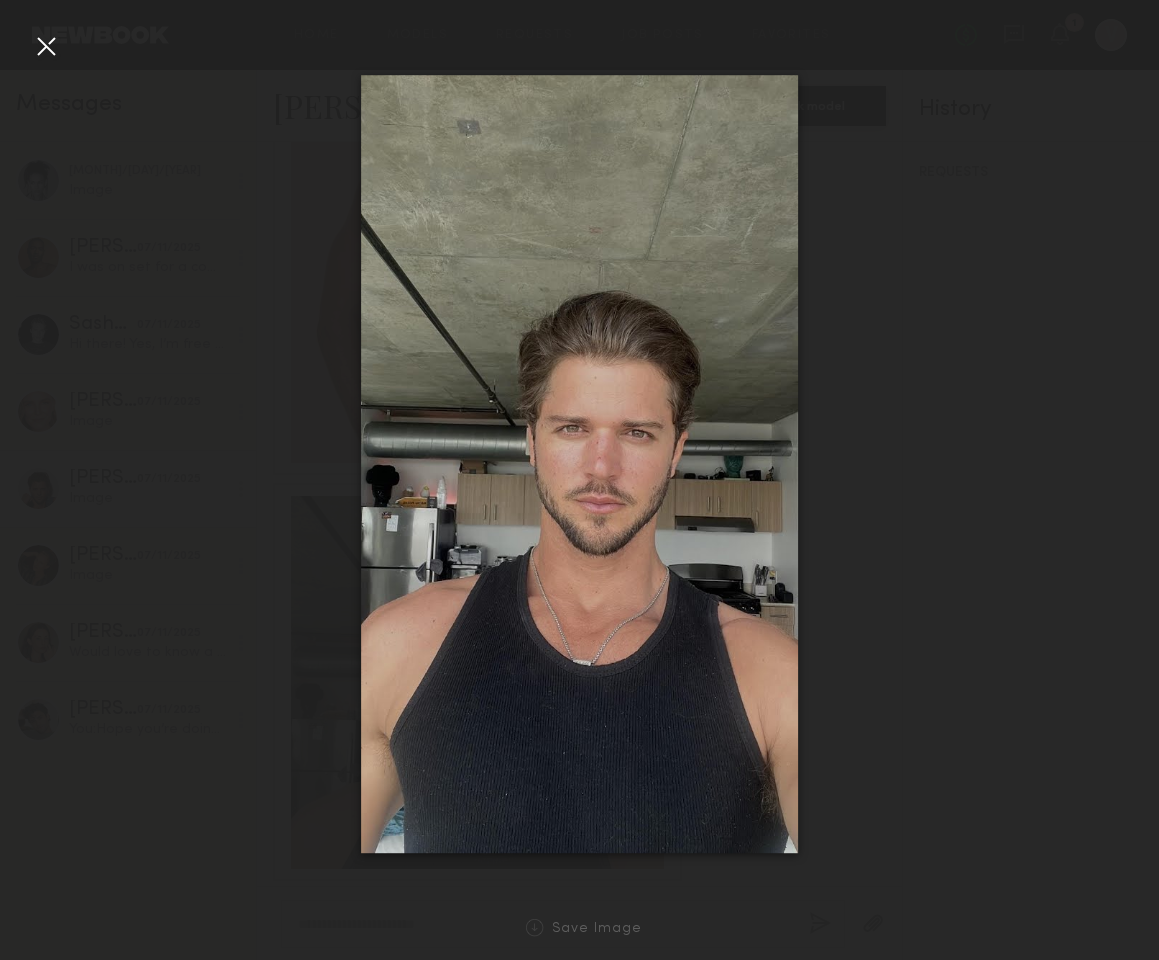 click 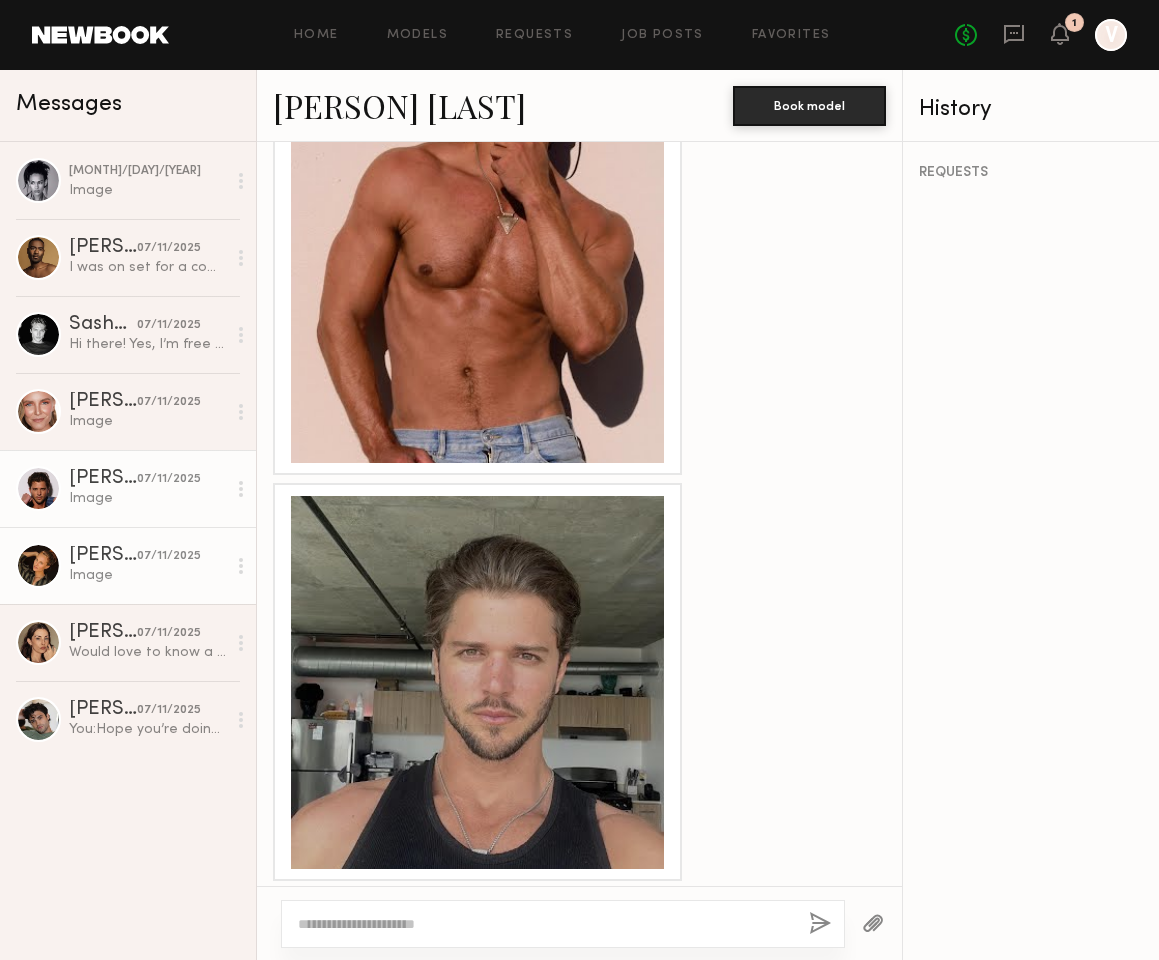click on "Image" 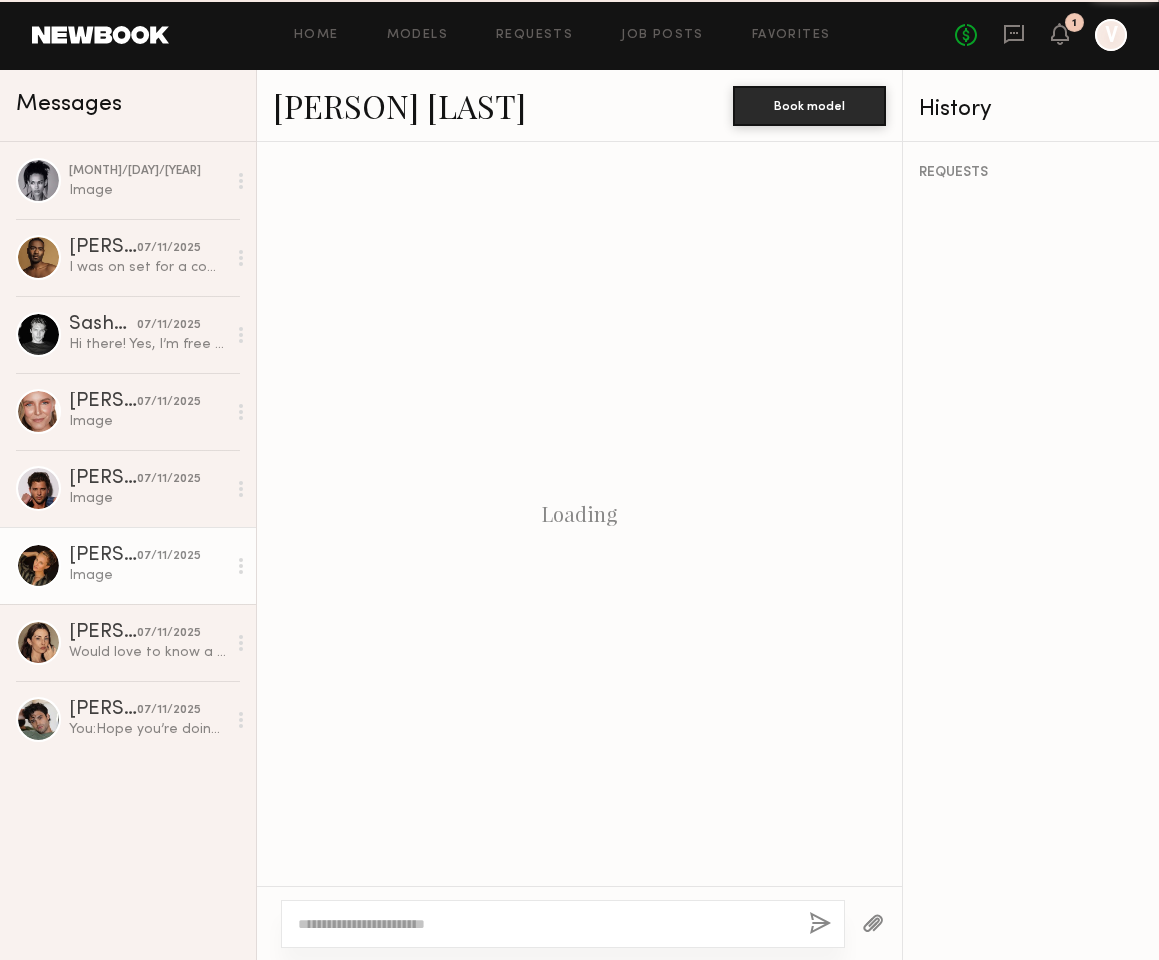 scroll, scrollTop: 1085, scrollLeft: 0, axis: vertical 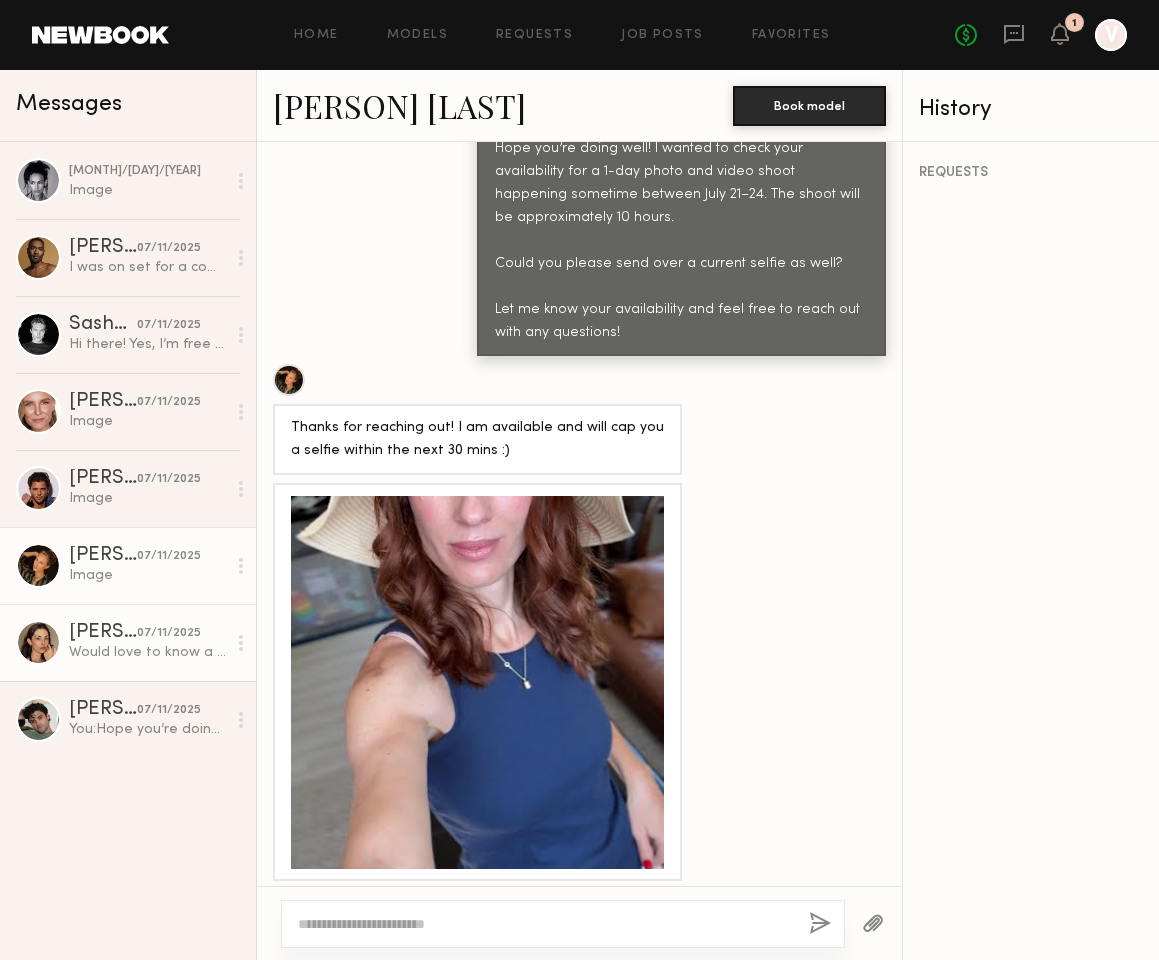 click on "Would love to know a little more about the project when you have a moment" 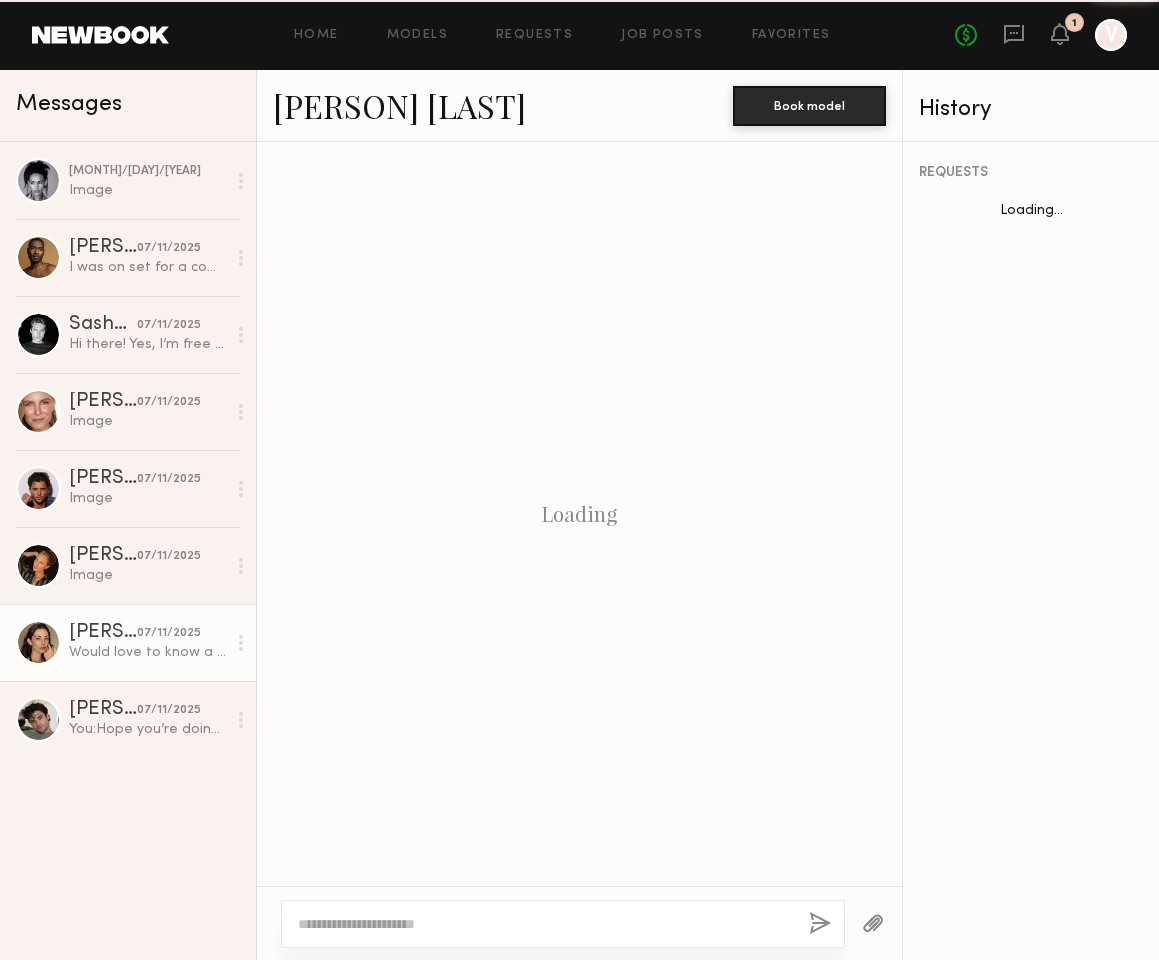 scroll, scrollTop: 1118, scrollLeft: 0, axis: vertical 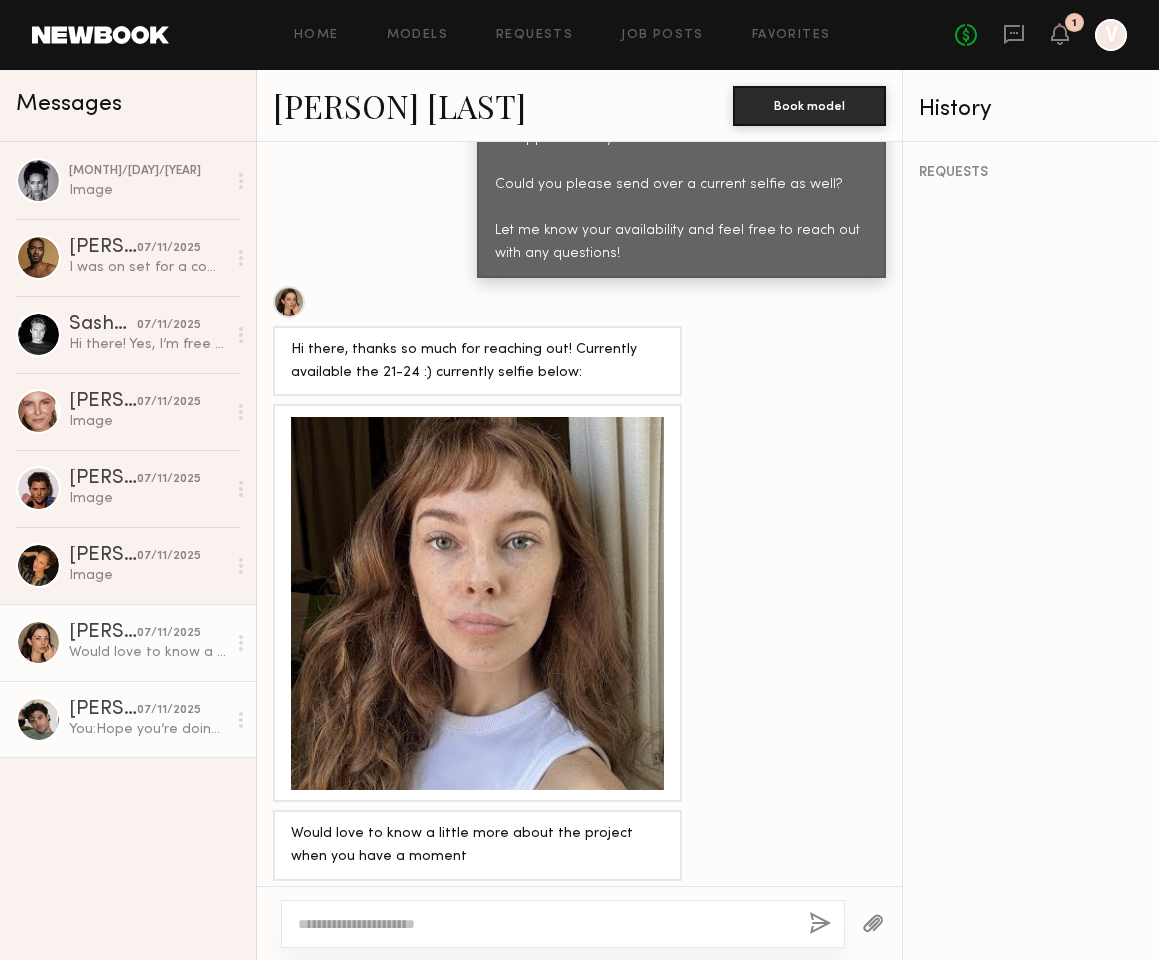 click on "07/11/2025" 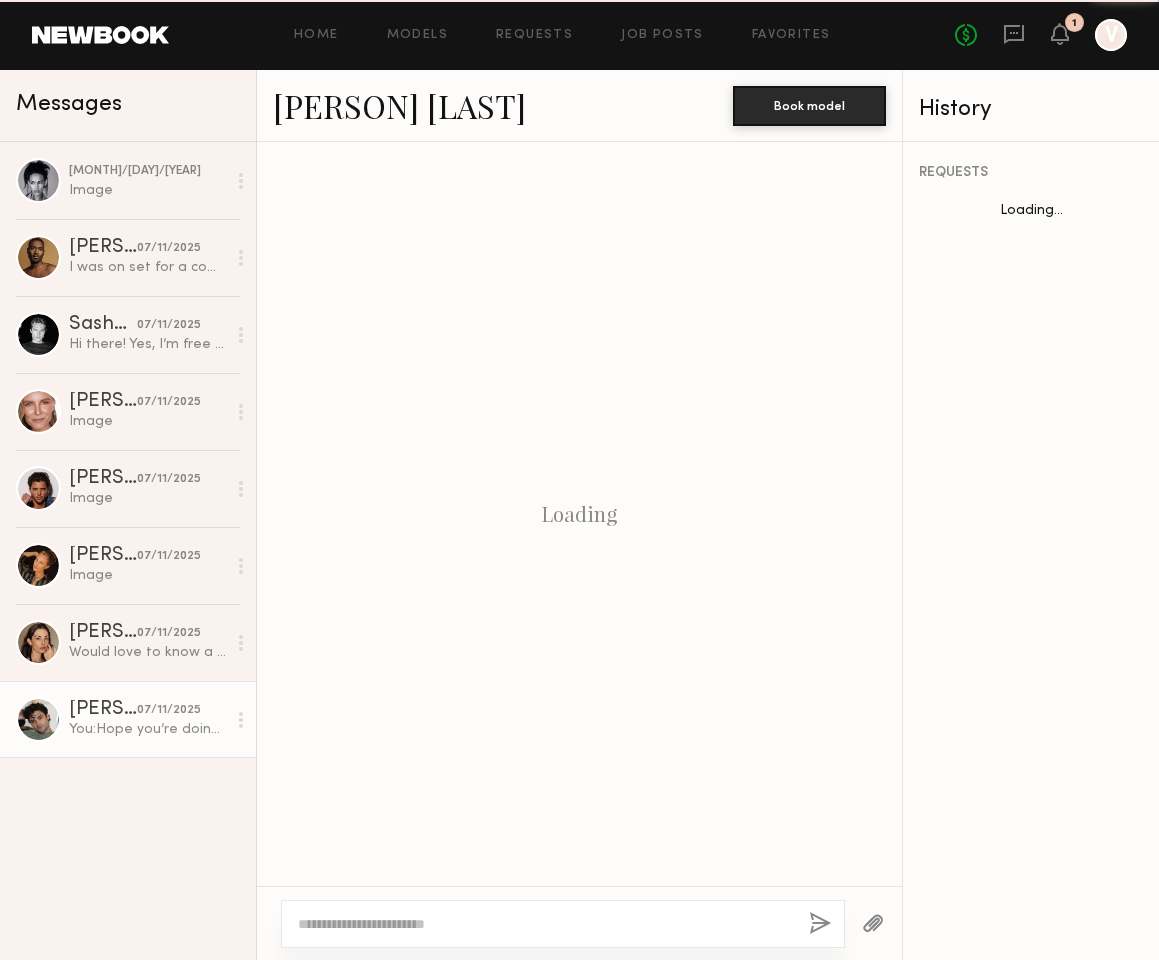 scroll, scrollTop: 515, scrollLeft: 0, axis: vertical 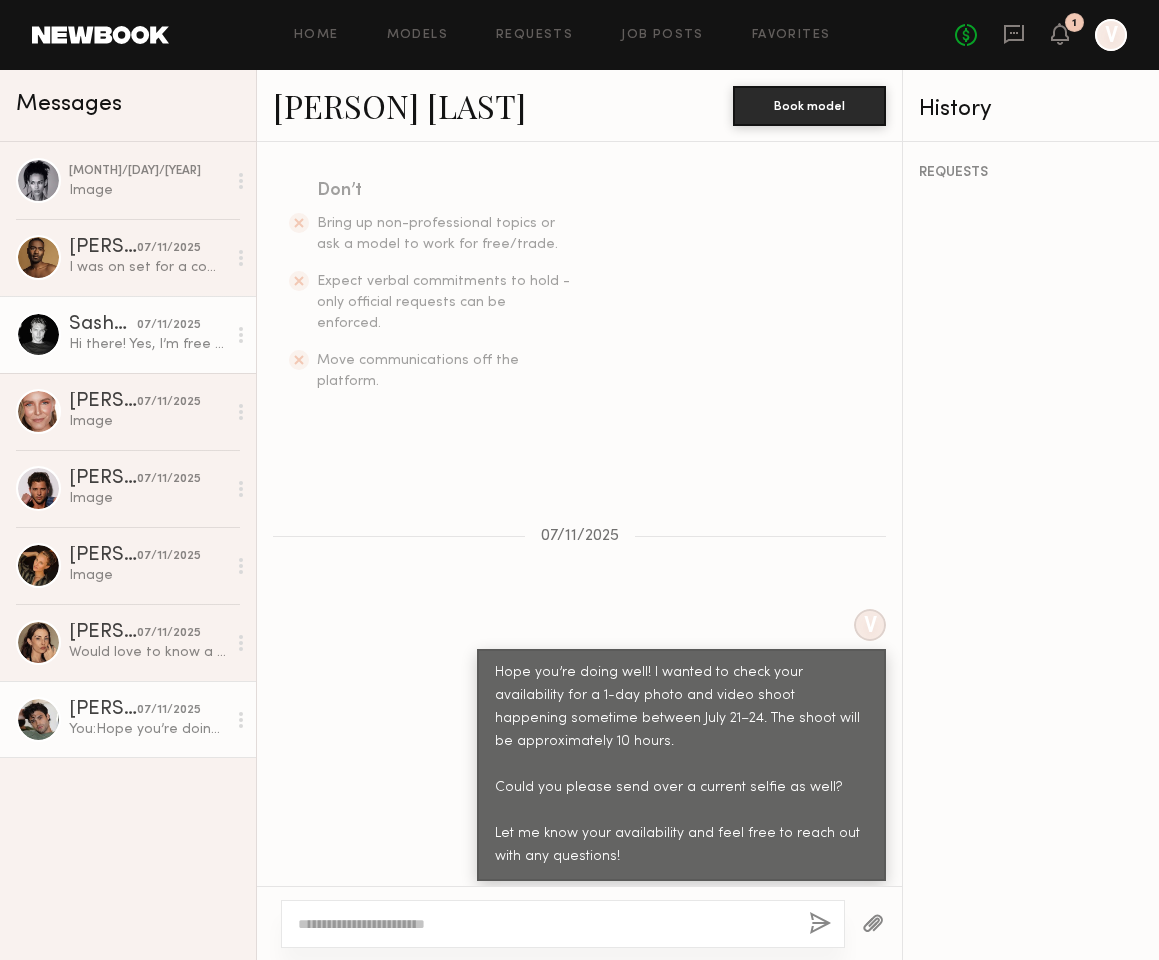 click on "07/11/2025" 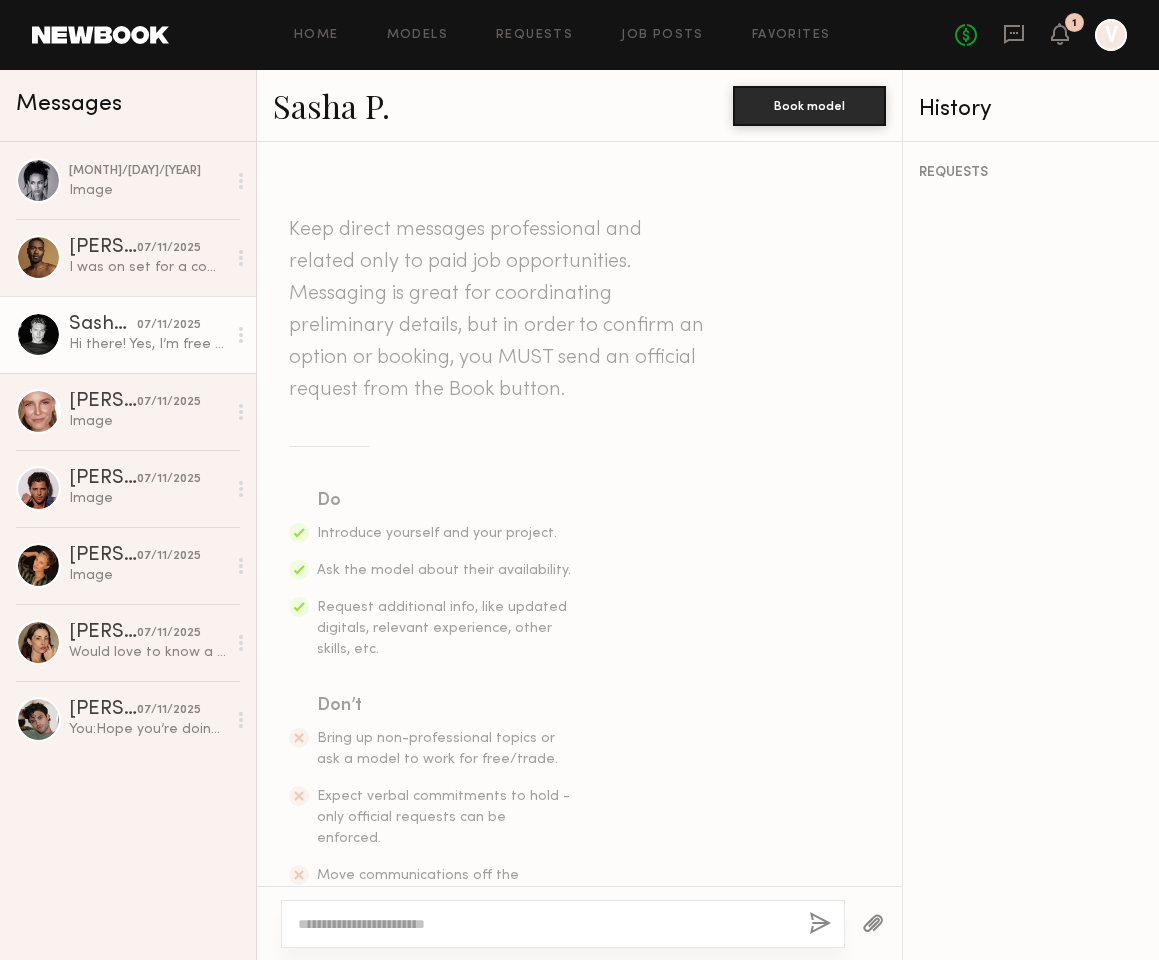scroll, scrollTop: 944, scrollLeft: 0, axis: vertical 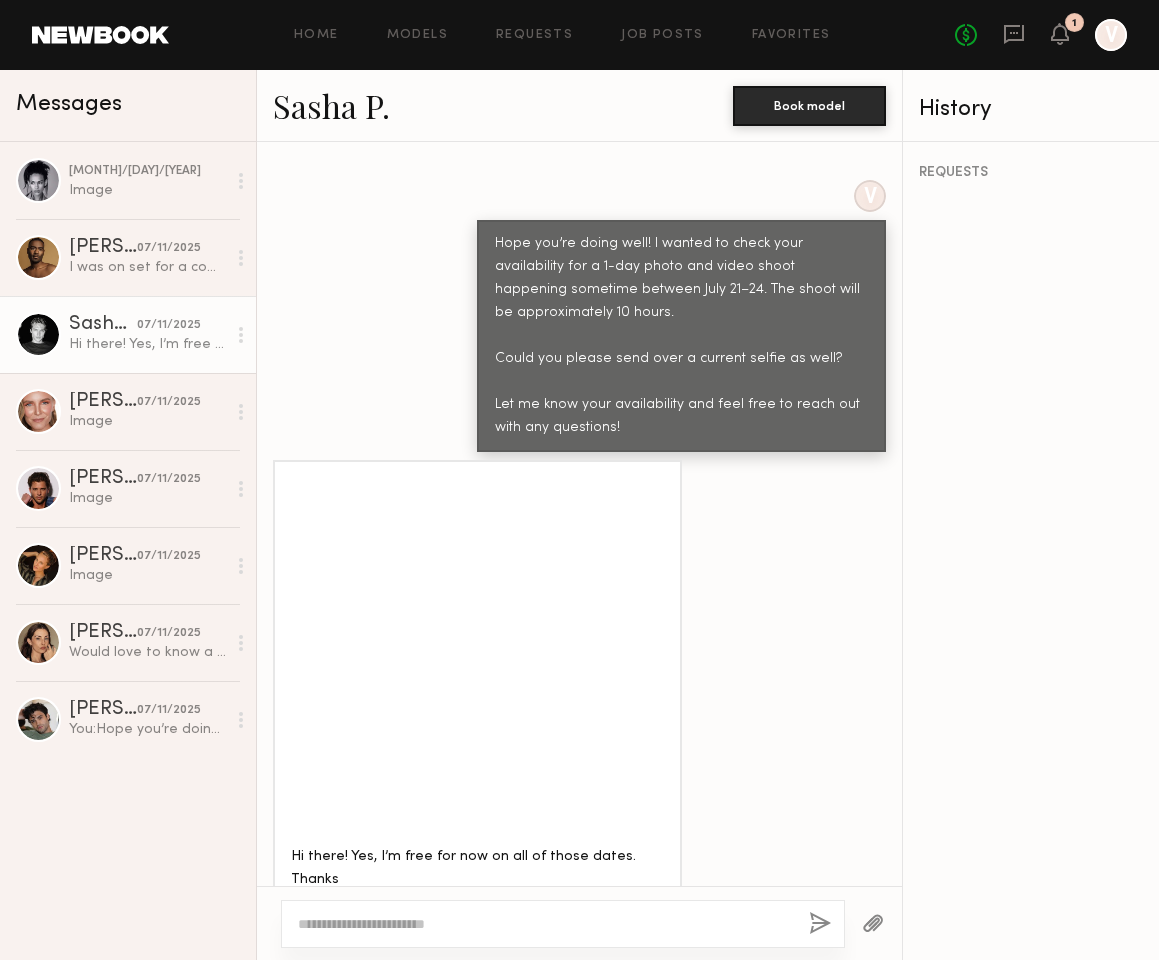 click 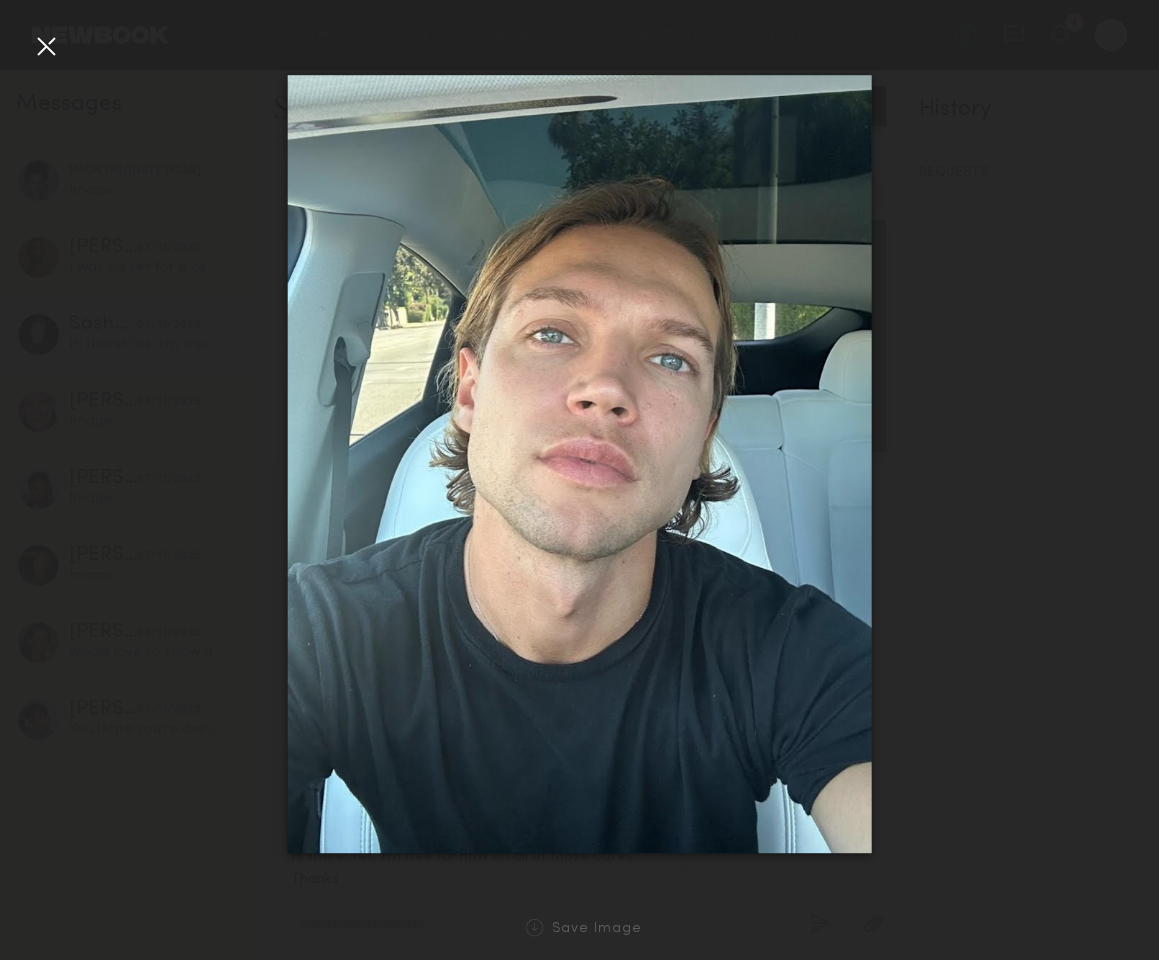 click 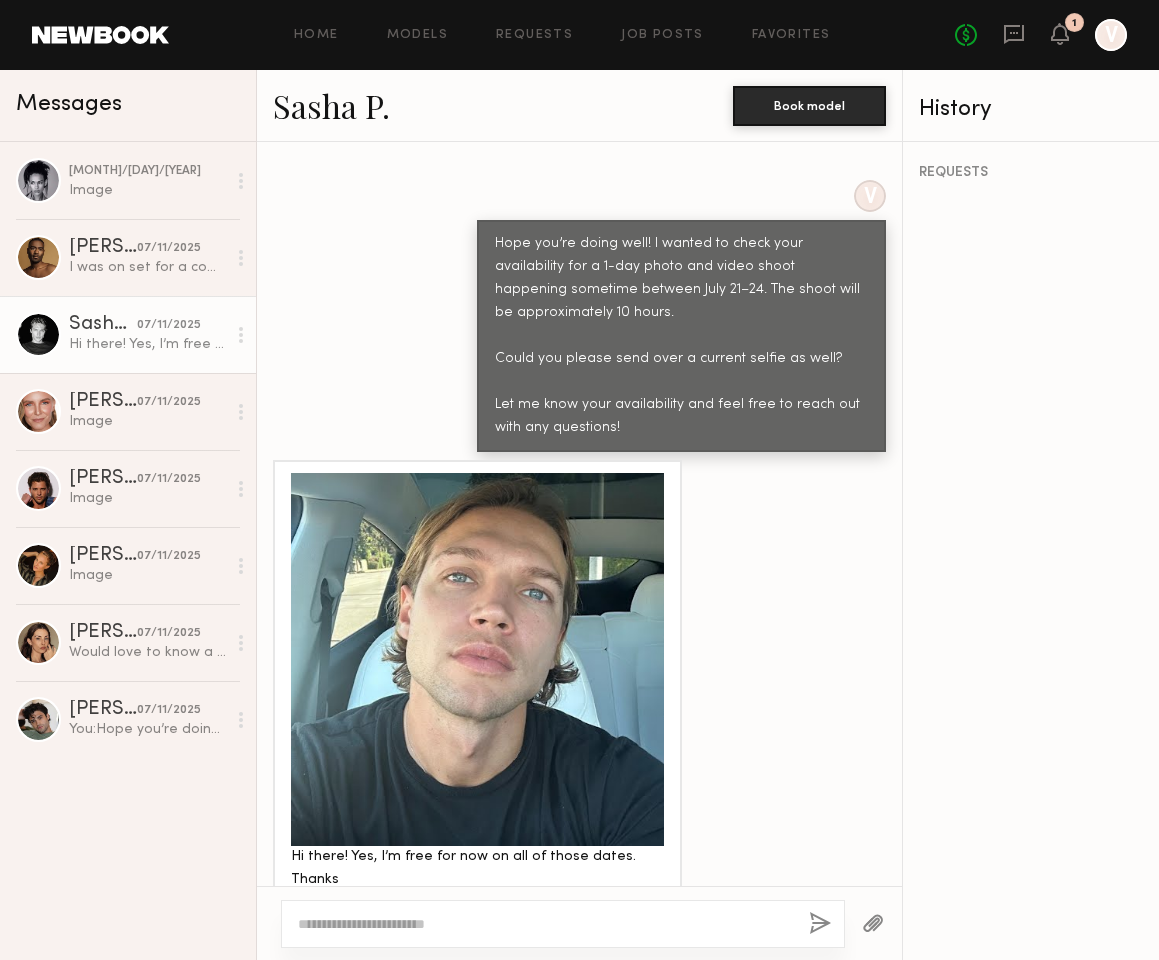 click 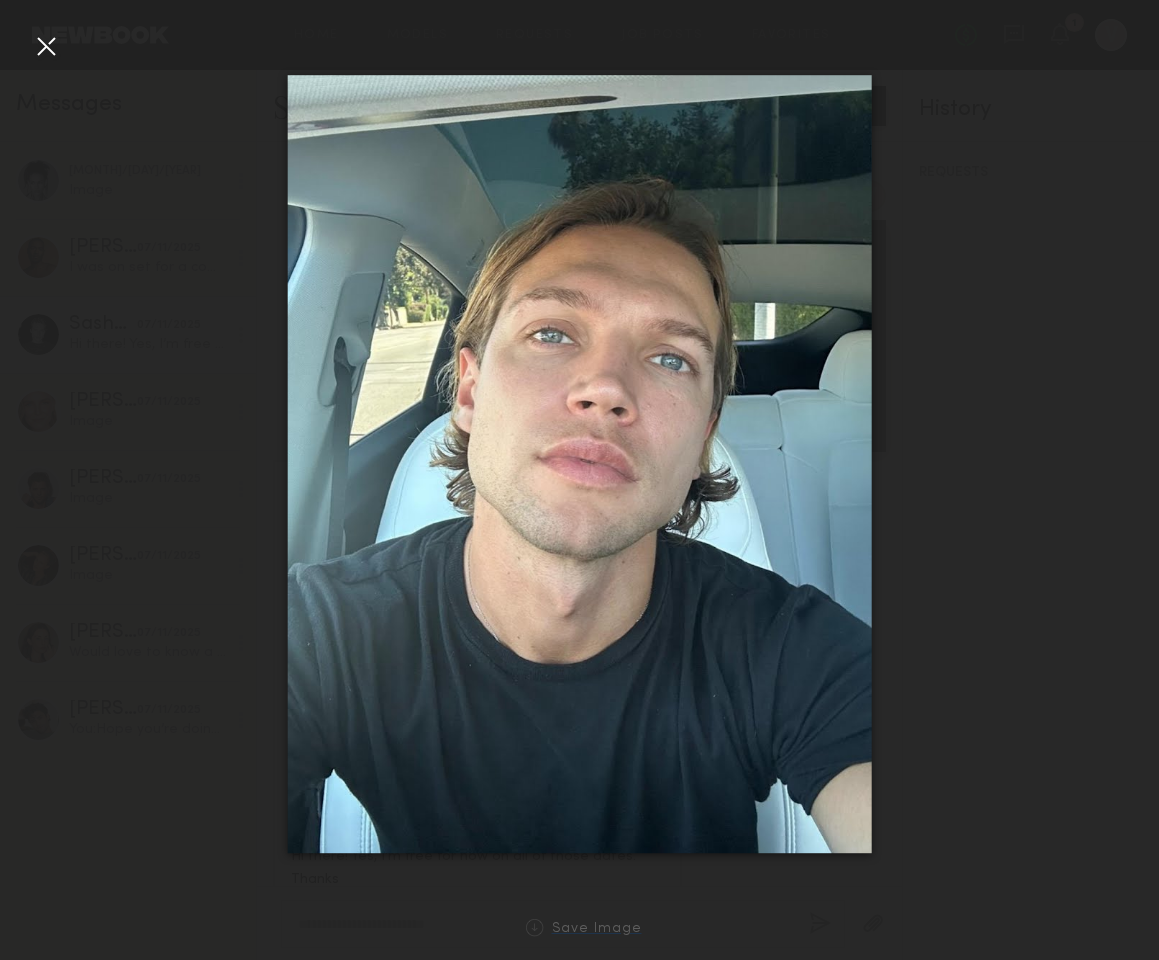 click on "Save Image" 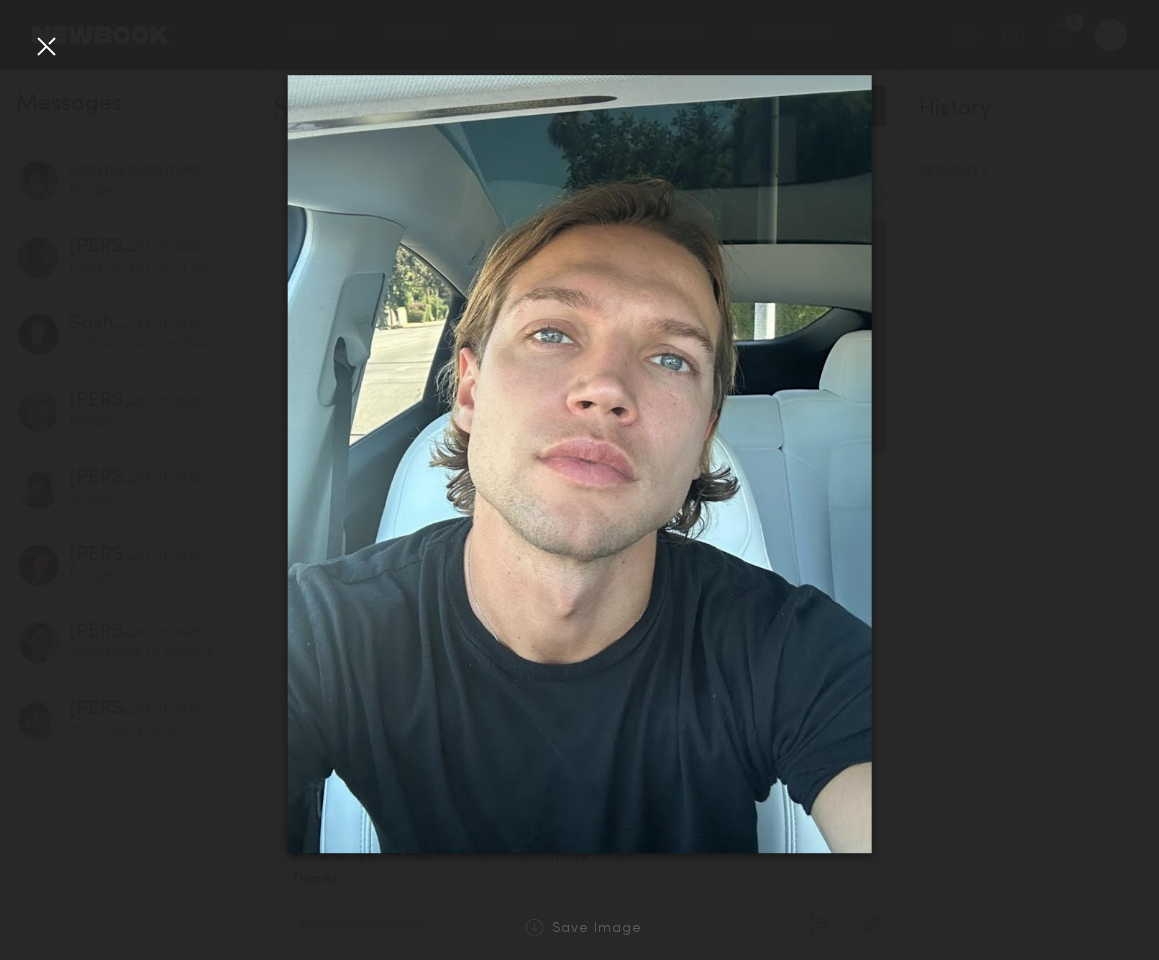 click 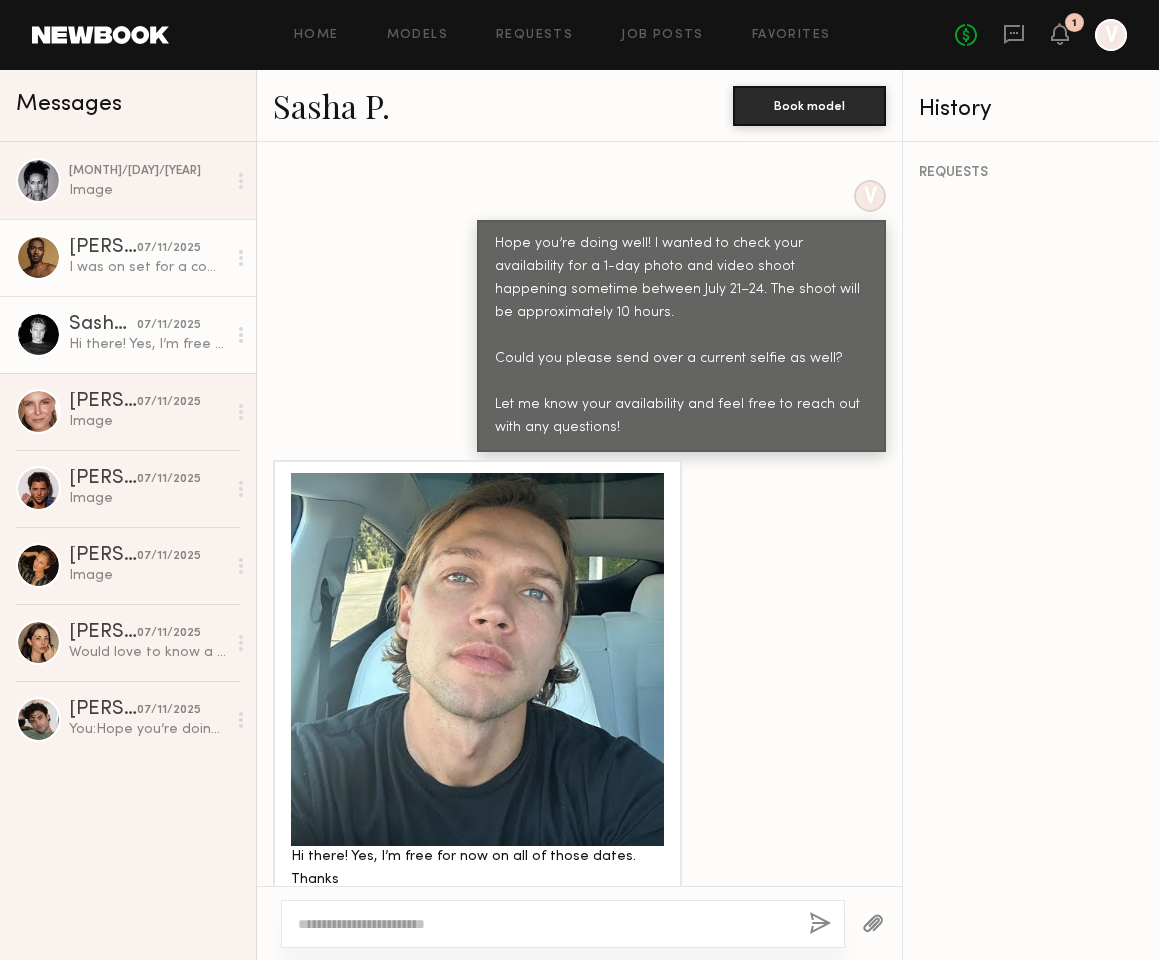 click on "I was on set for a comm job this week. Let me know if you need more pictures. Thanks!" 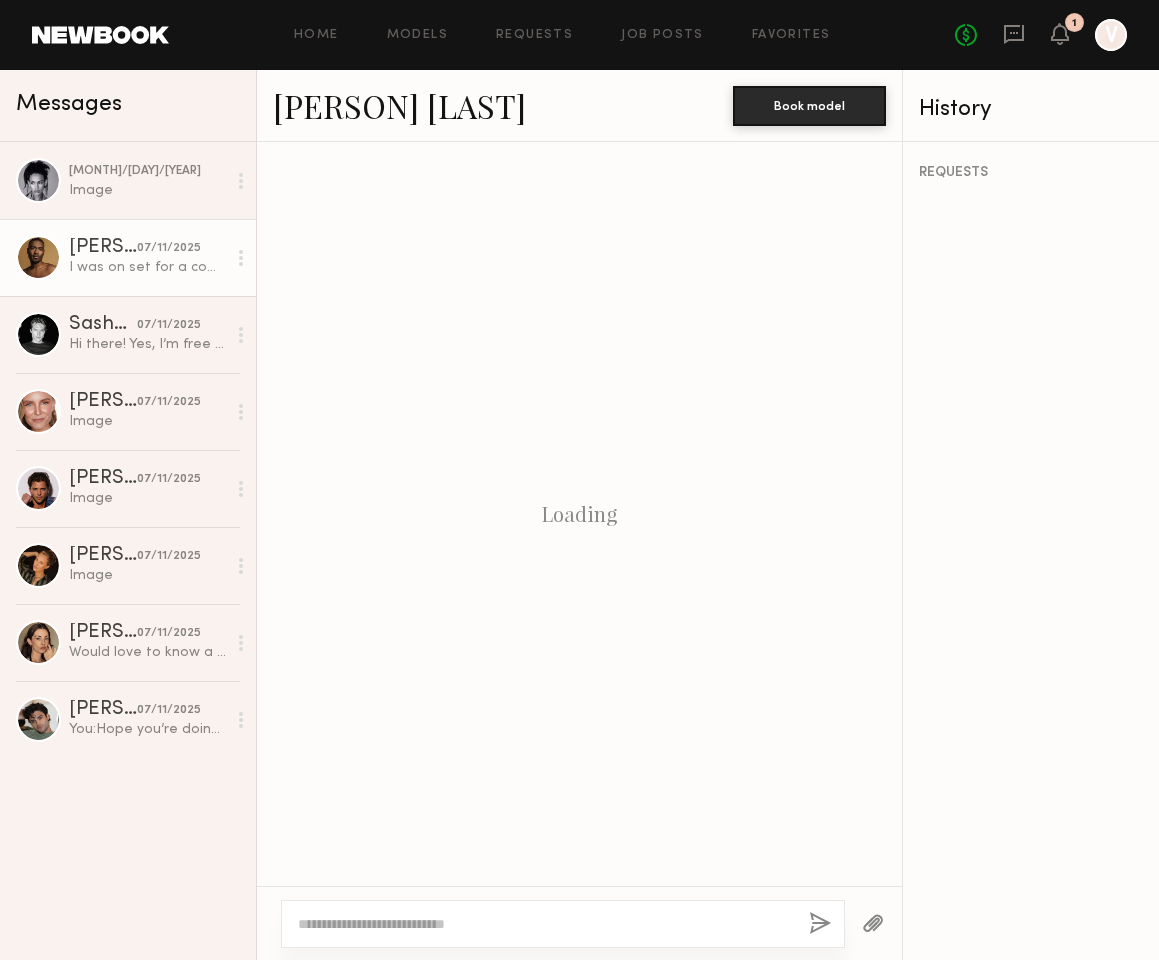 scroll, scrollTop: 1164, scrollLeft: 0, axis: vertical 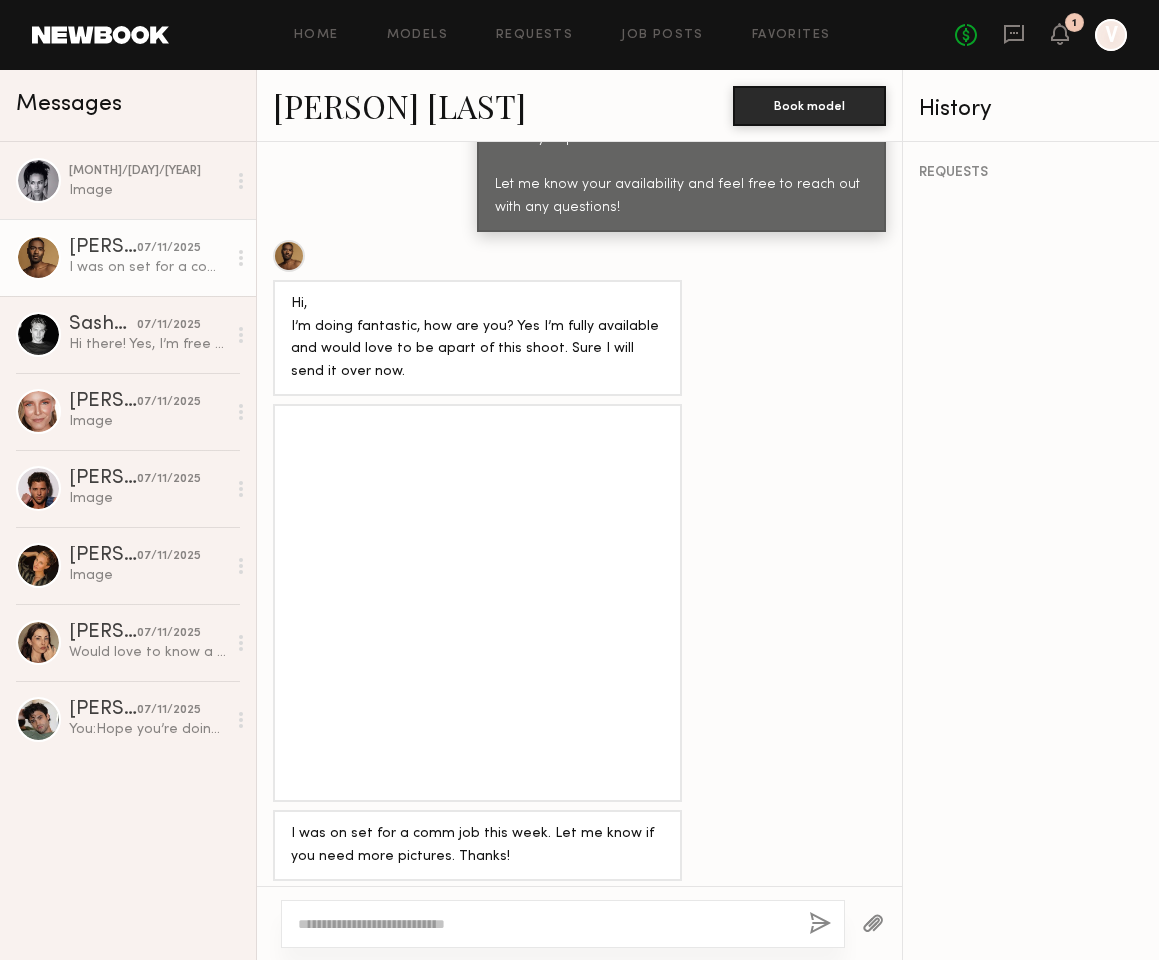 click 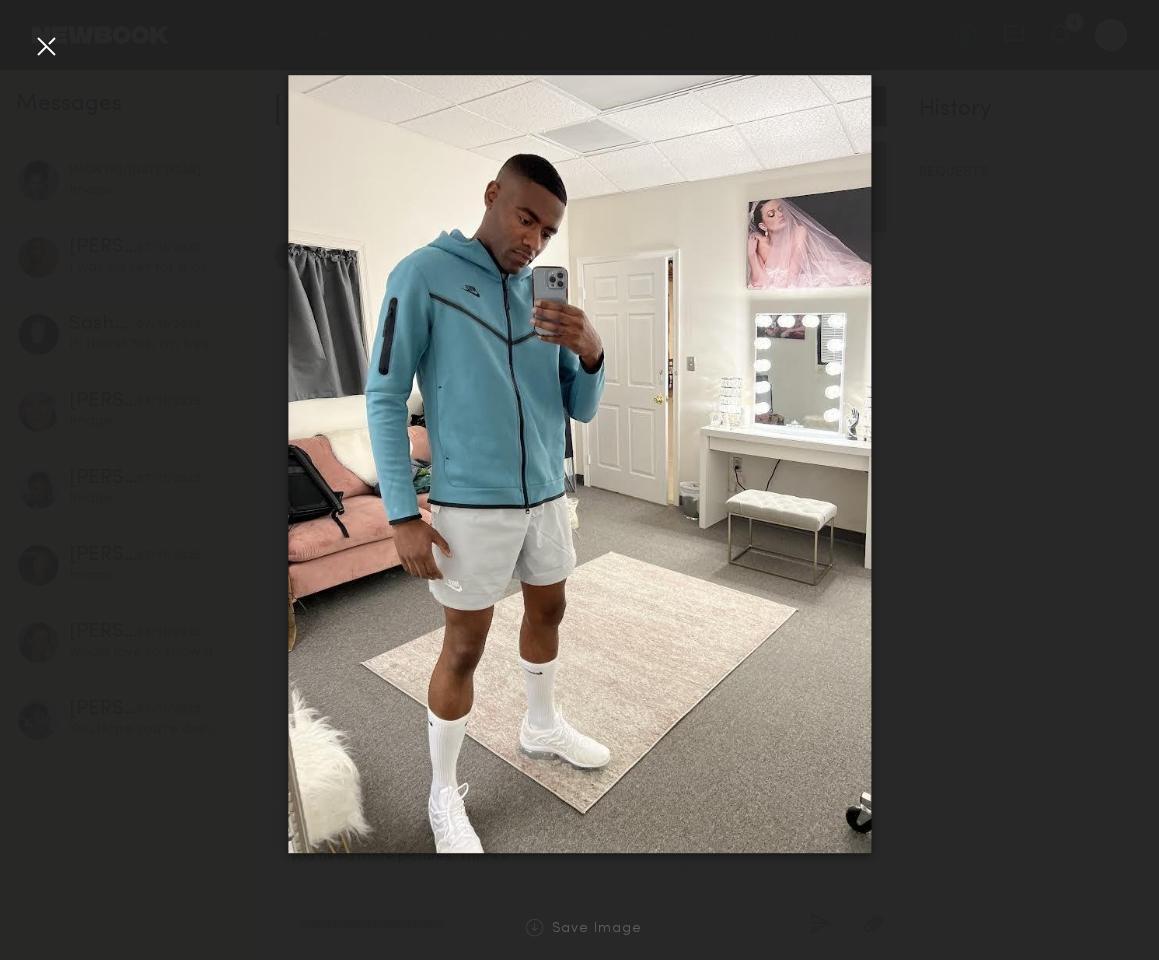 click 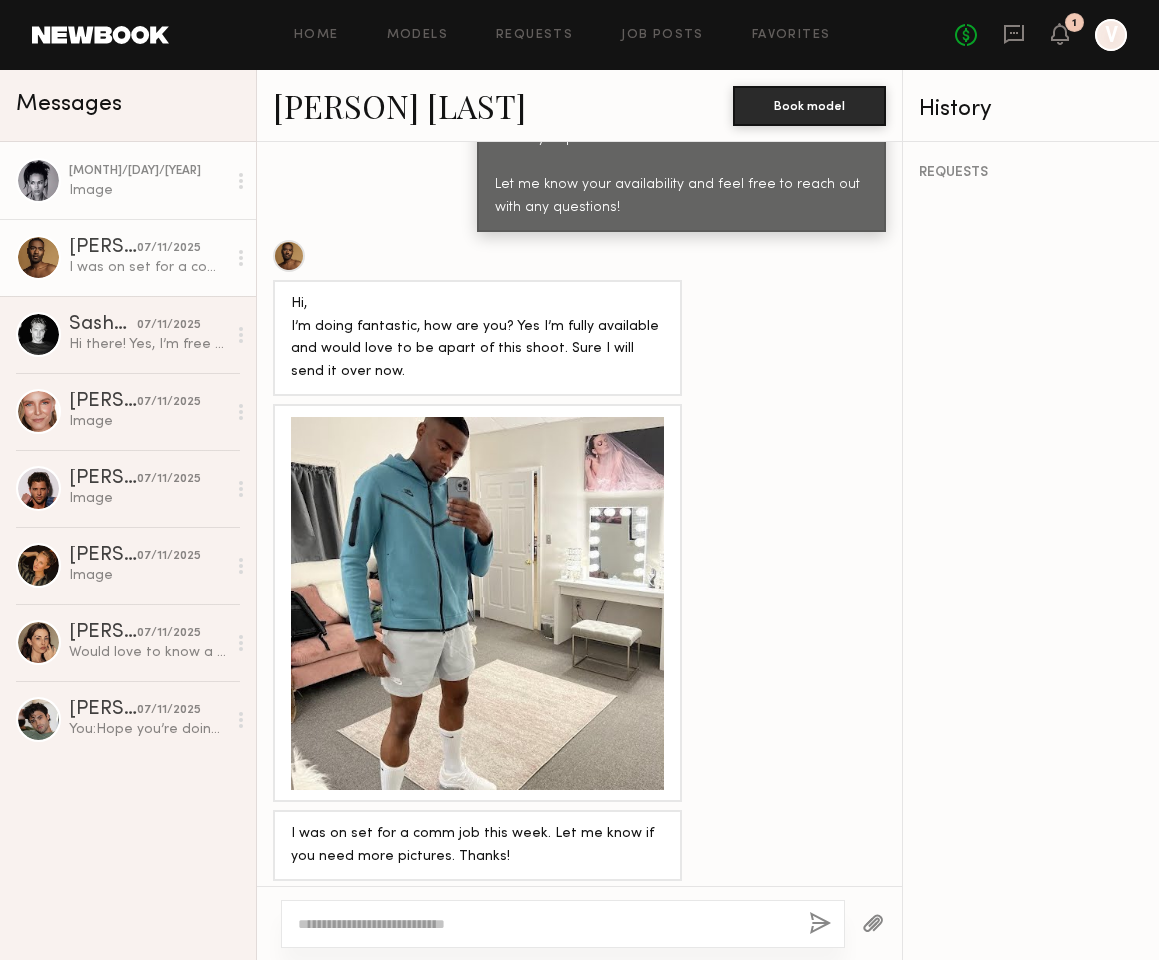 click on "Image" 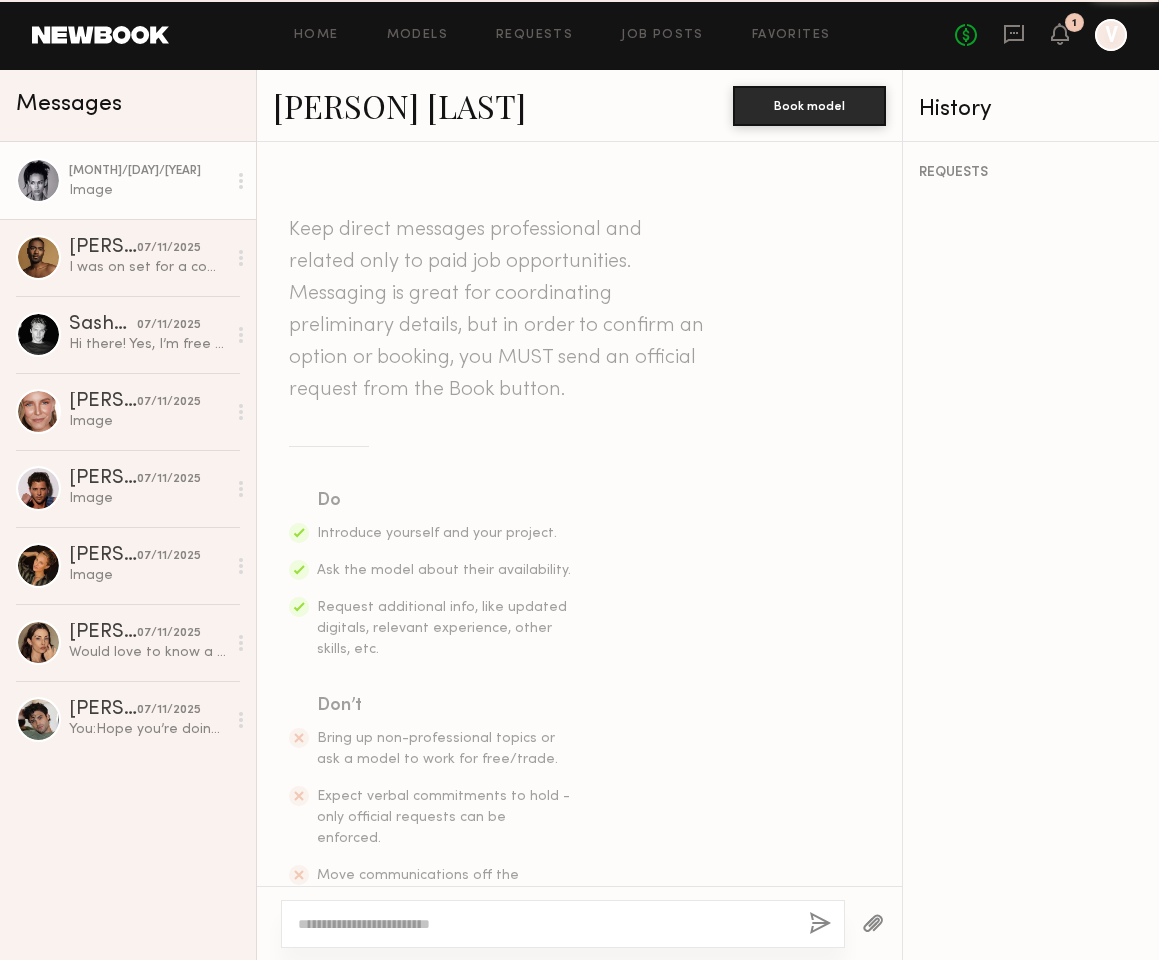 scroll, scrollTop: 1192, scrollLeft: 0, axis: vertical 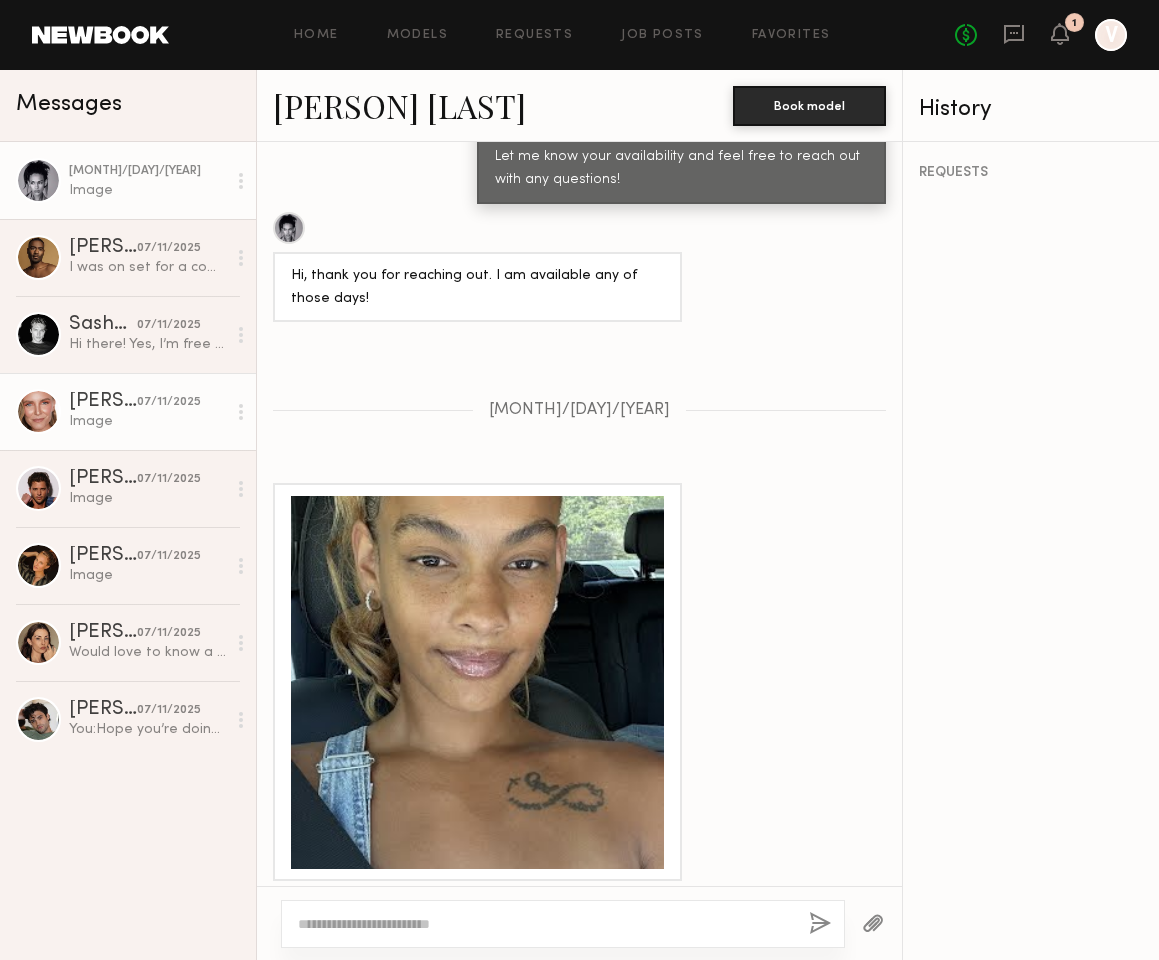 click on "Image" 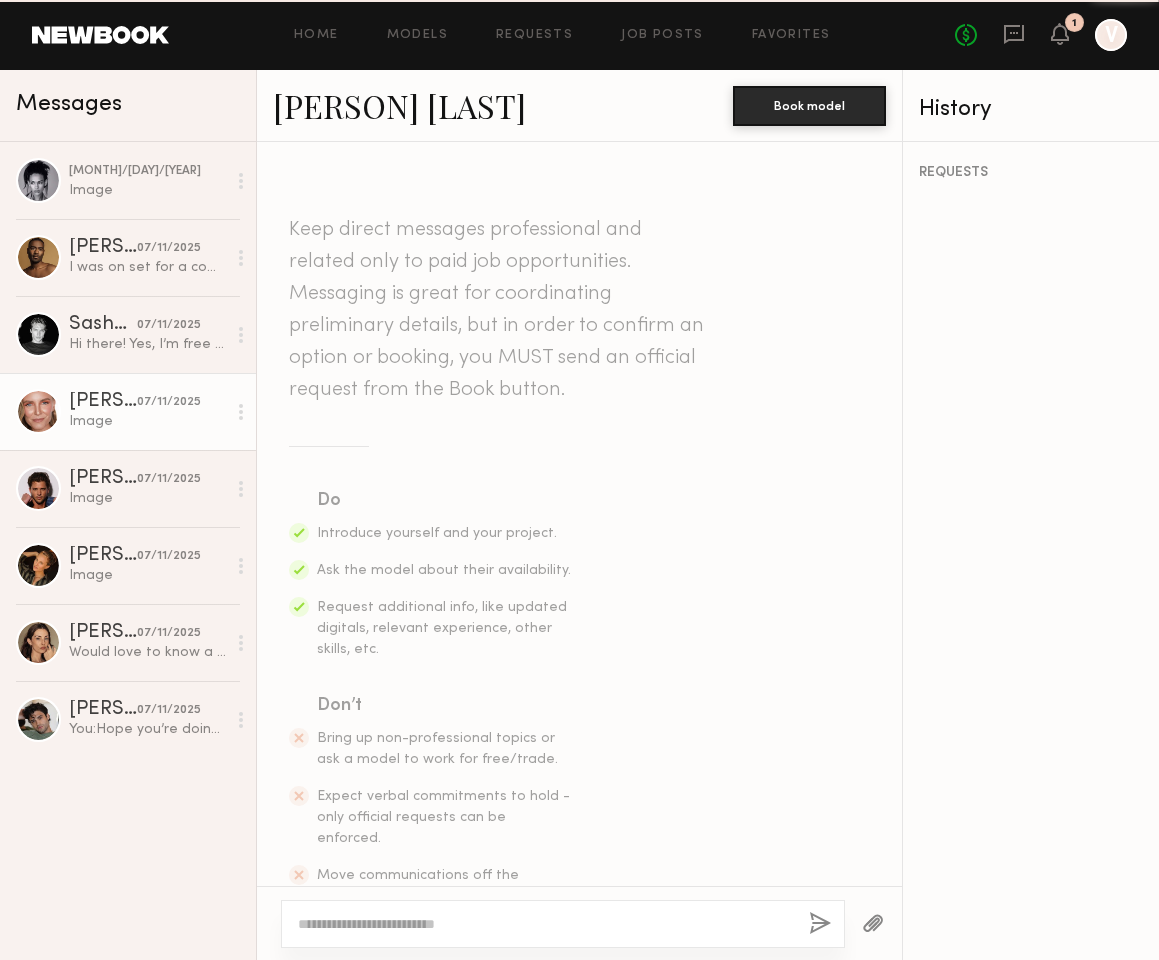 scroll, scrollTop: 1675, scrollLeft: 0, axis: vertical 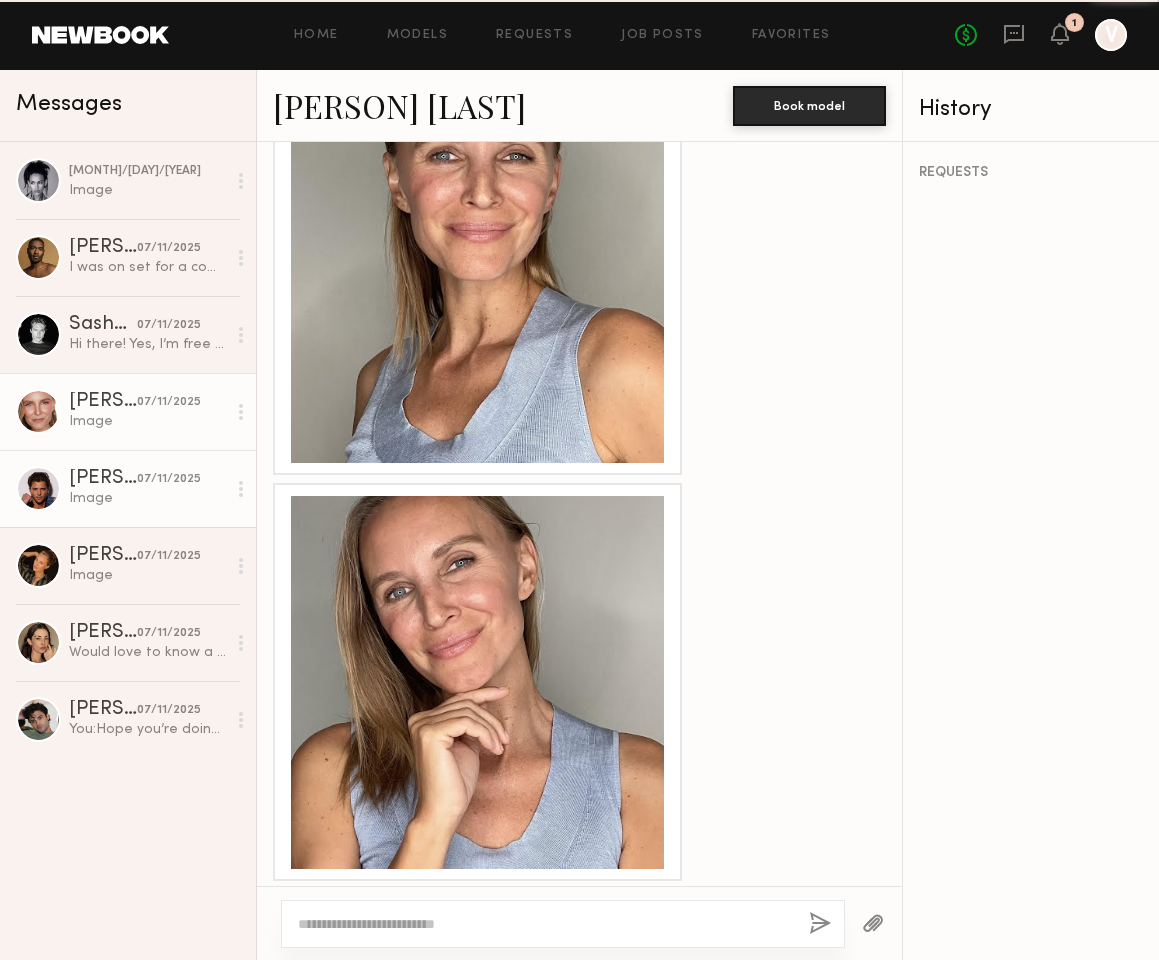 click on "Image" 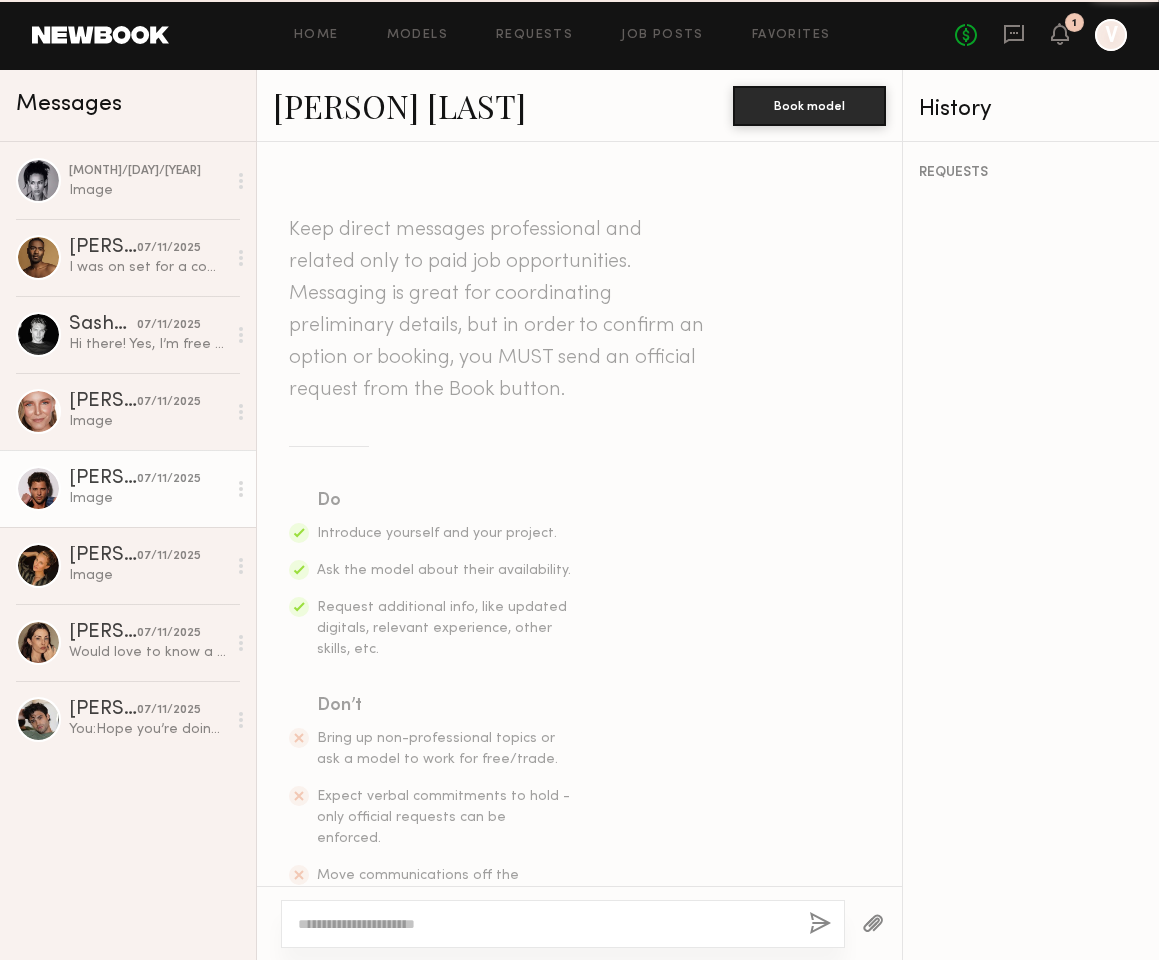 scroll, scrollTop: 1874, scrollLeft: 0, axis: vertical 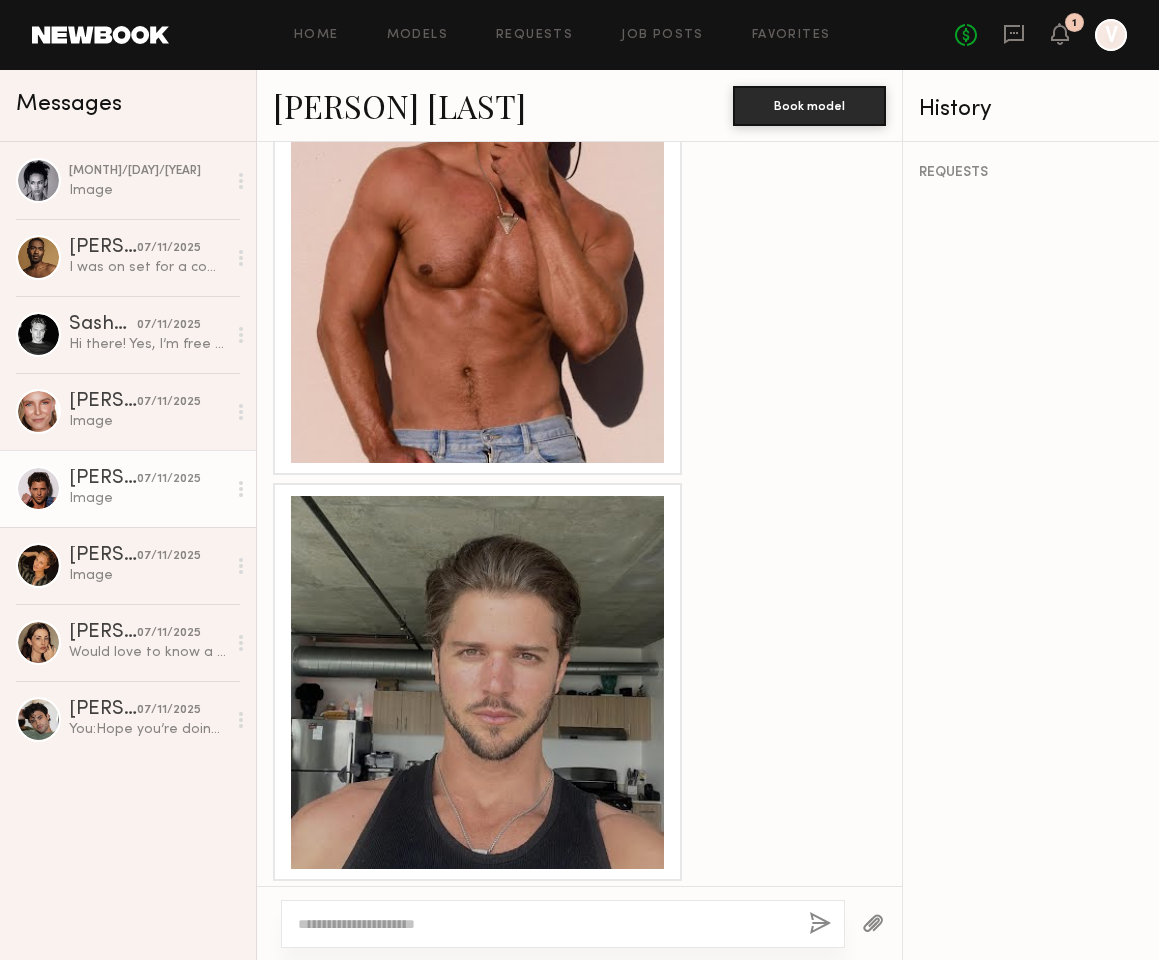 click 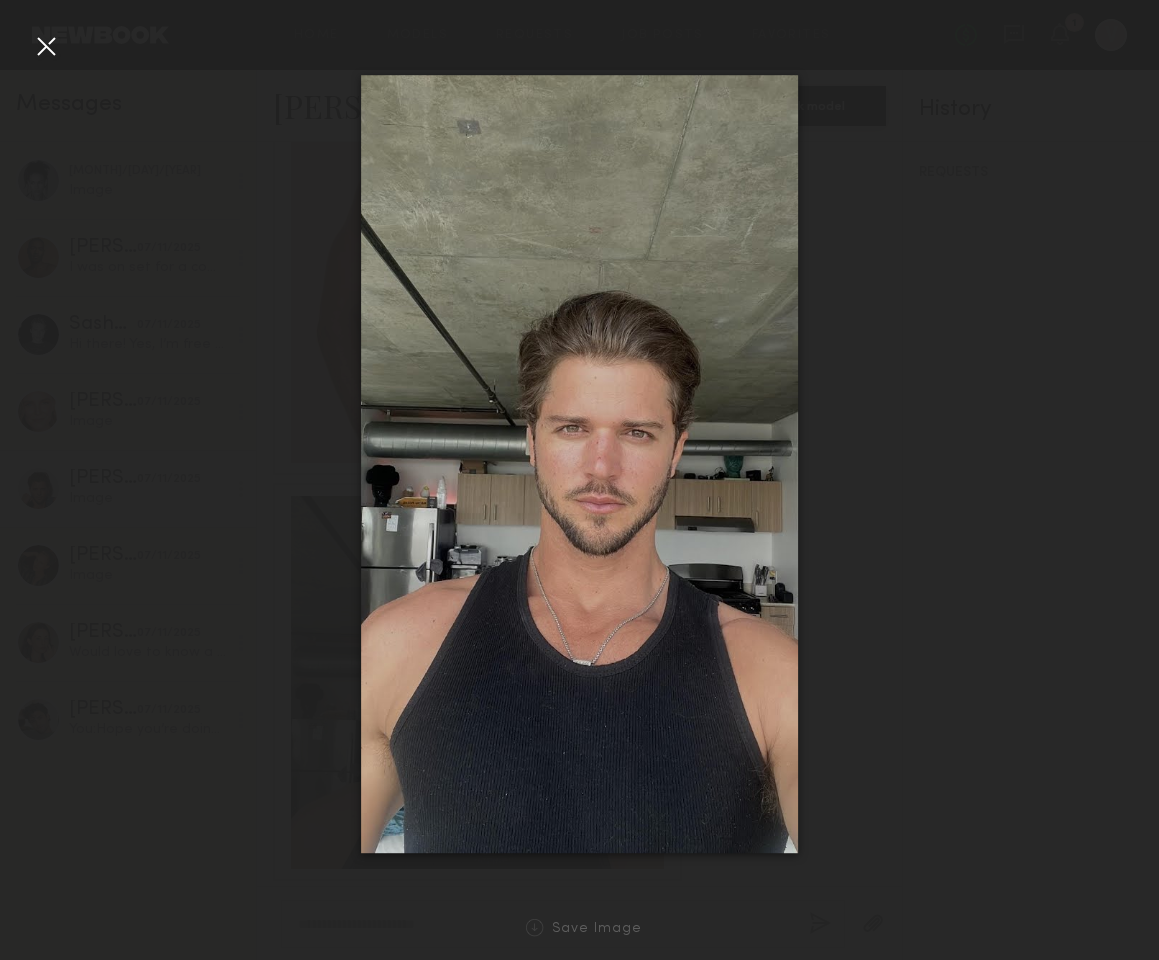 click 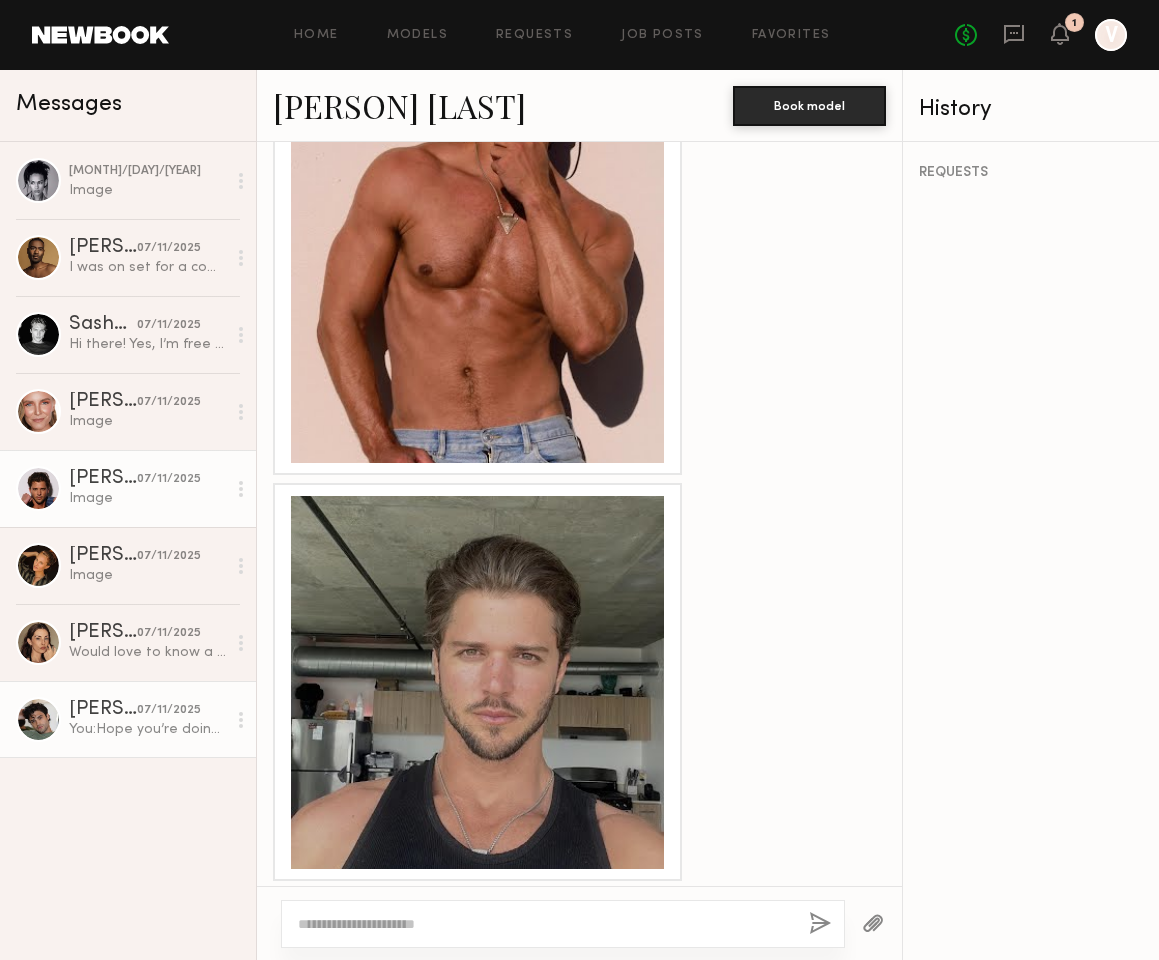 click on "07/11/2025" 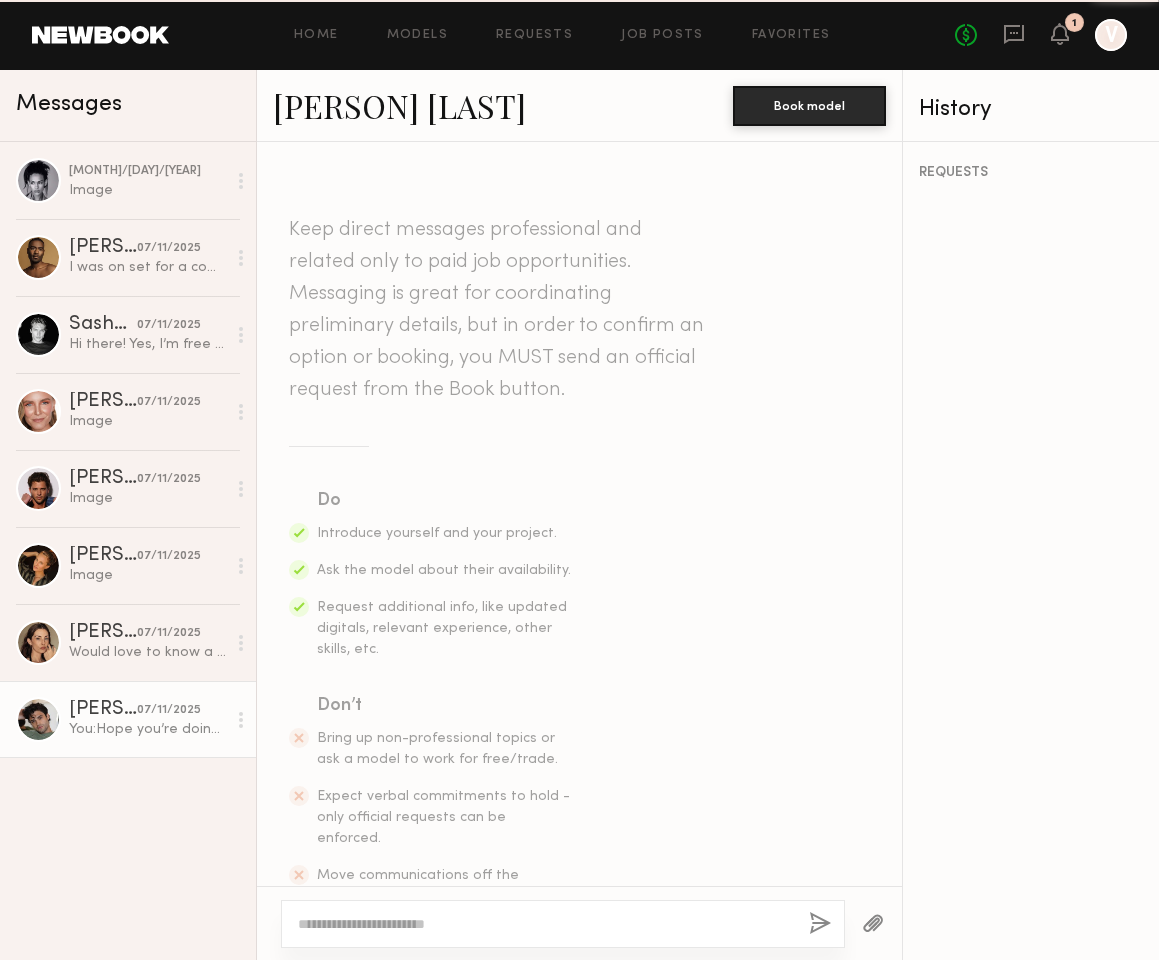 scroll, scrollTop: 515, scrollLeft: 0, axis: vertical 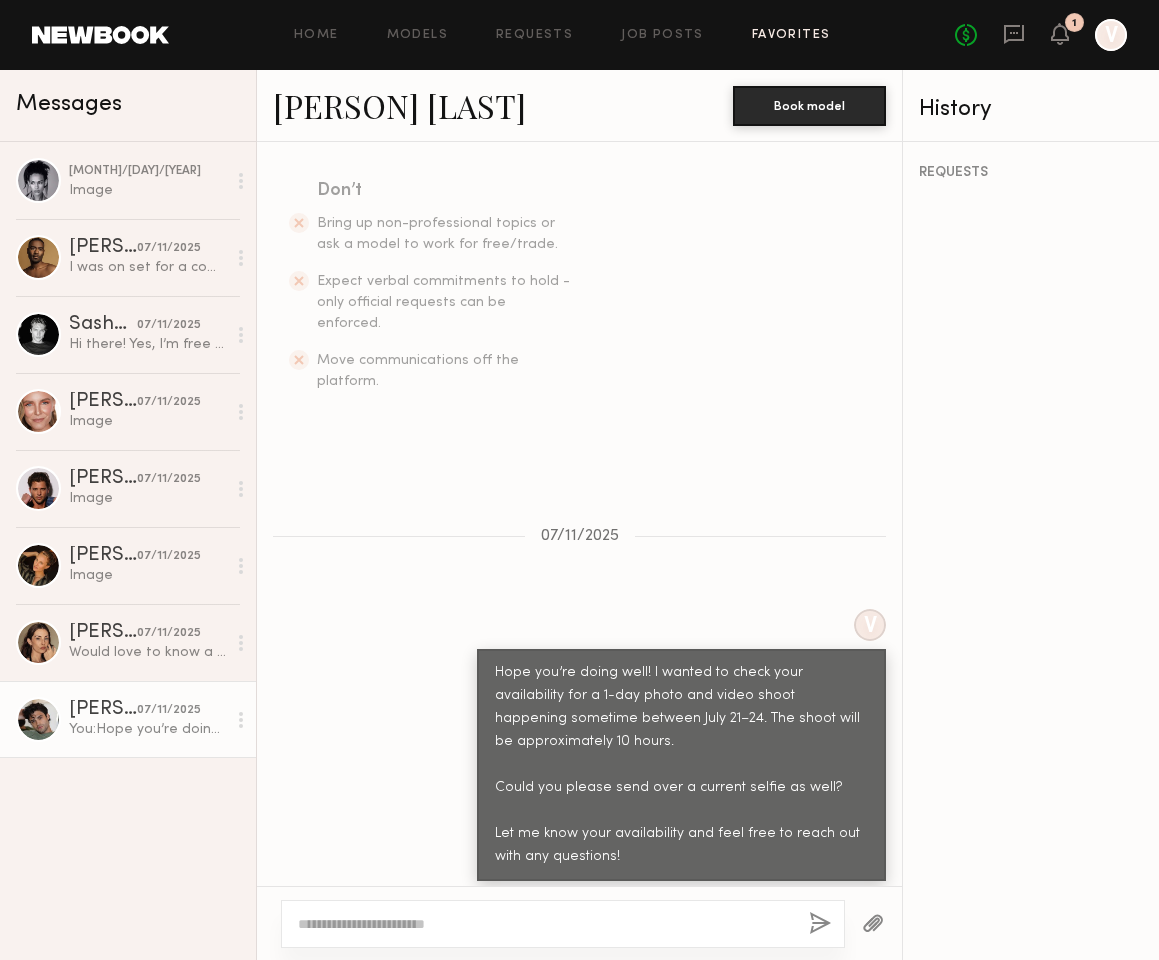 click on "Favorites" 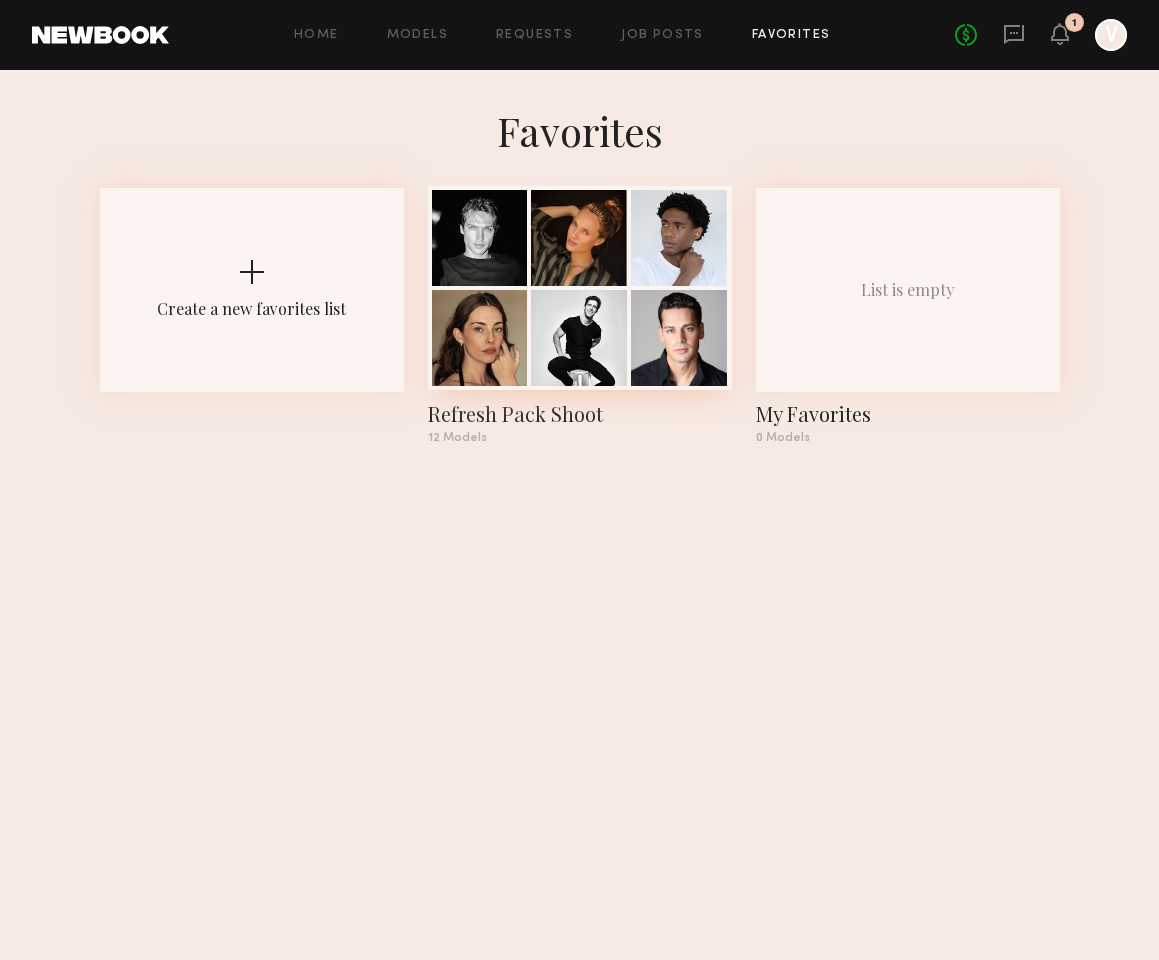 click 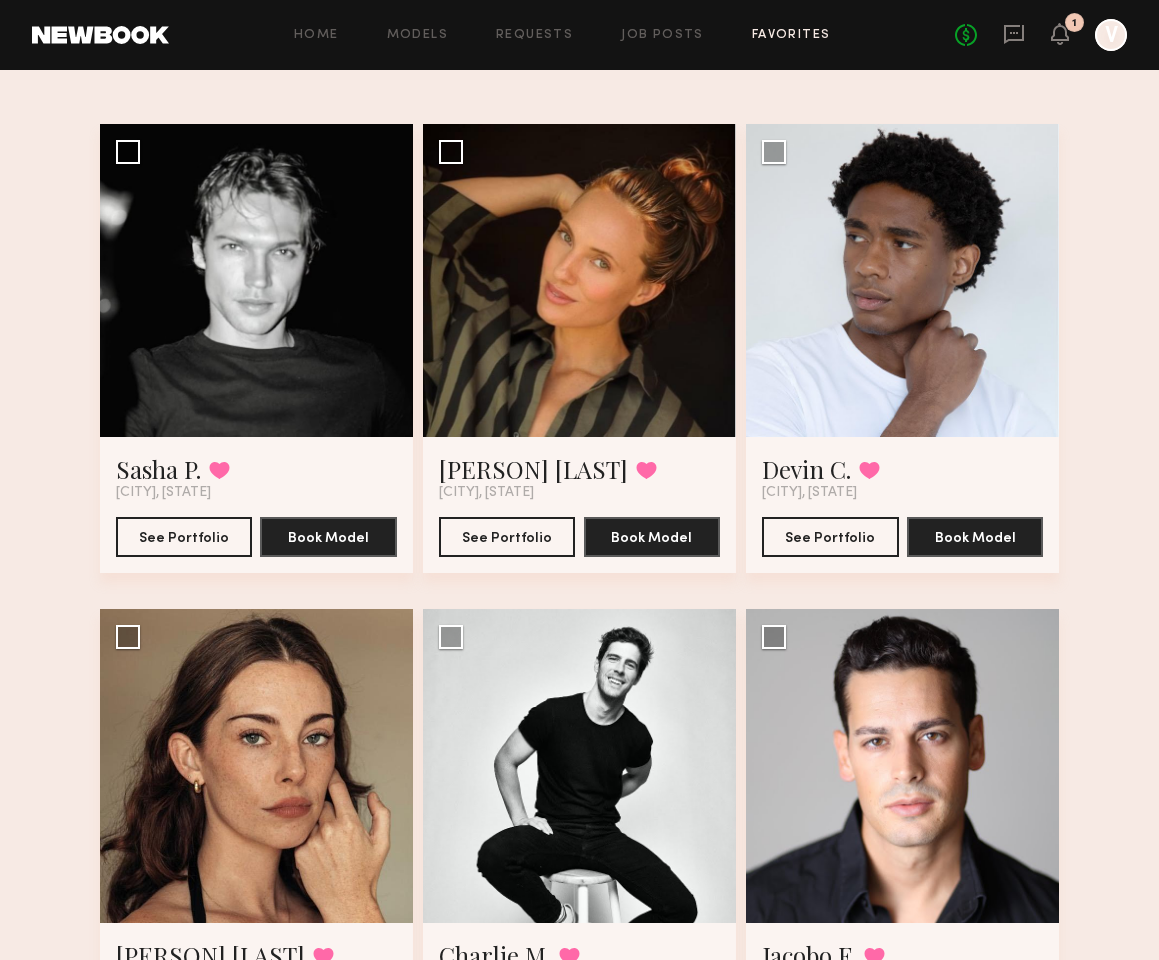 scroll, scrollTop: 0, scrollLeft: 0, axis: both 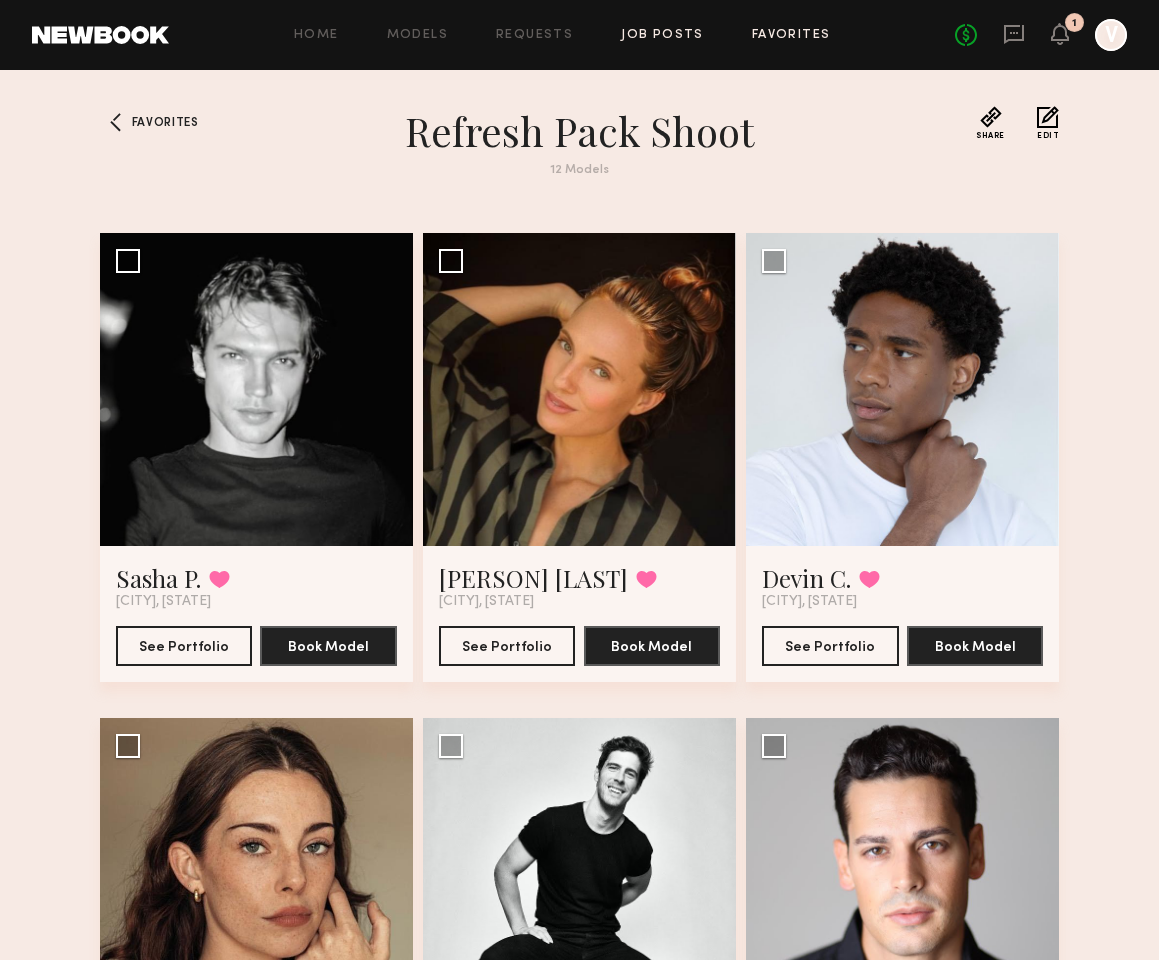 click on "Job Posts" 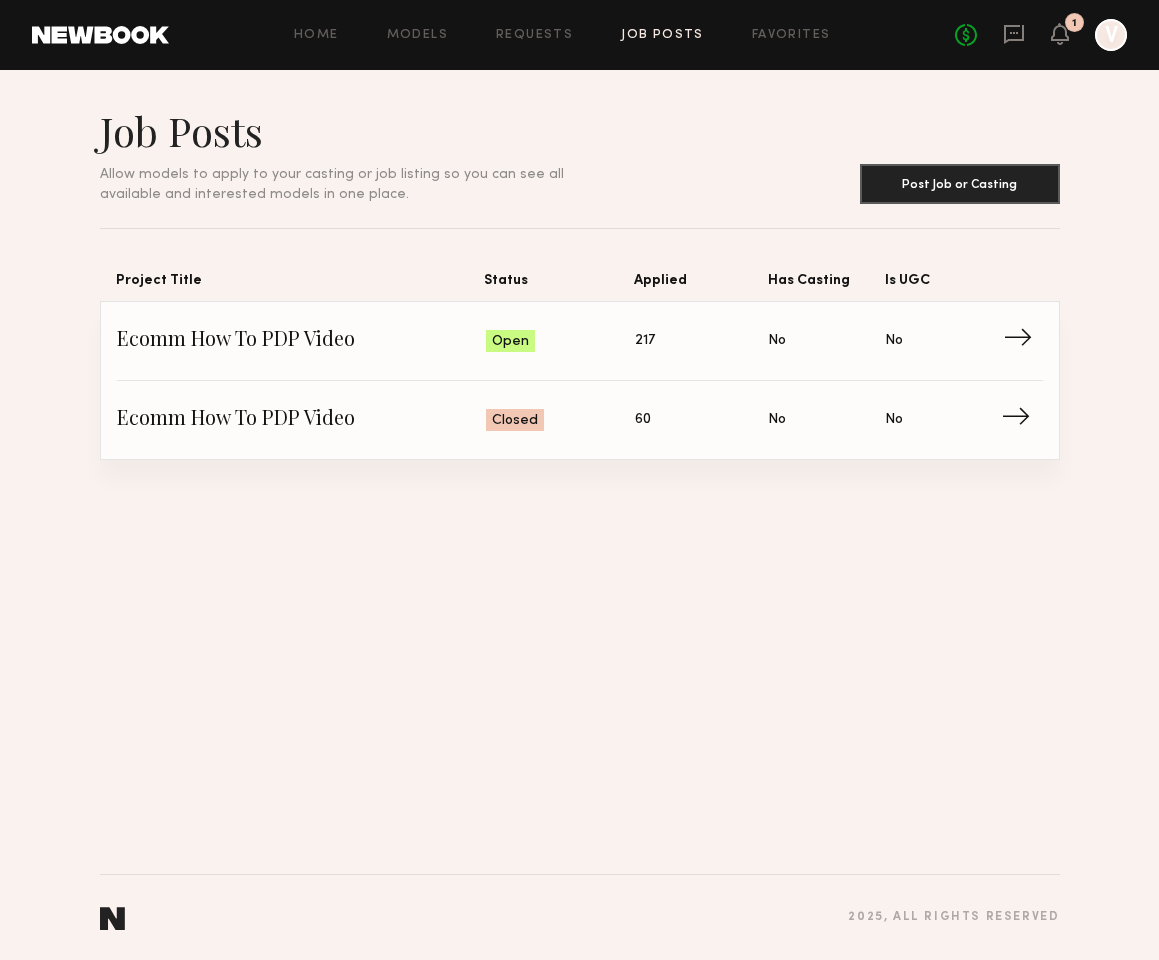 click on "→" 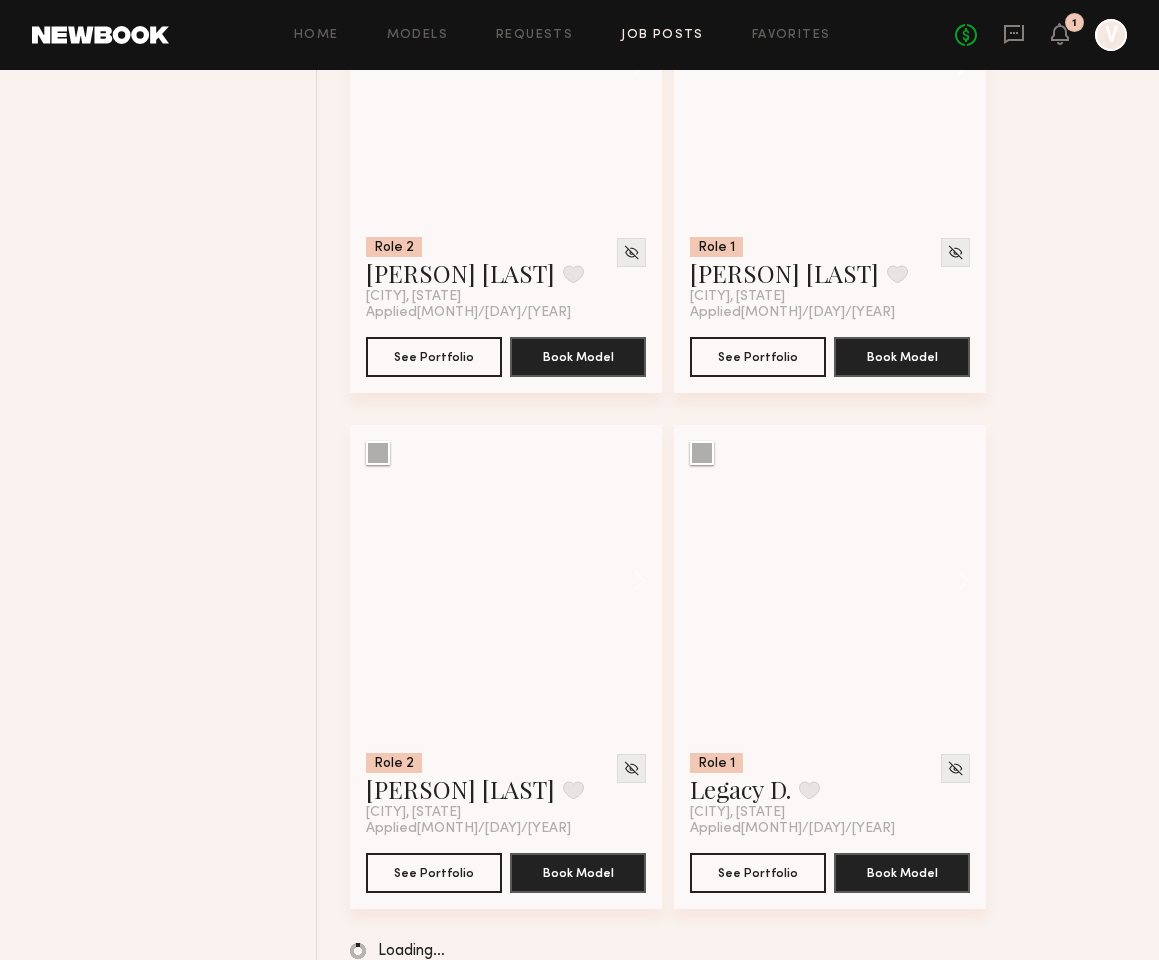 scroll, scrollTop: 14951, scrollLeft: 0, axis: vertical 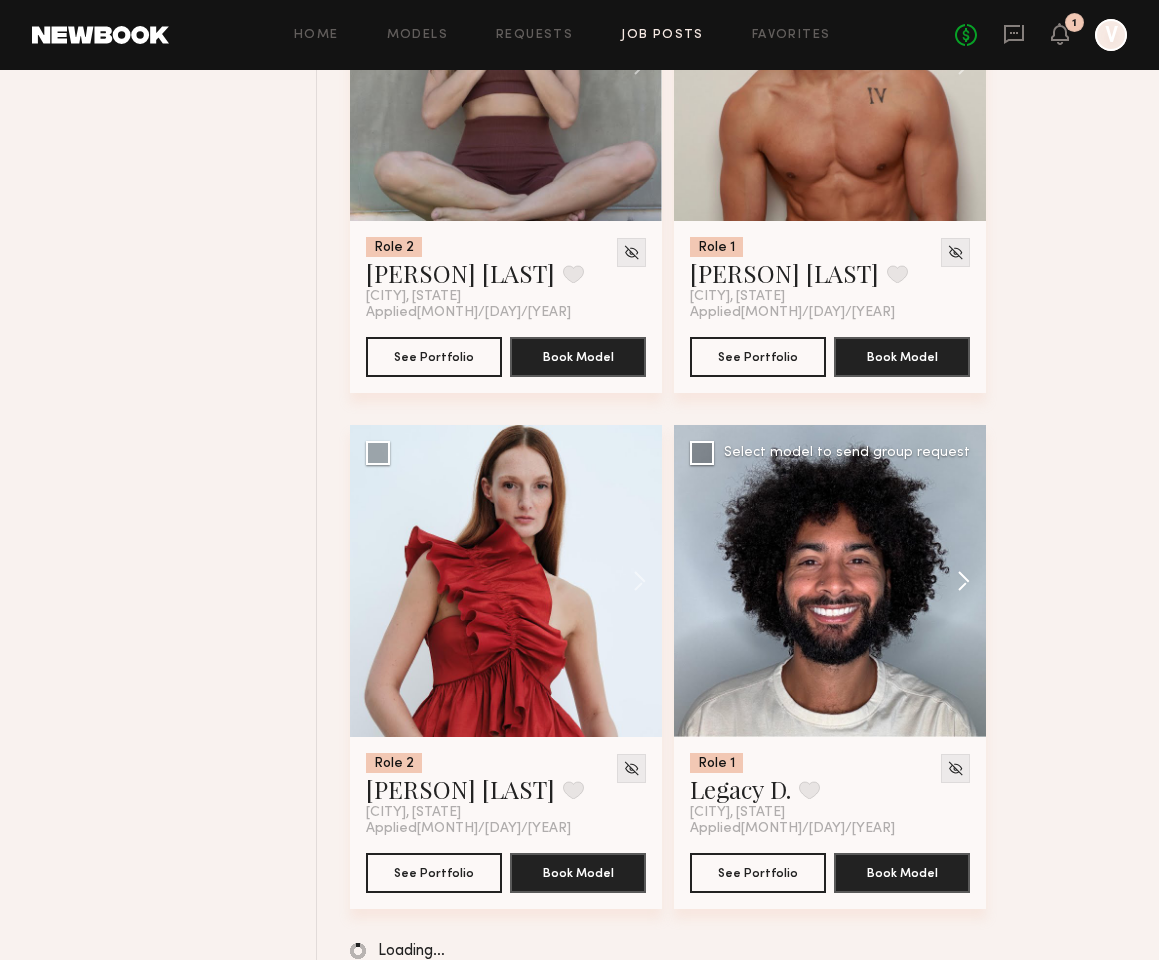 click 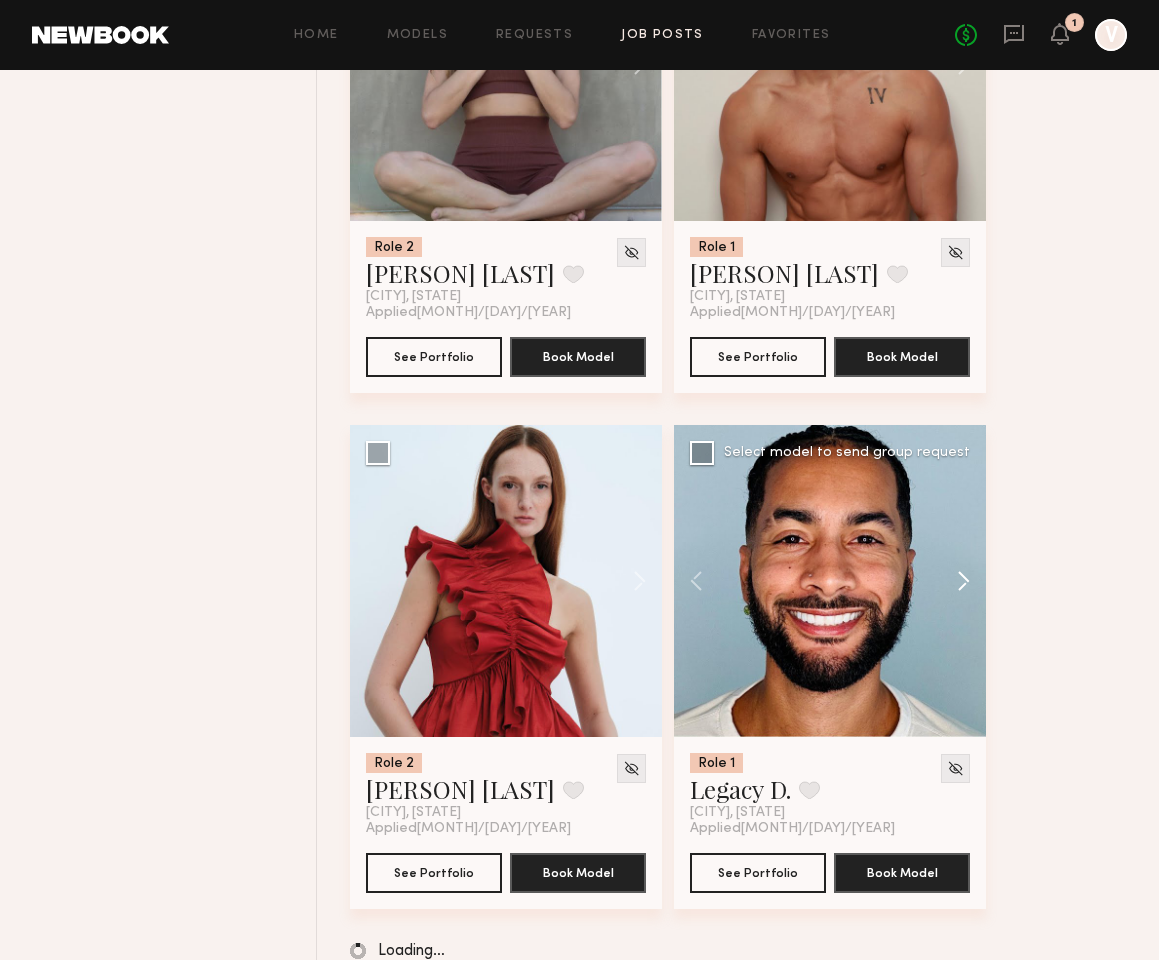 scroll, scrollTop: 14950, scrollLeft: 0, axis: vertical 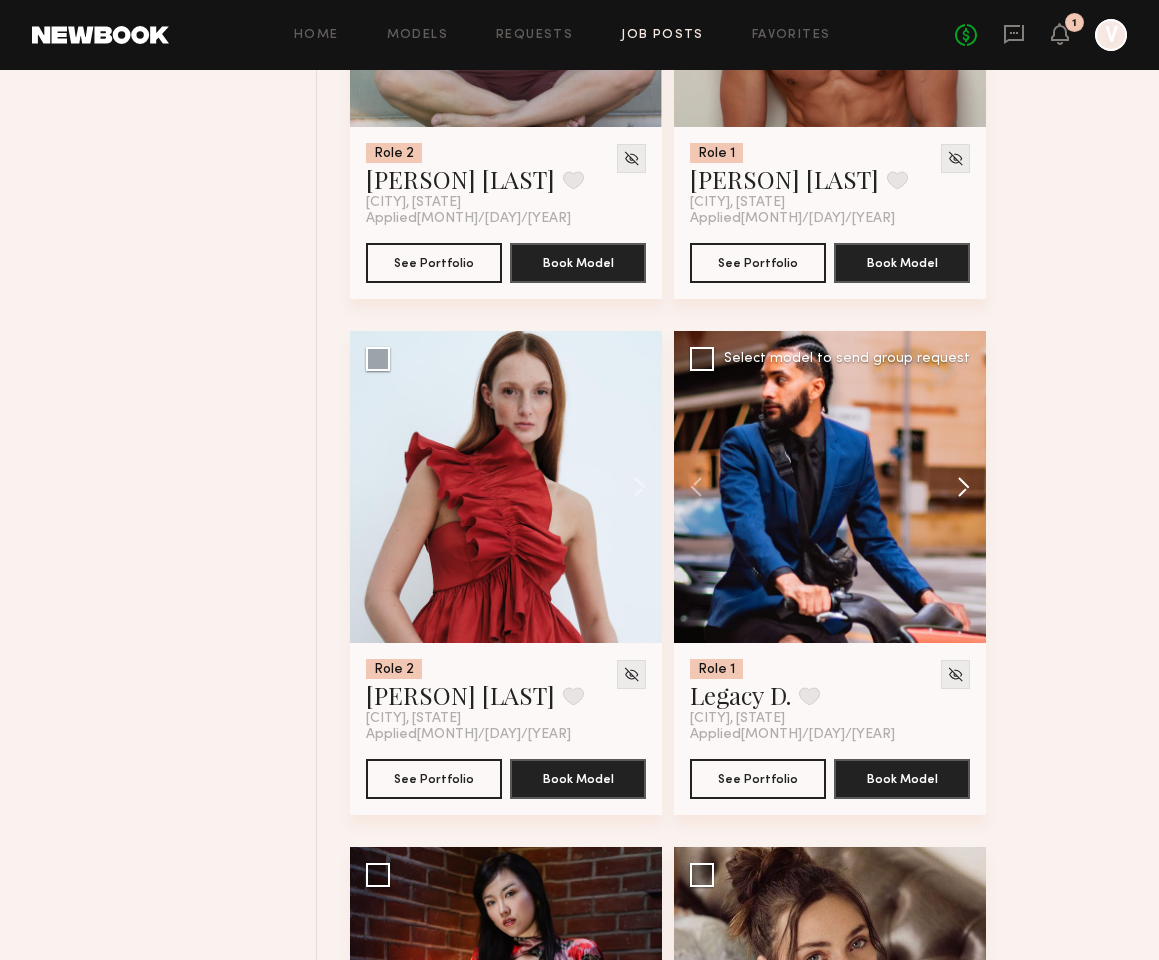 click 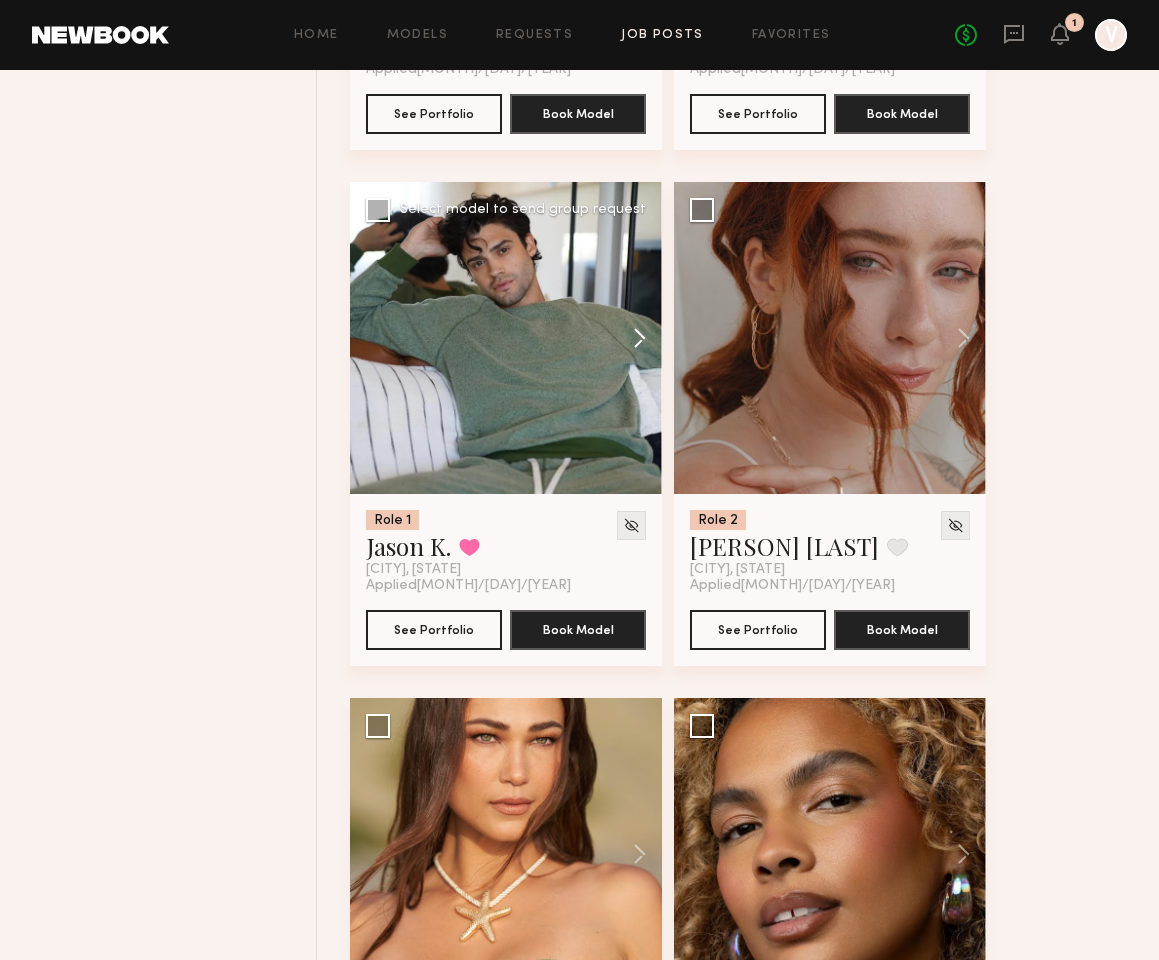 scroll, scrollTop: 16136, scrollLeft: 0, axis: vertical 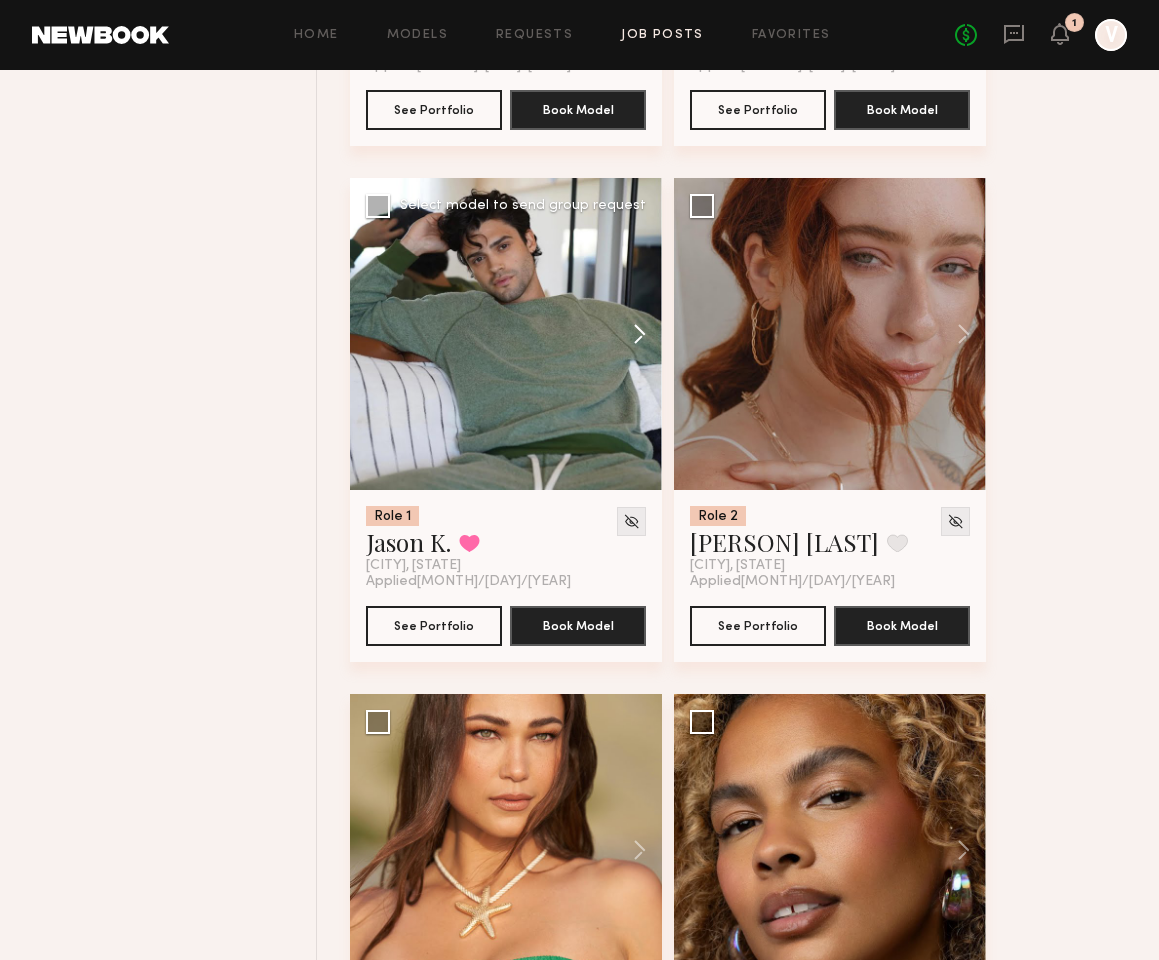 click 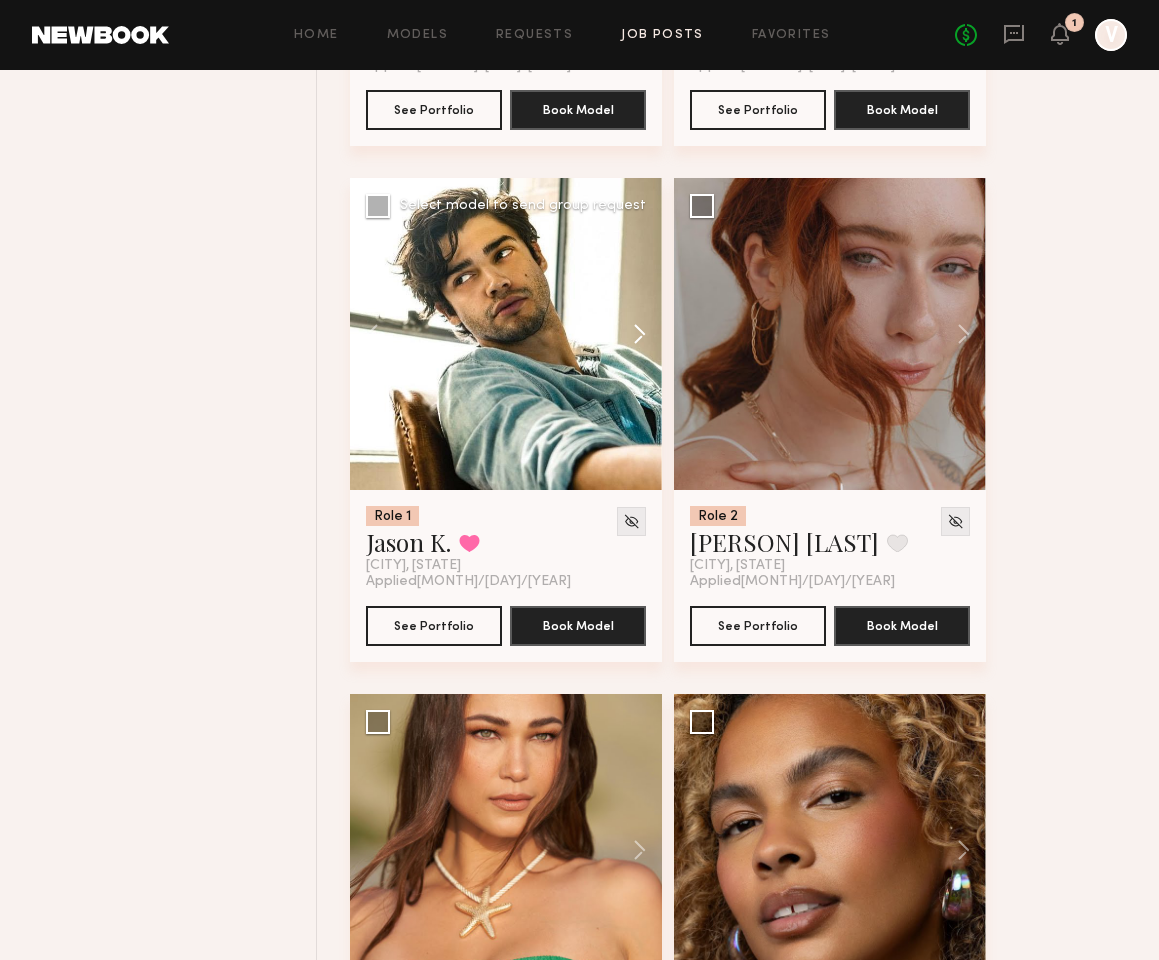 click 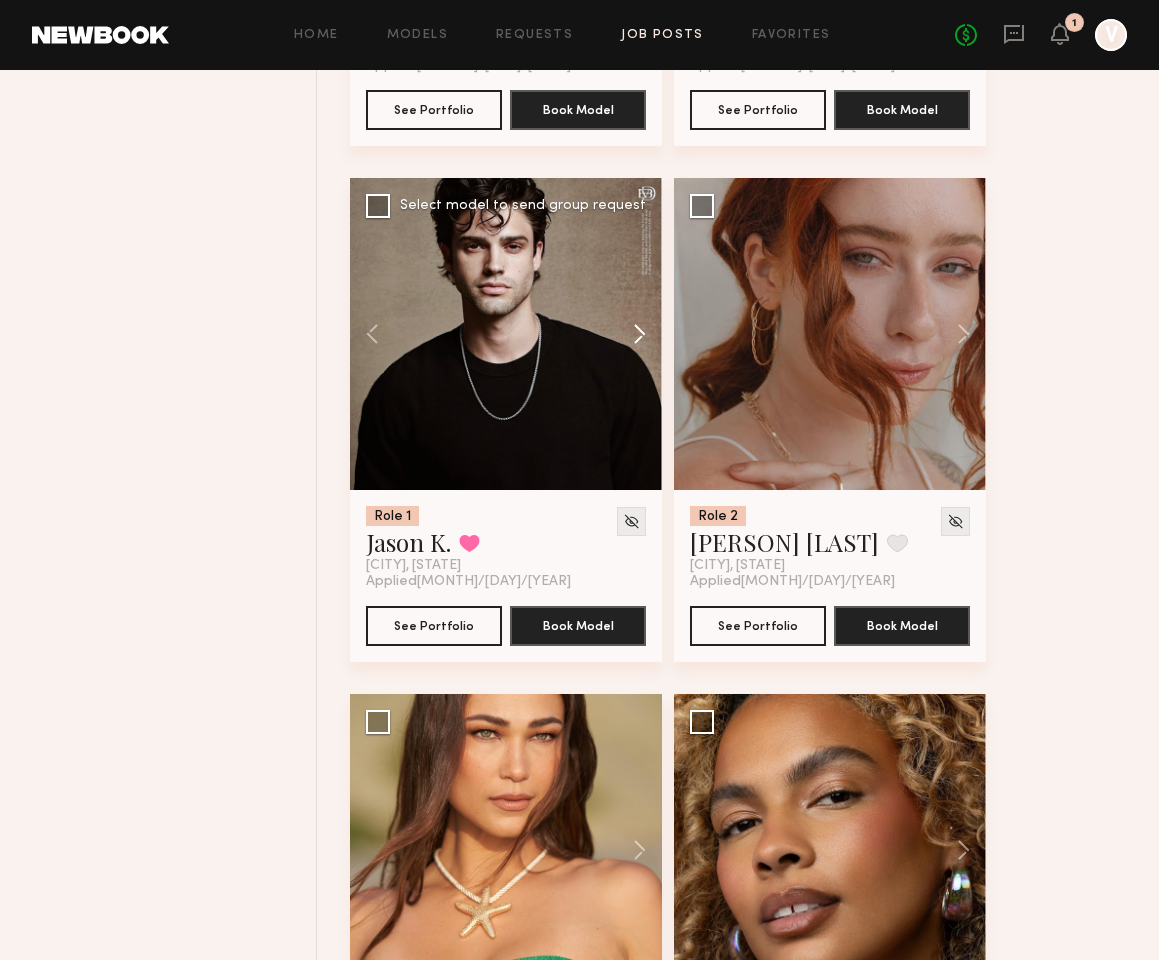 click 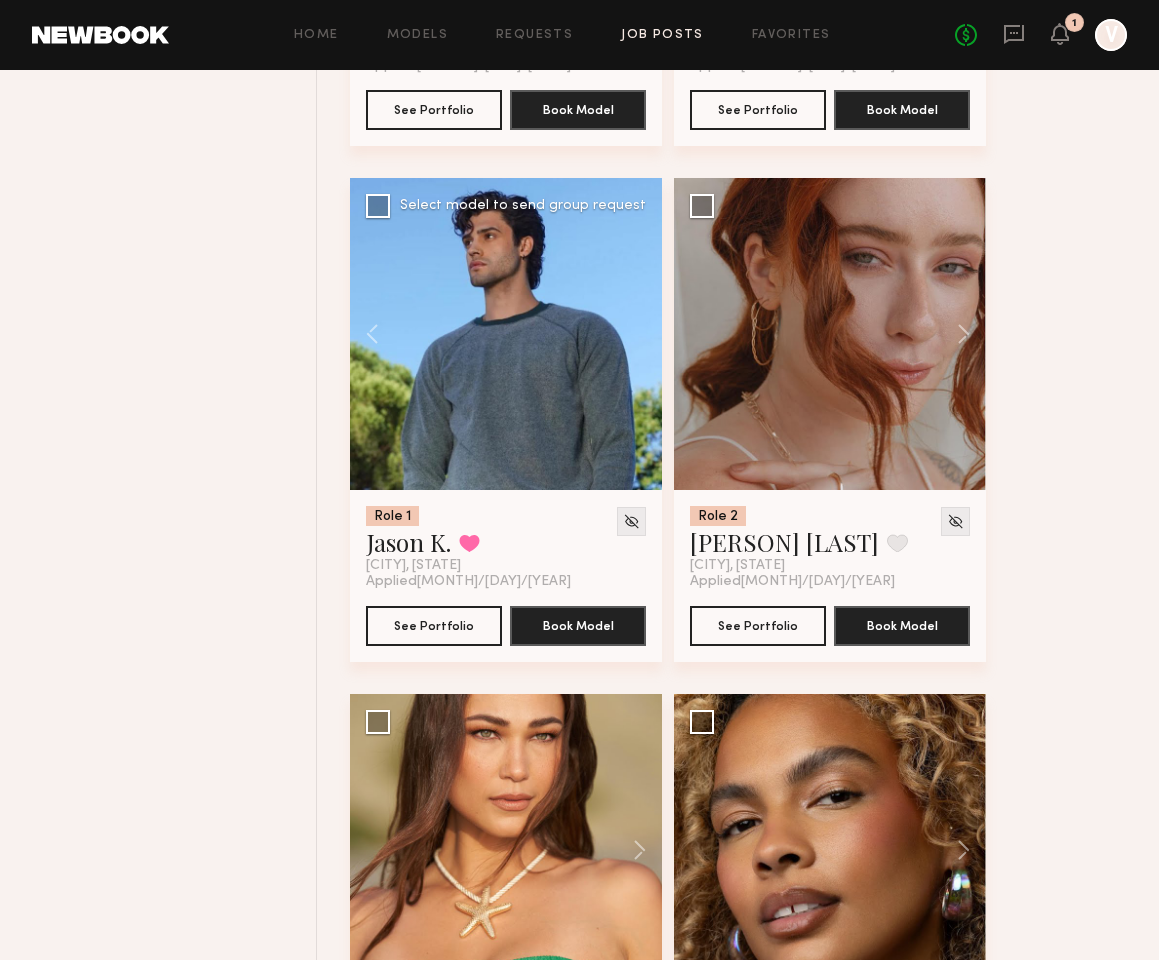 click 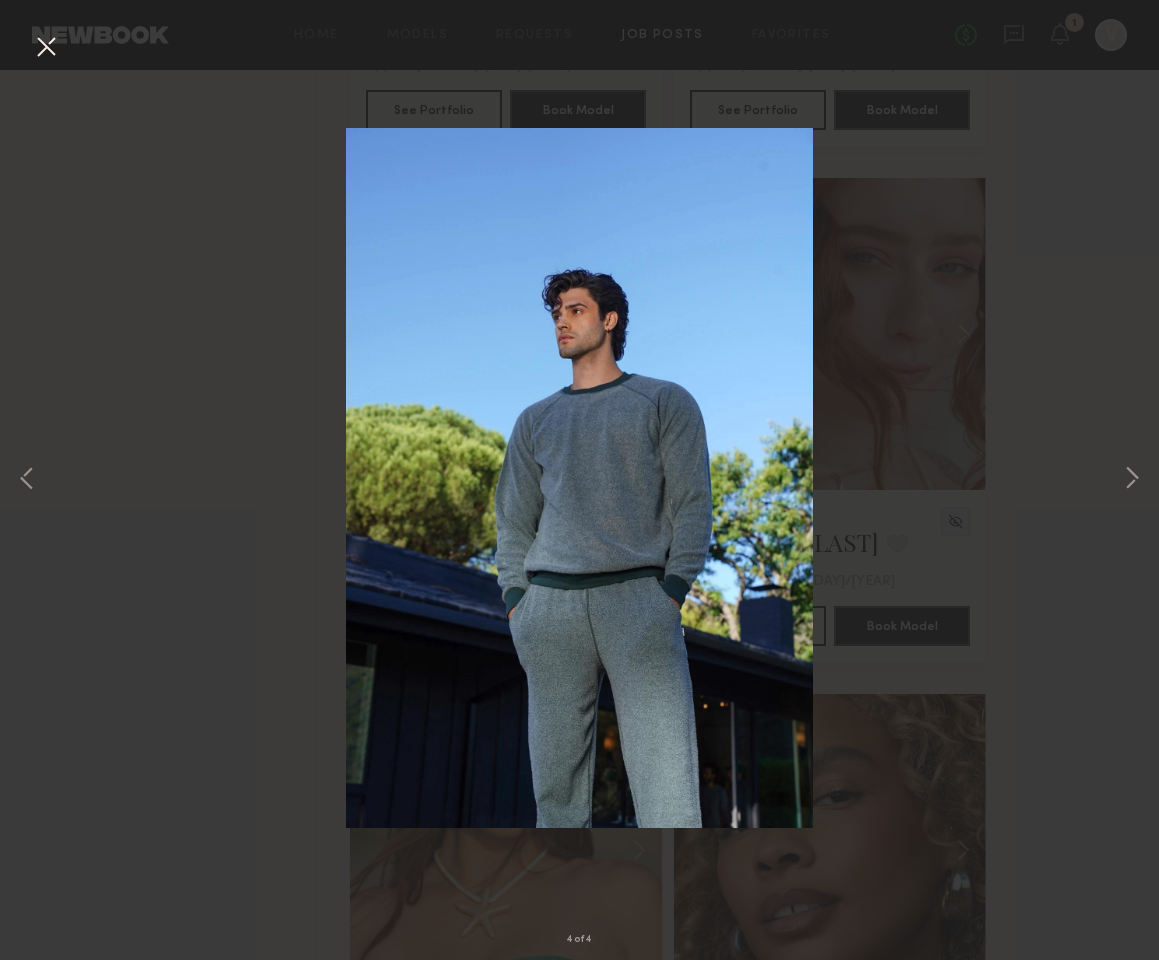 click on "4  of  4" at bounding box center (579, 480) 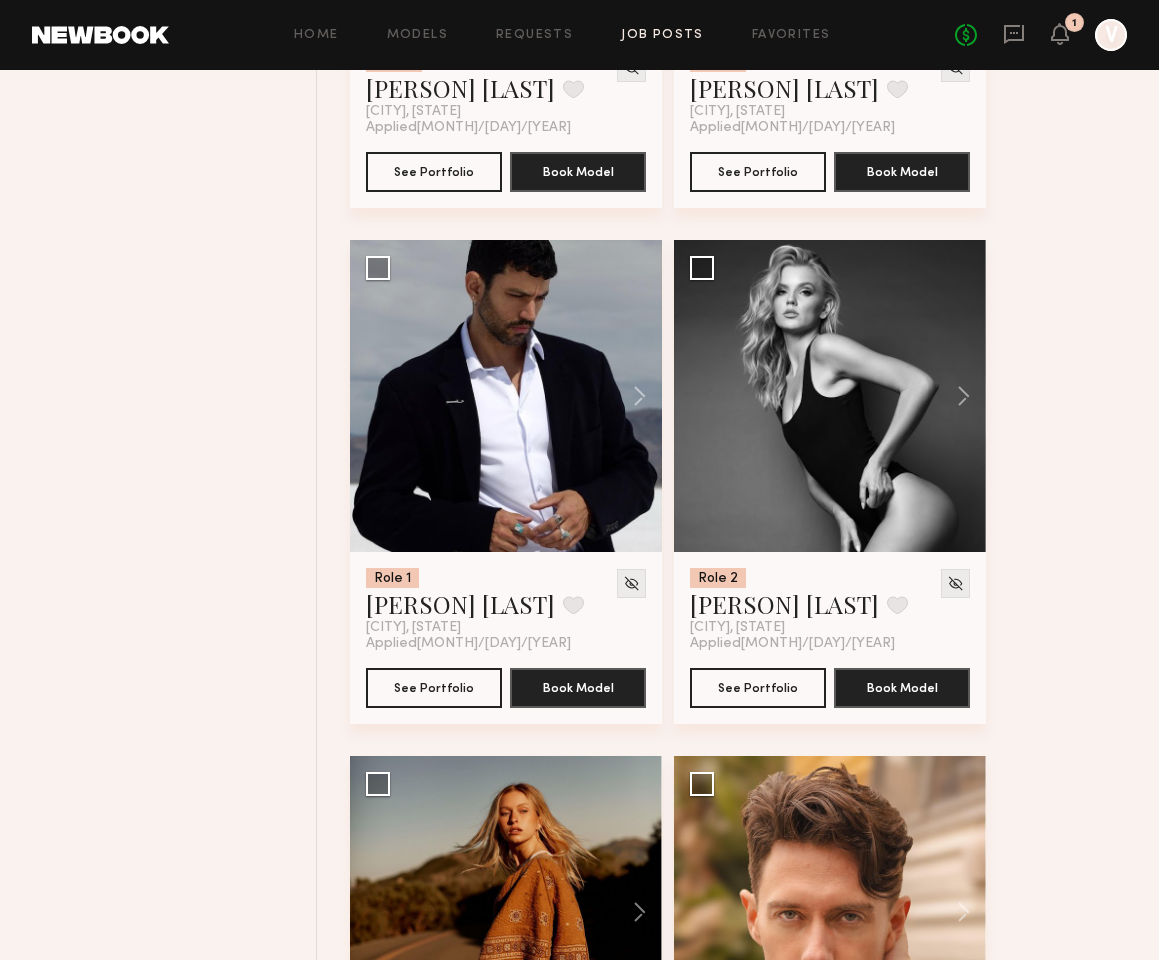 scroll, scrollTop: 19175, scrollLeft: 0, axis: vertical 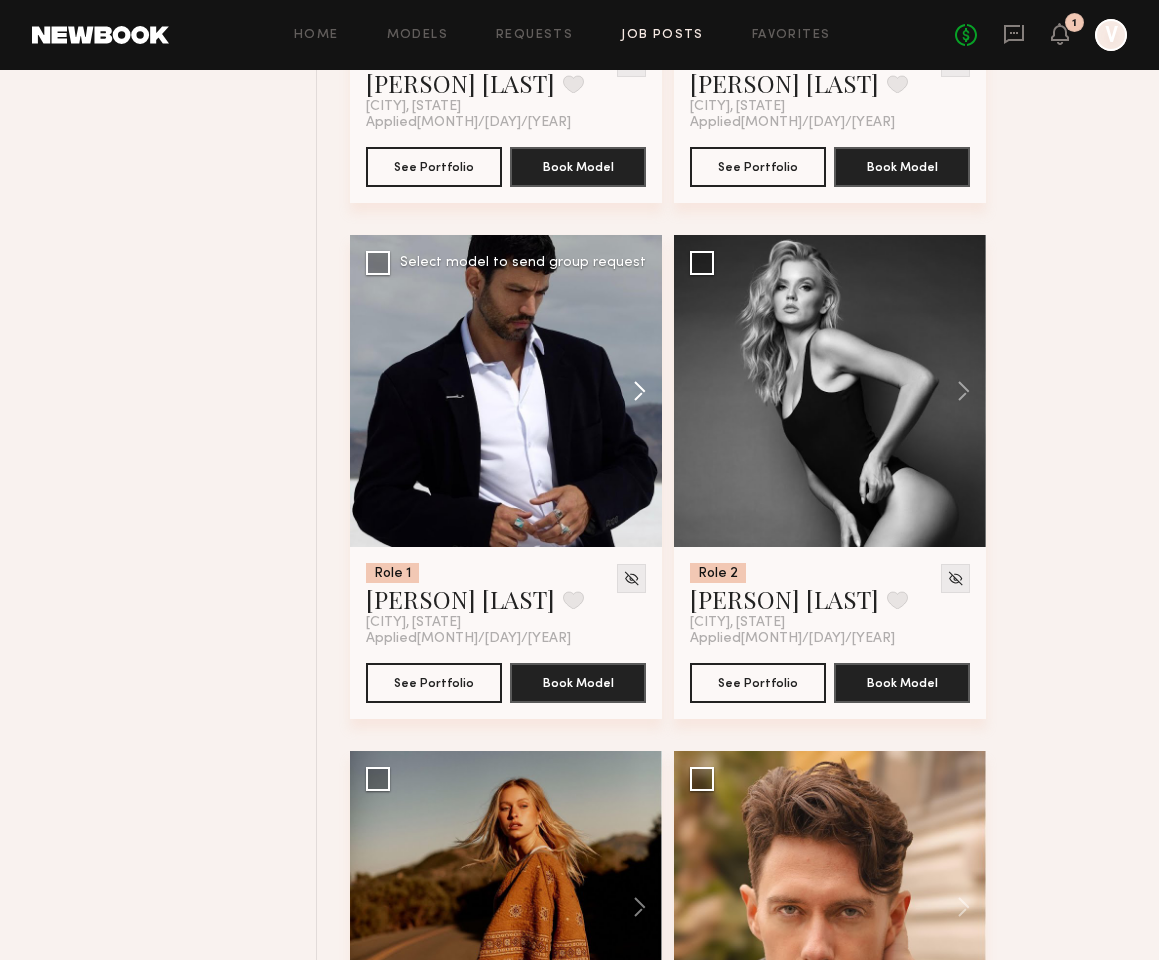 click 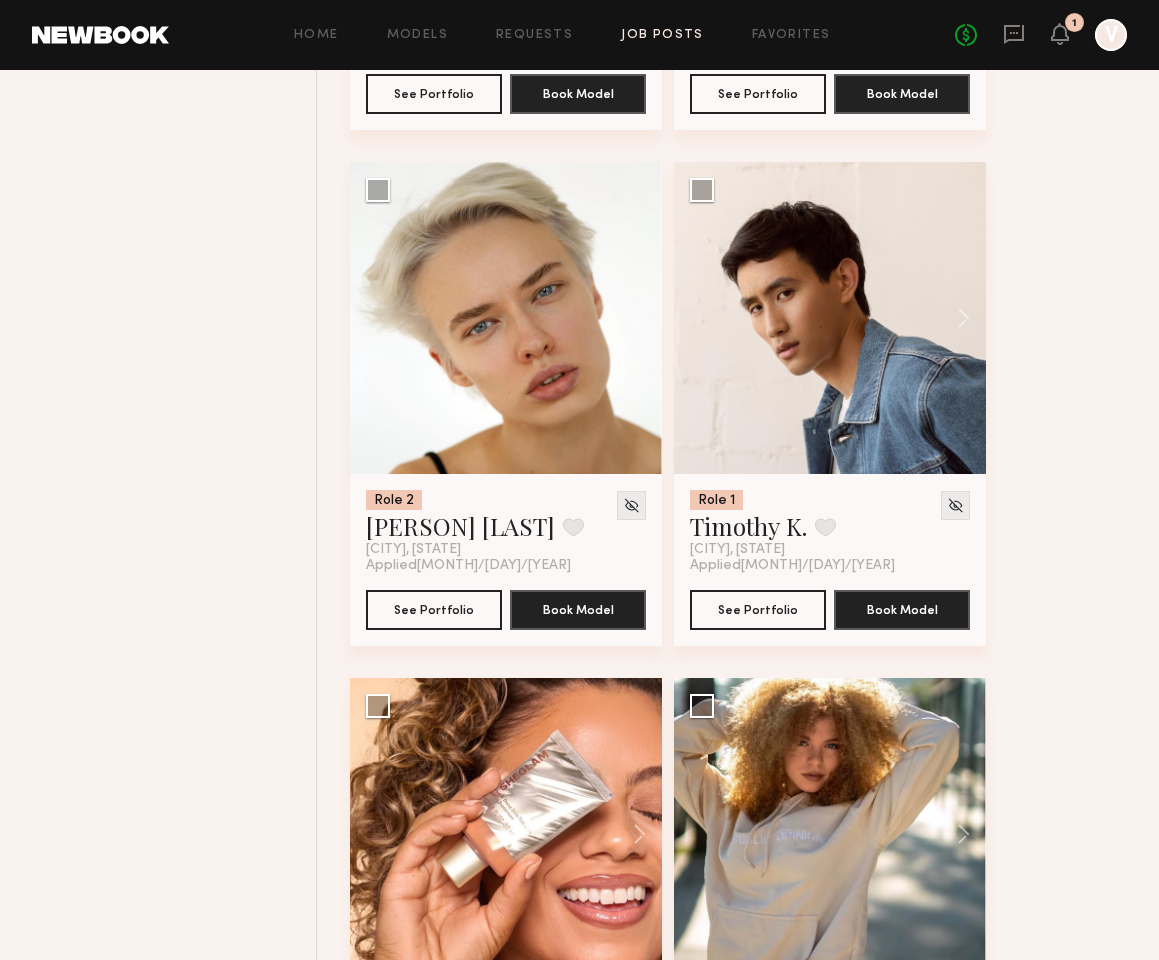 scroll, scrollTop: 20281, scrollLeft: 0, axis: vertical 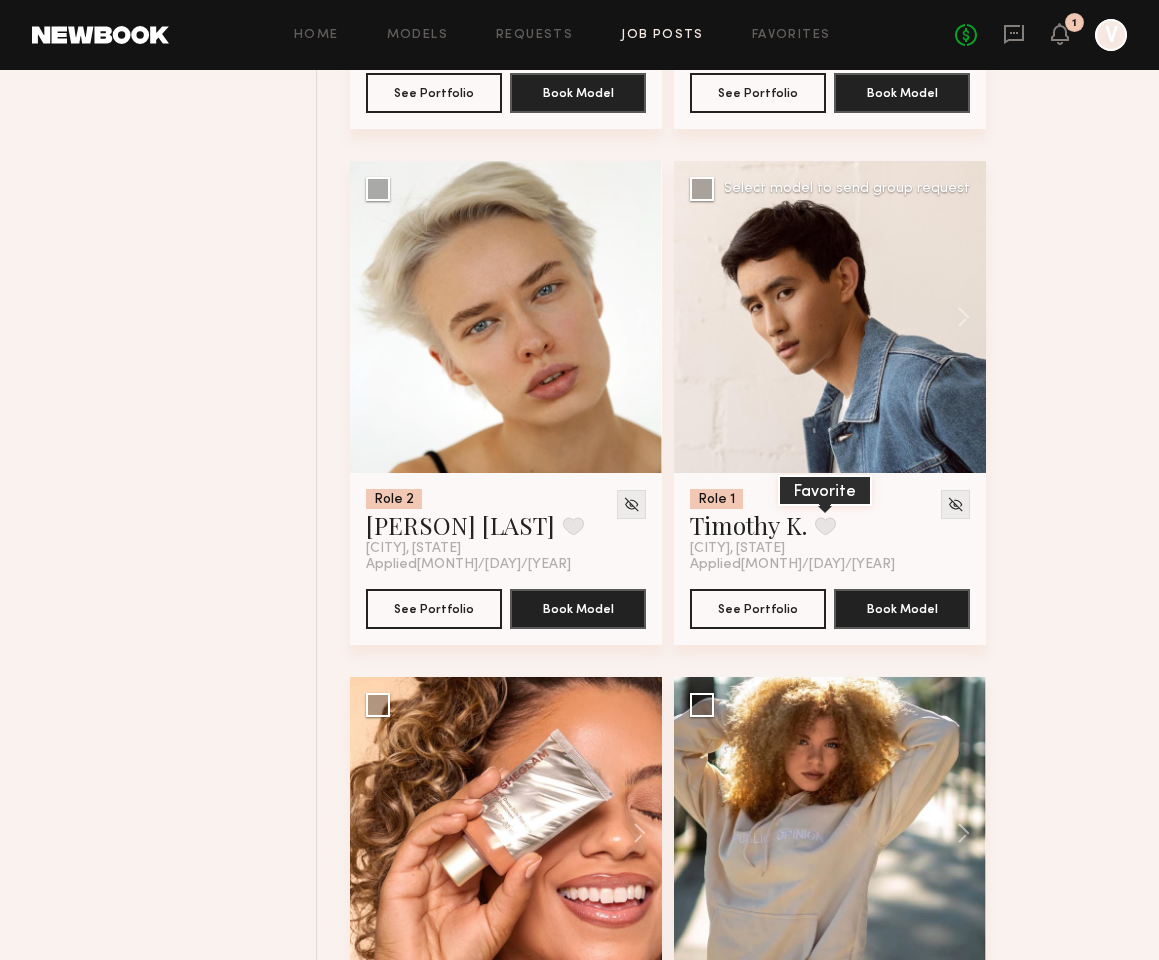 click 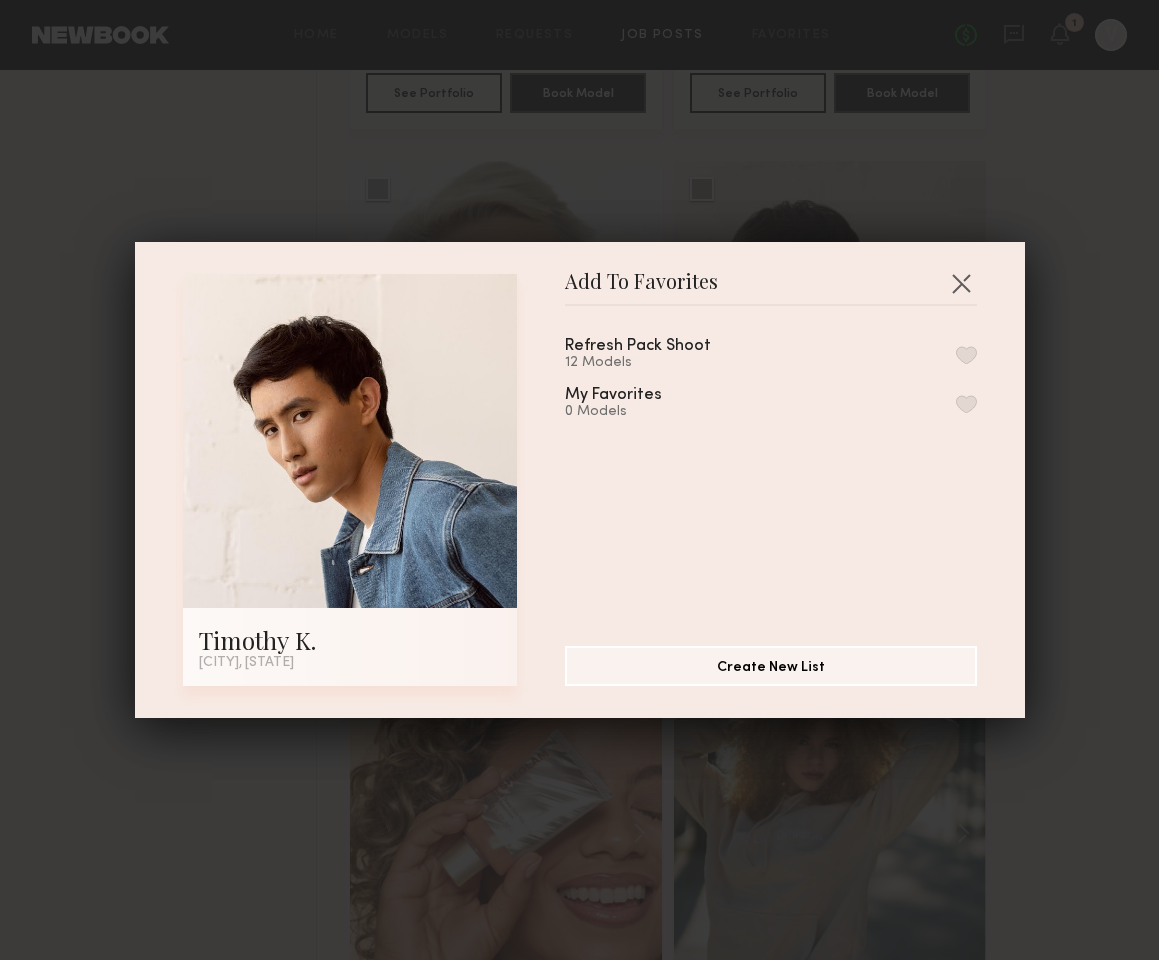 click at bounding box center (966, 355) 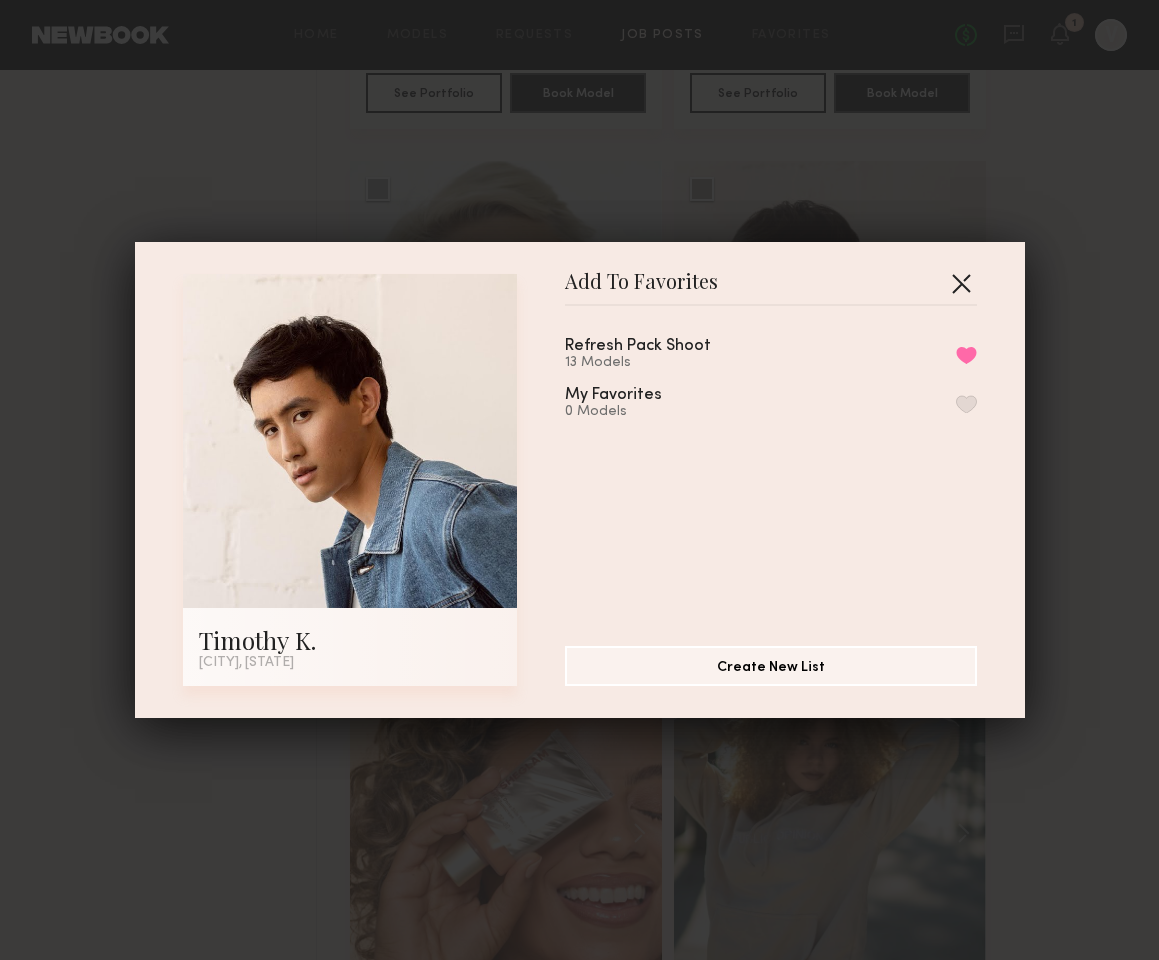 click at bounding box center [961, 283] 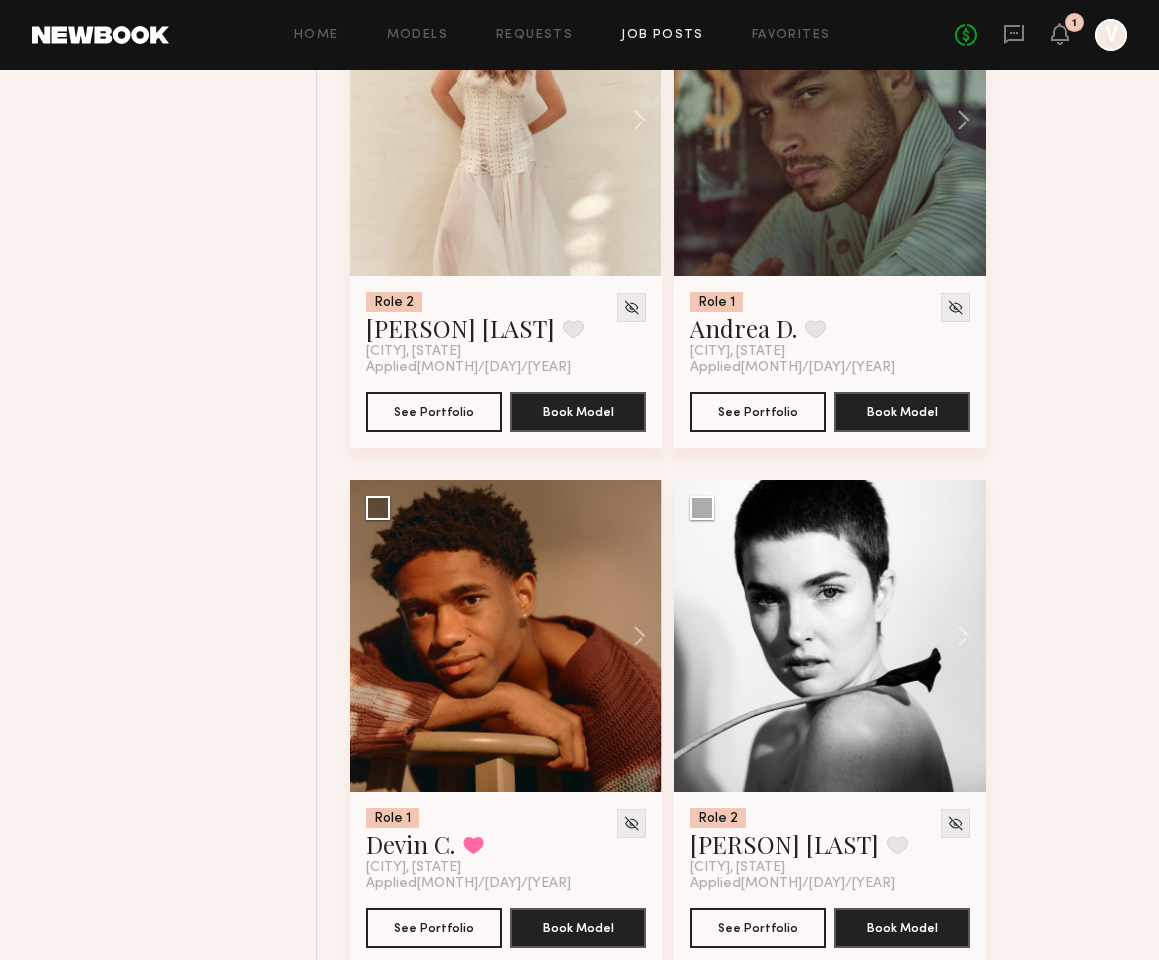 scroll, scrollTop: 23576, scrollLeft: 0, axis: vertical 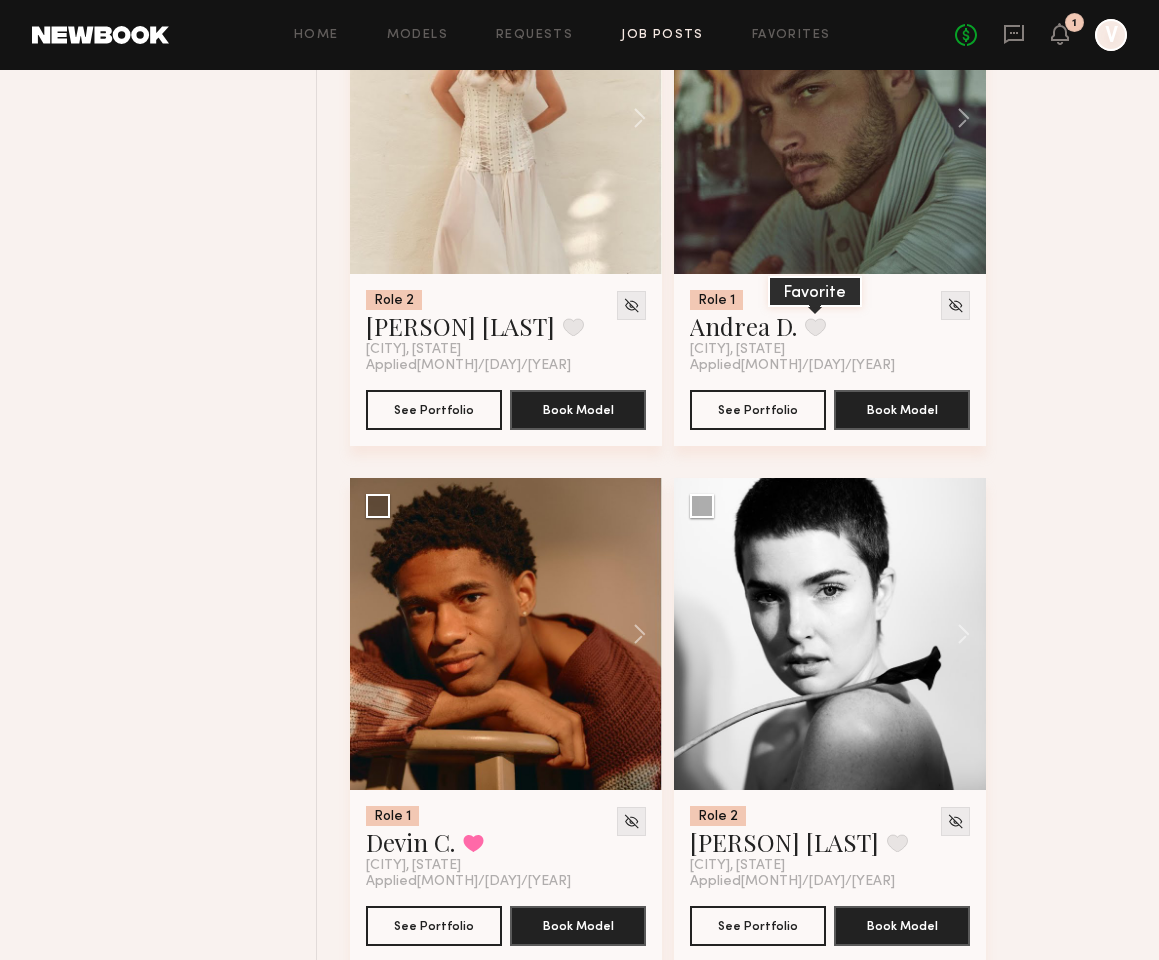 click 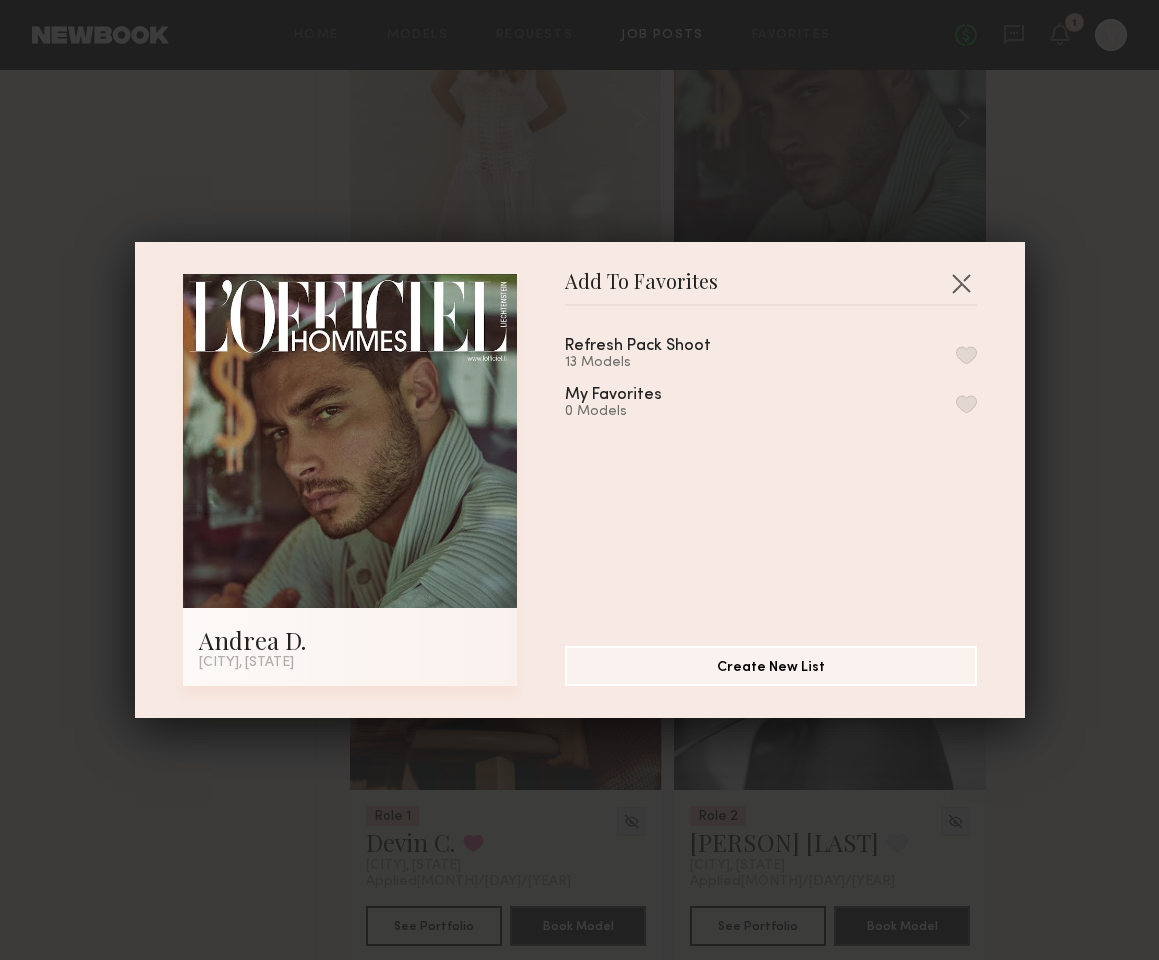 click at bounding box center (966, 355) 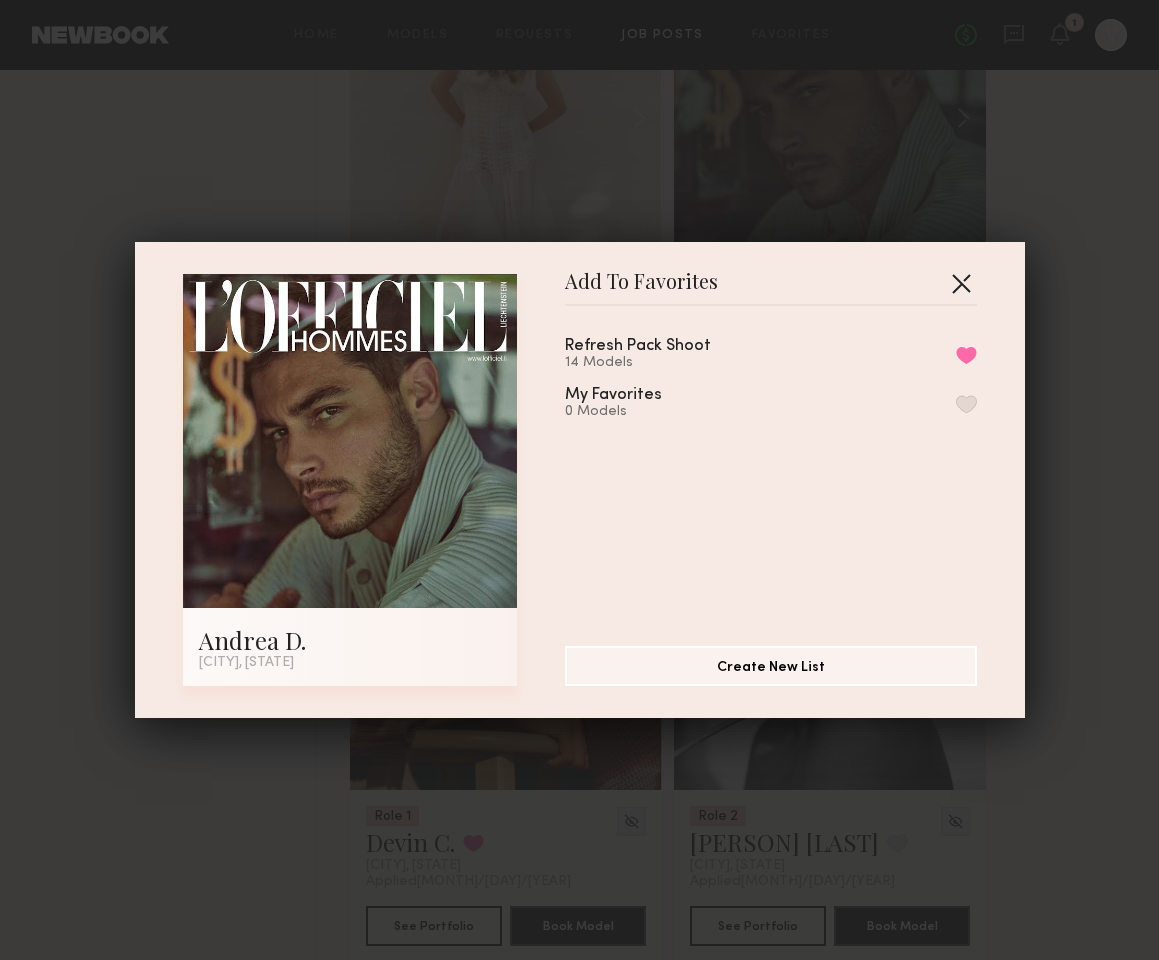 click at bounding box center [961, 283] 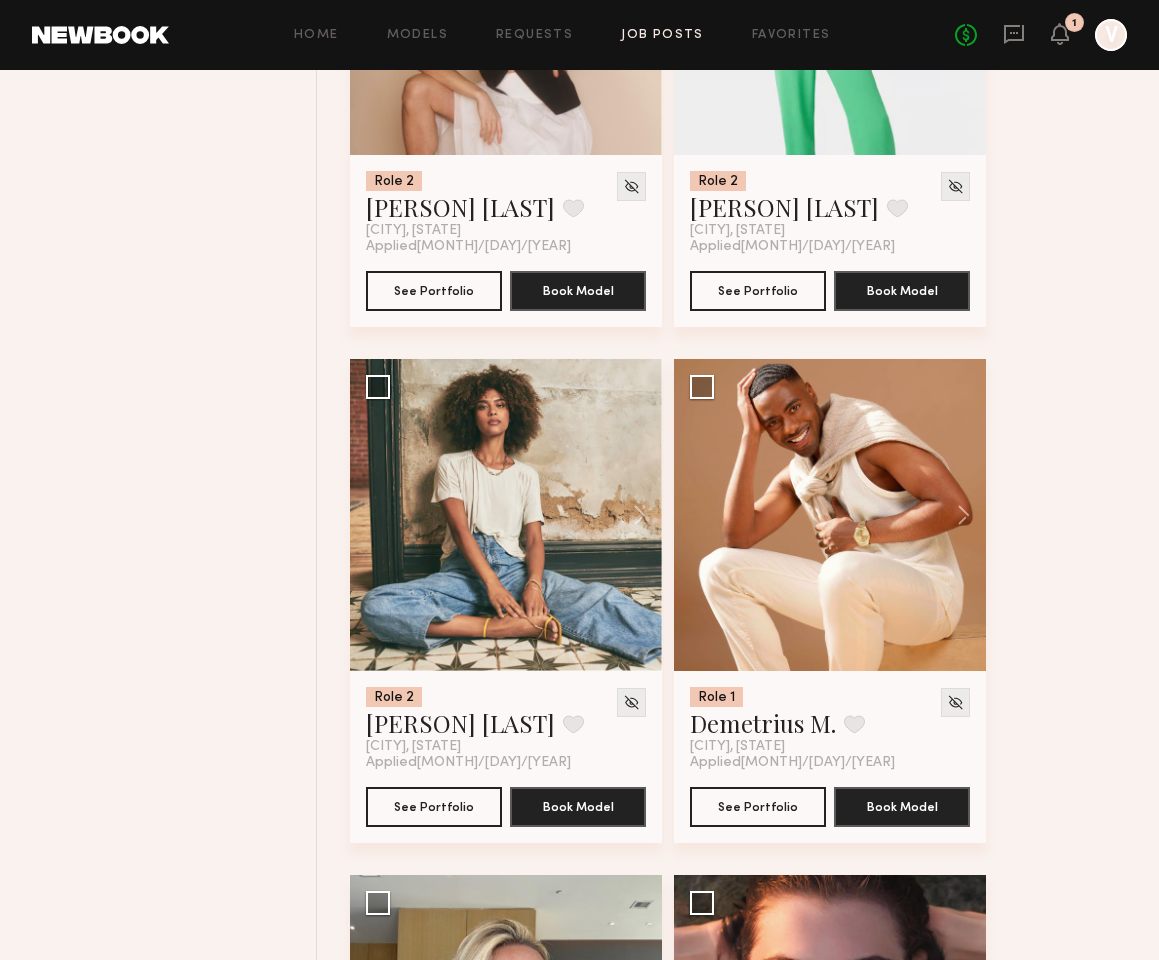 scroll, scrollTop: 27825, scrollLeft: 0, axis: vertical 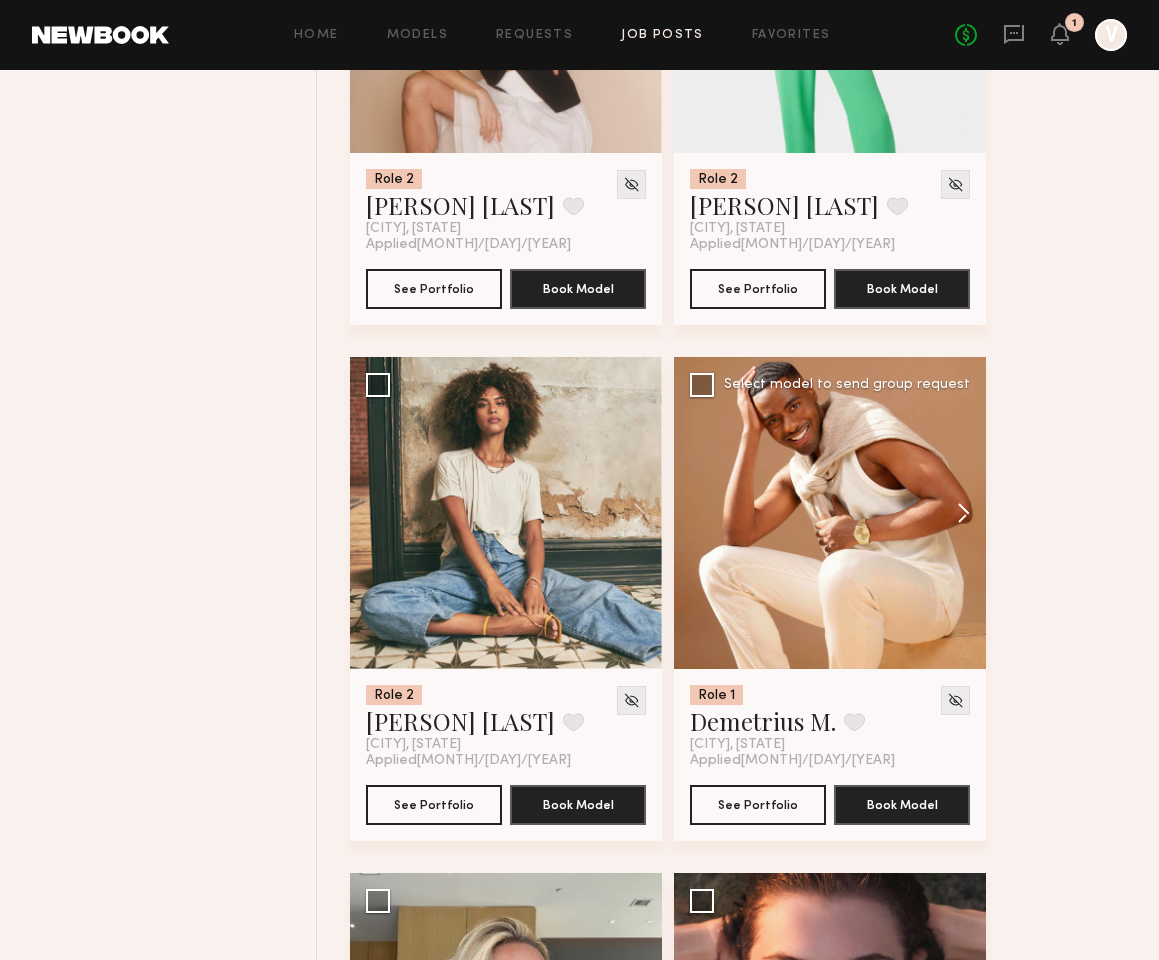click 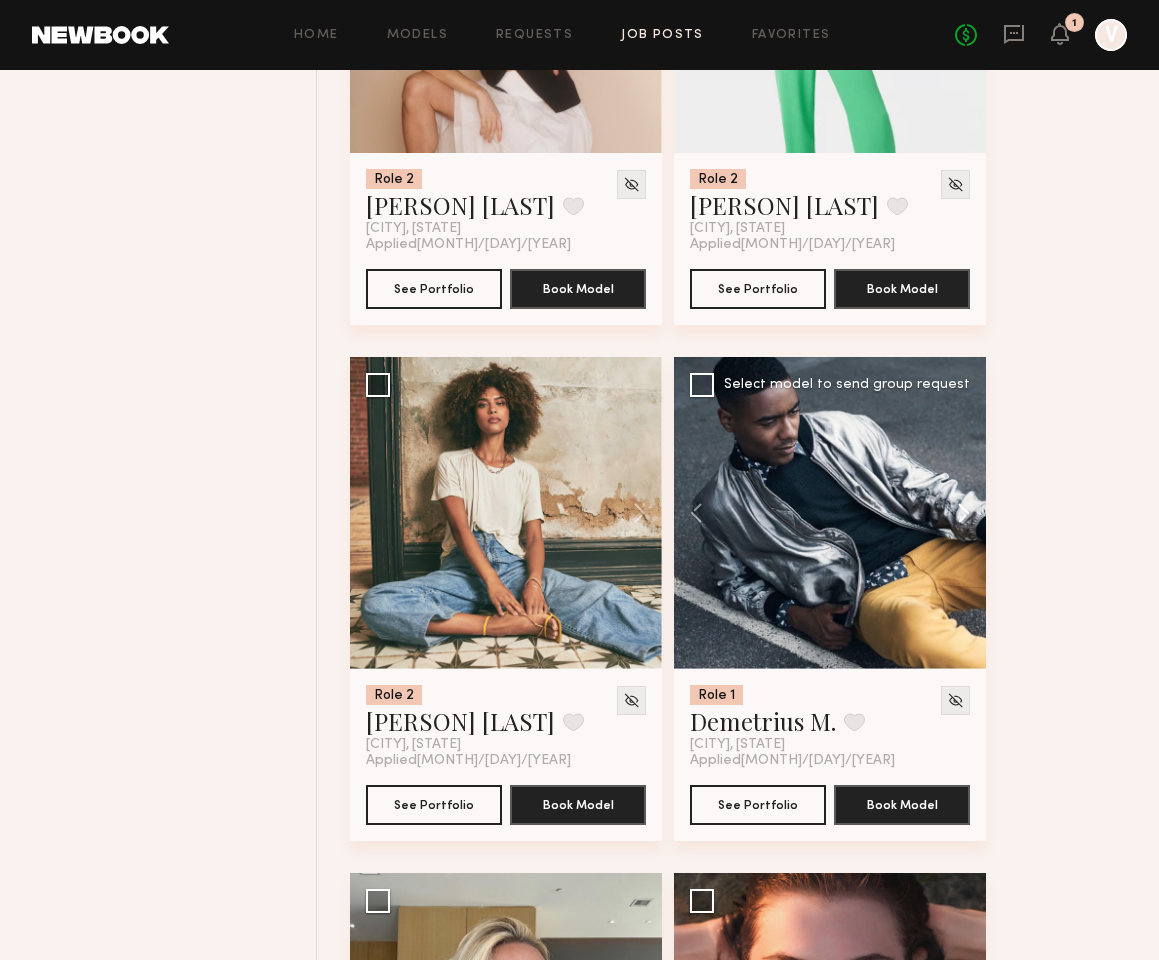 click 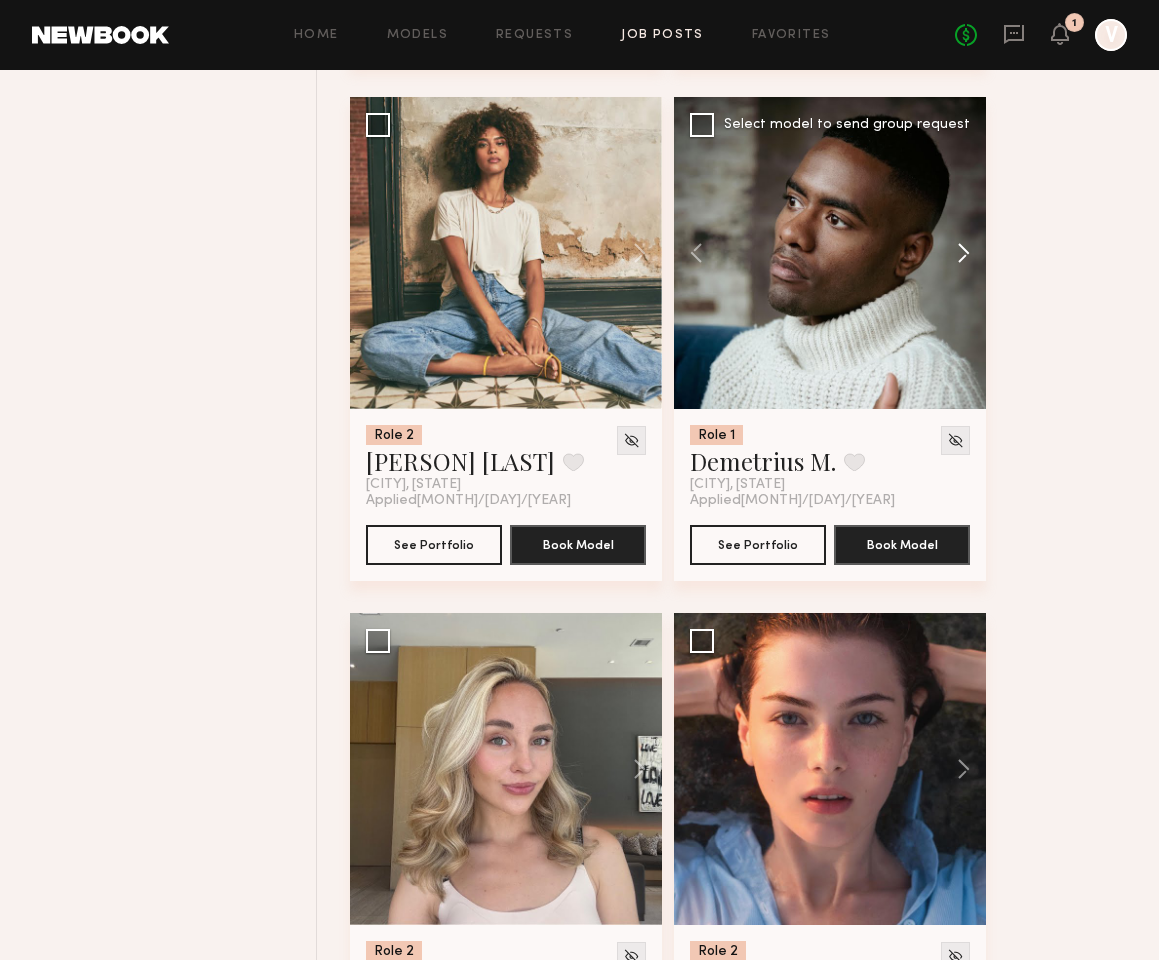 scroll, scrollTop: 28110, scrollLeft: 0, axis: vertical 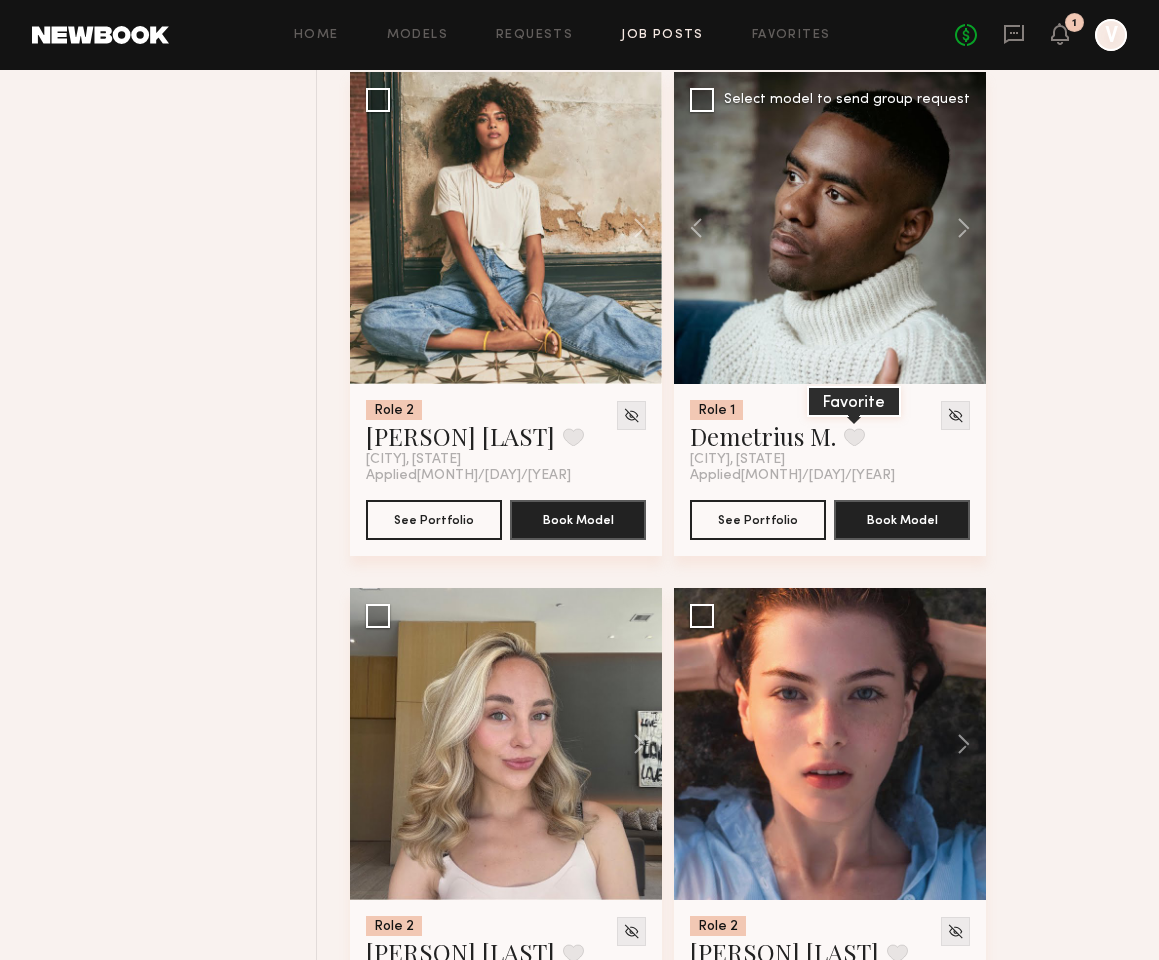 click 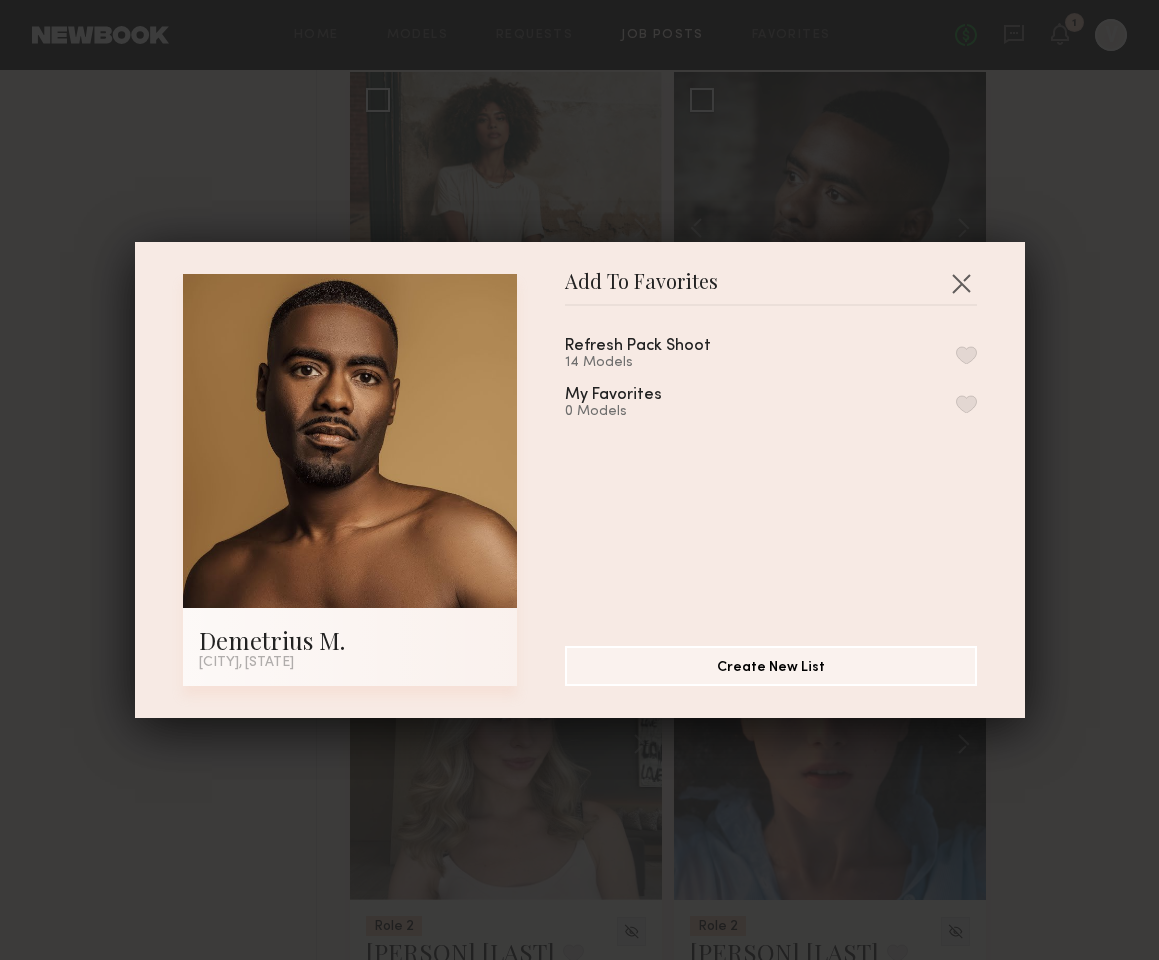 click at bounding box center [966, 355] 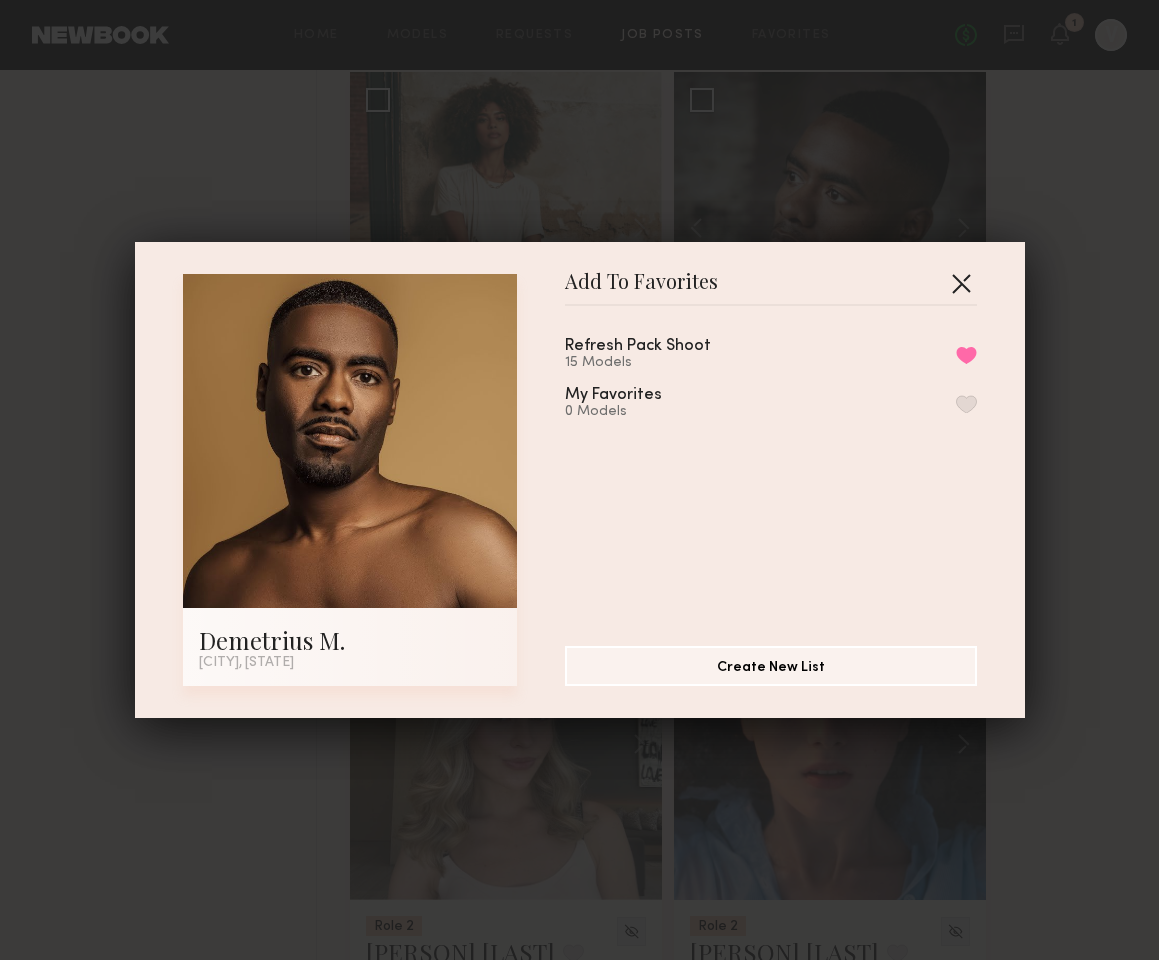 click at bounding box center [961, 283] 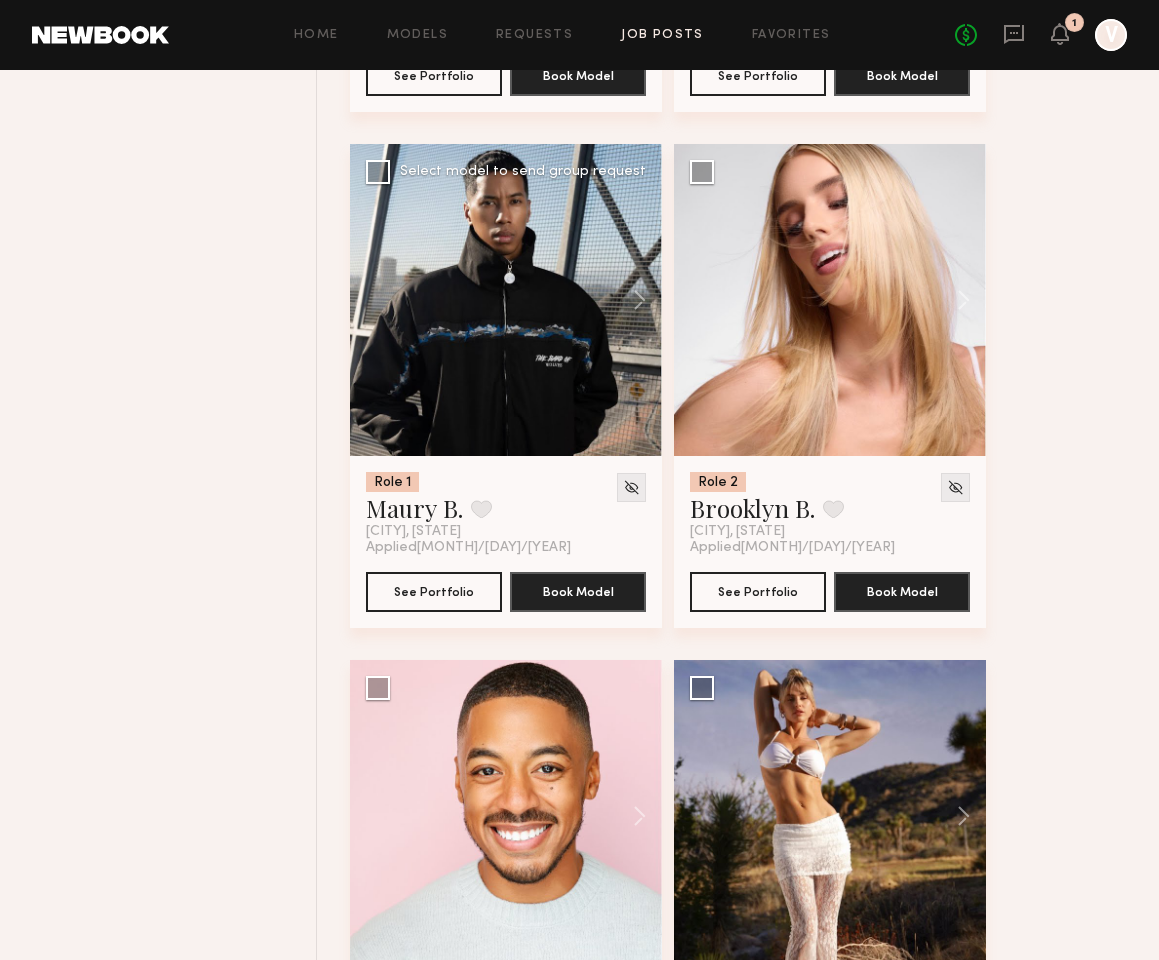 scroll, scrollTop: 33202, scrollLeft: 0, axis: vertical 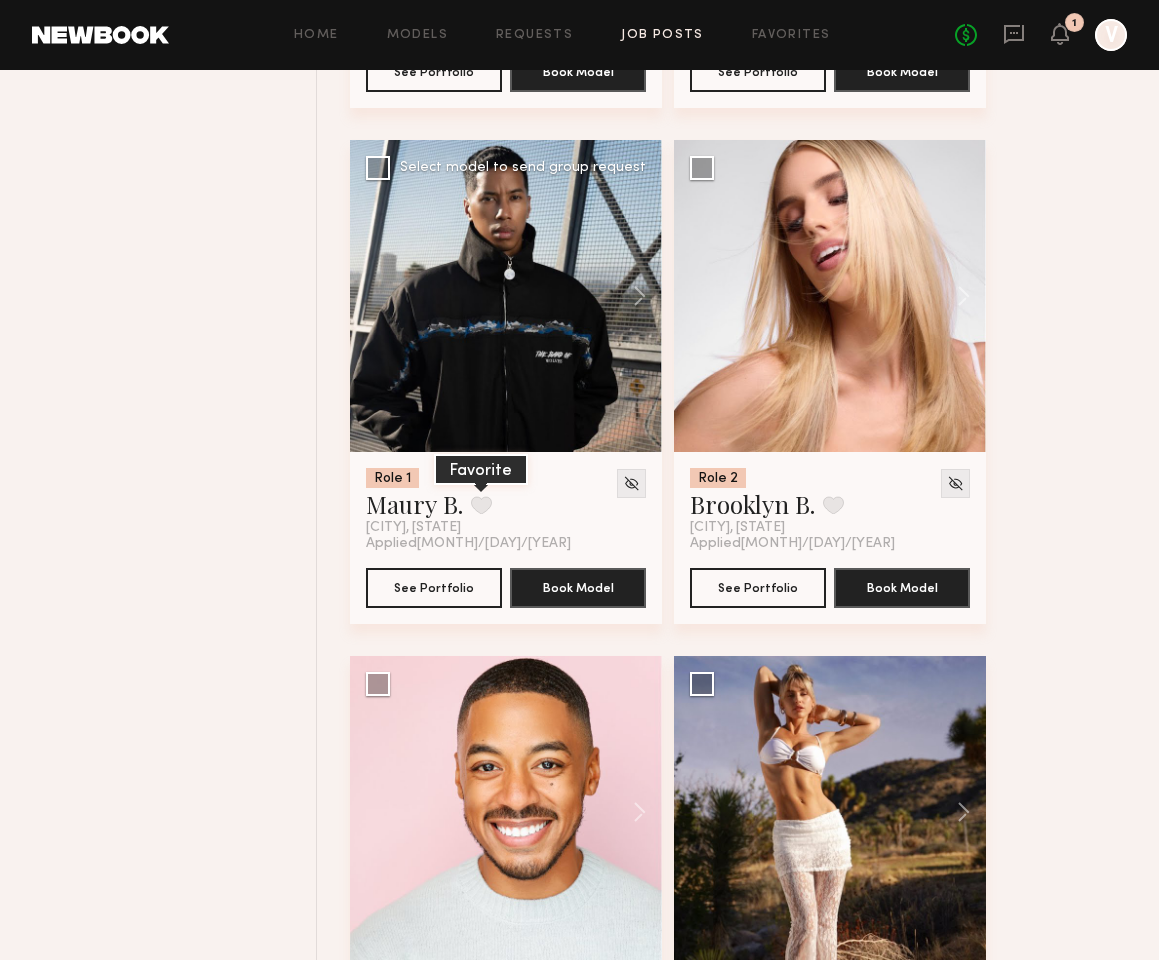 click 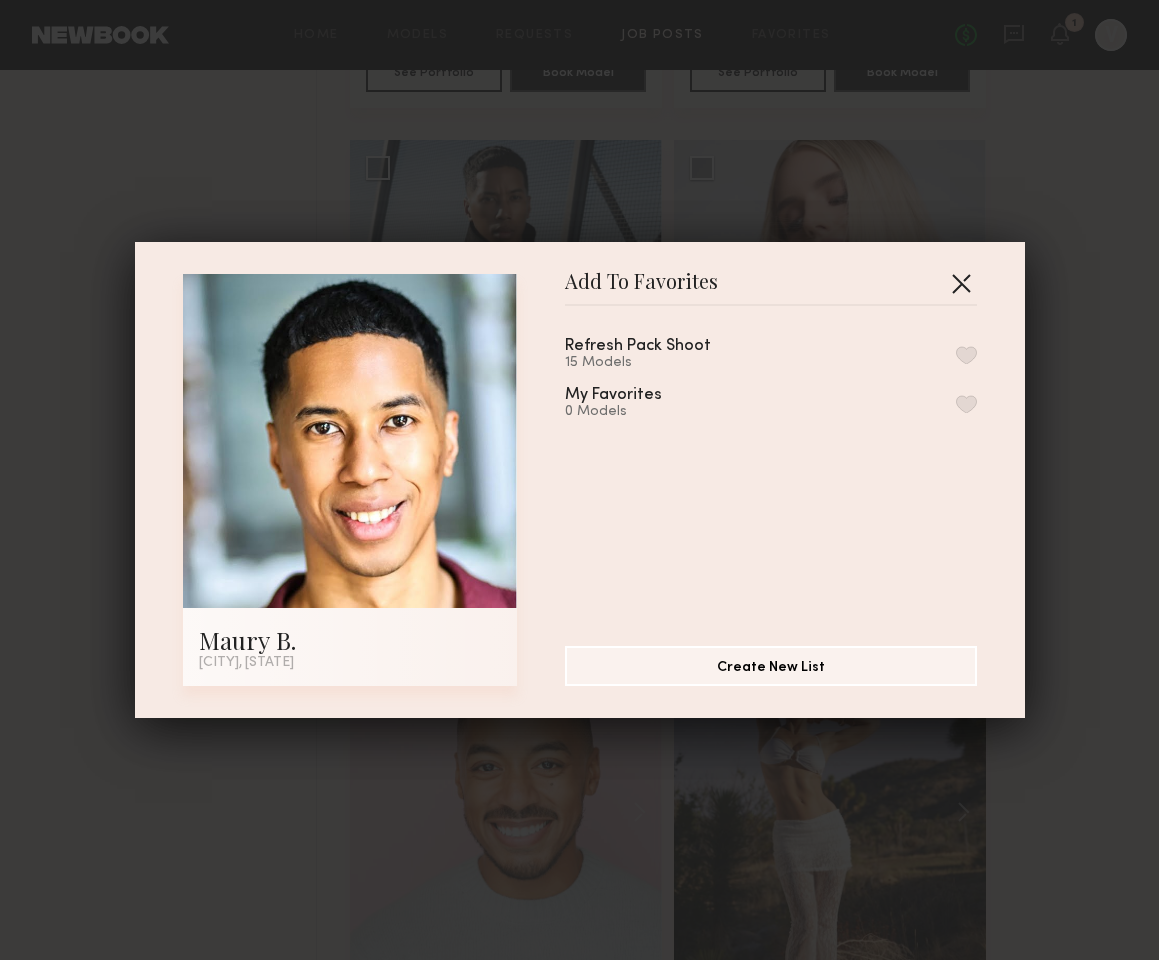 click at bounding box center [961, 283] 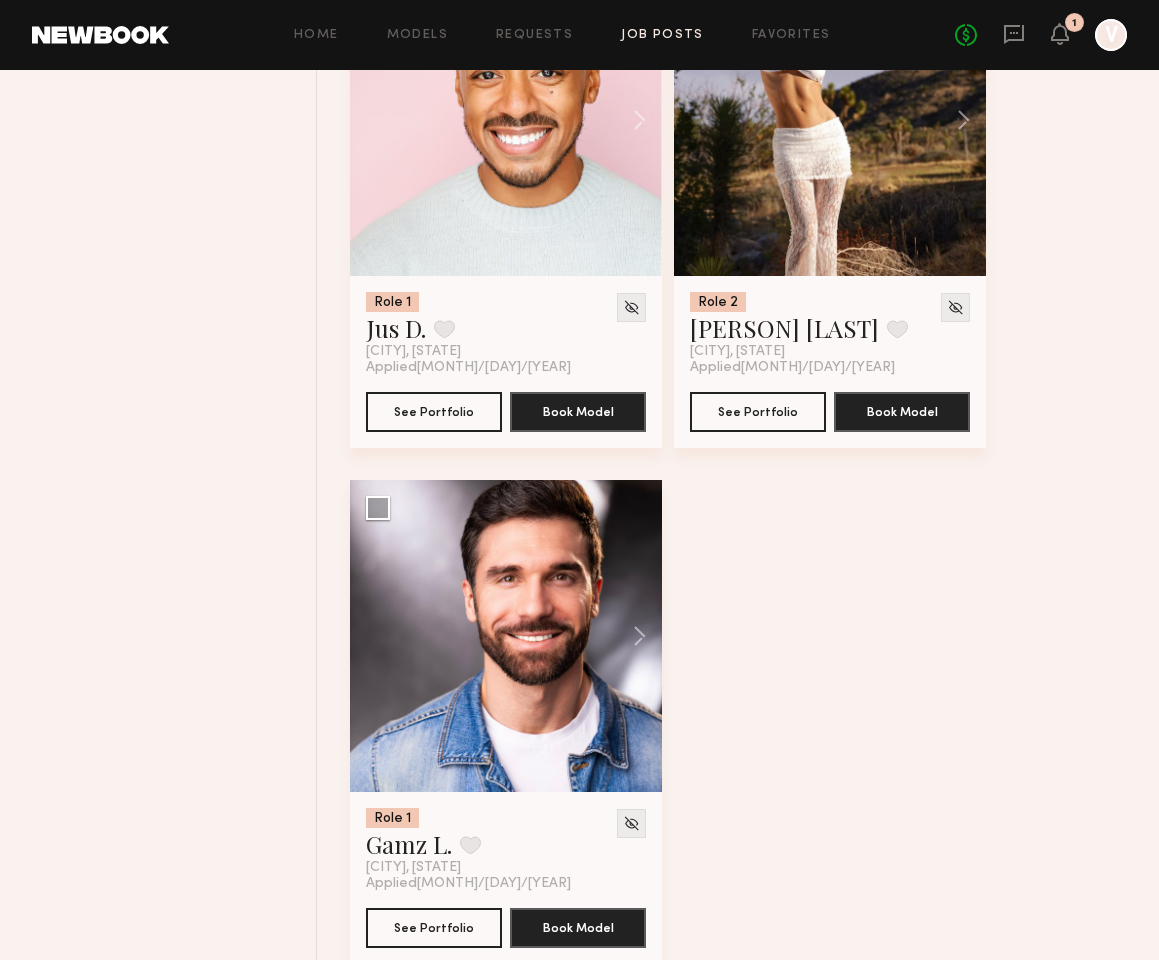 scroll, scrollTop: 33888, scrollLeft: 0, axis: vertical 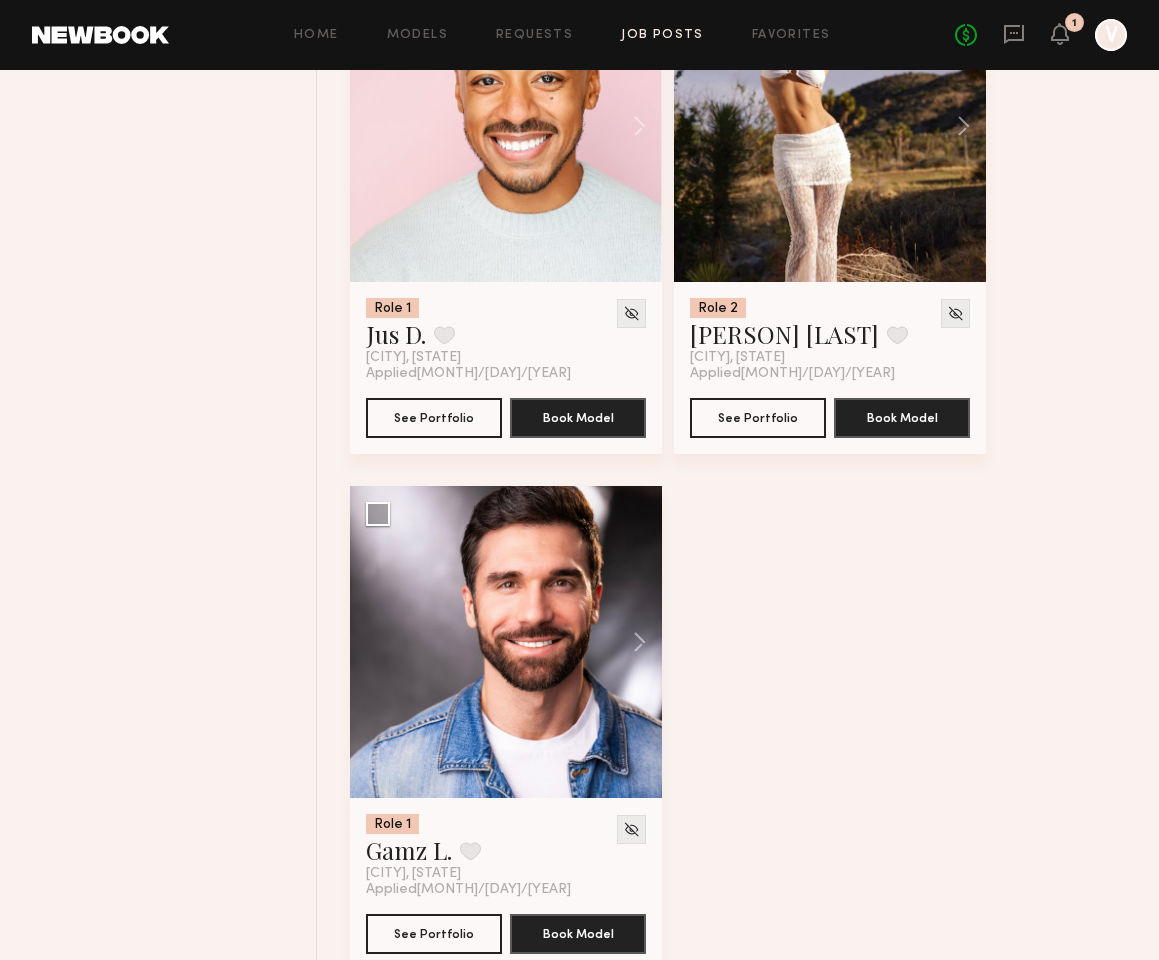click 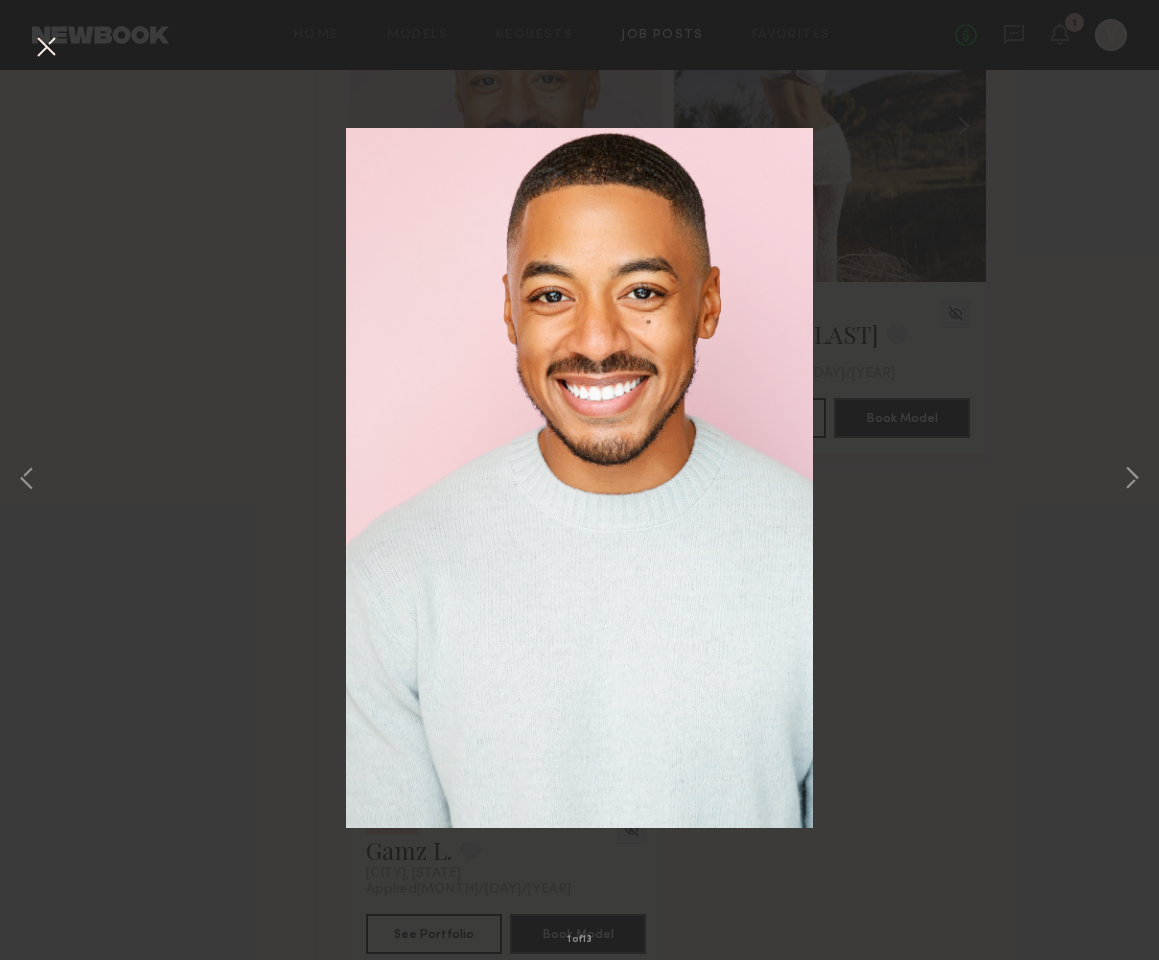click on "1  of  13" at bounding box center [579, 480] 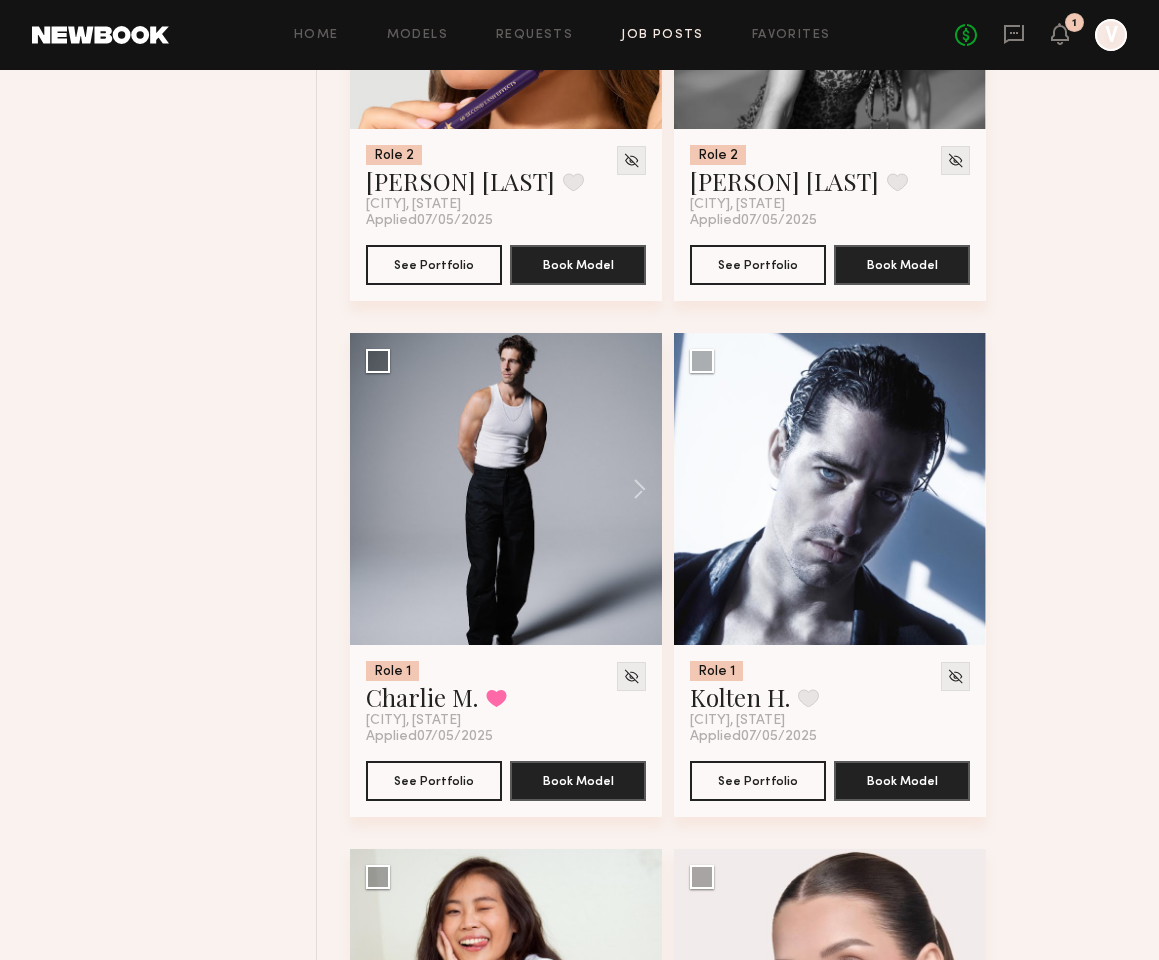 scroll, scrollTop: 4119, scrollLeft: 0, axis: vertical 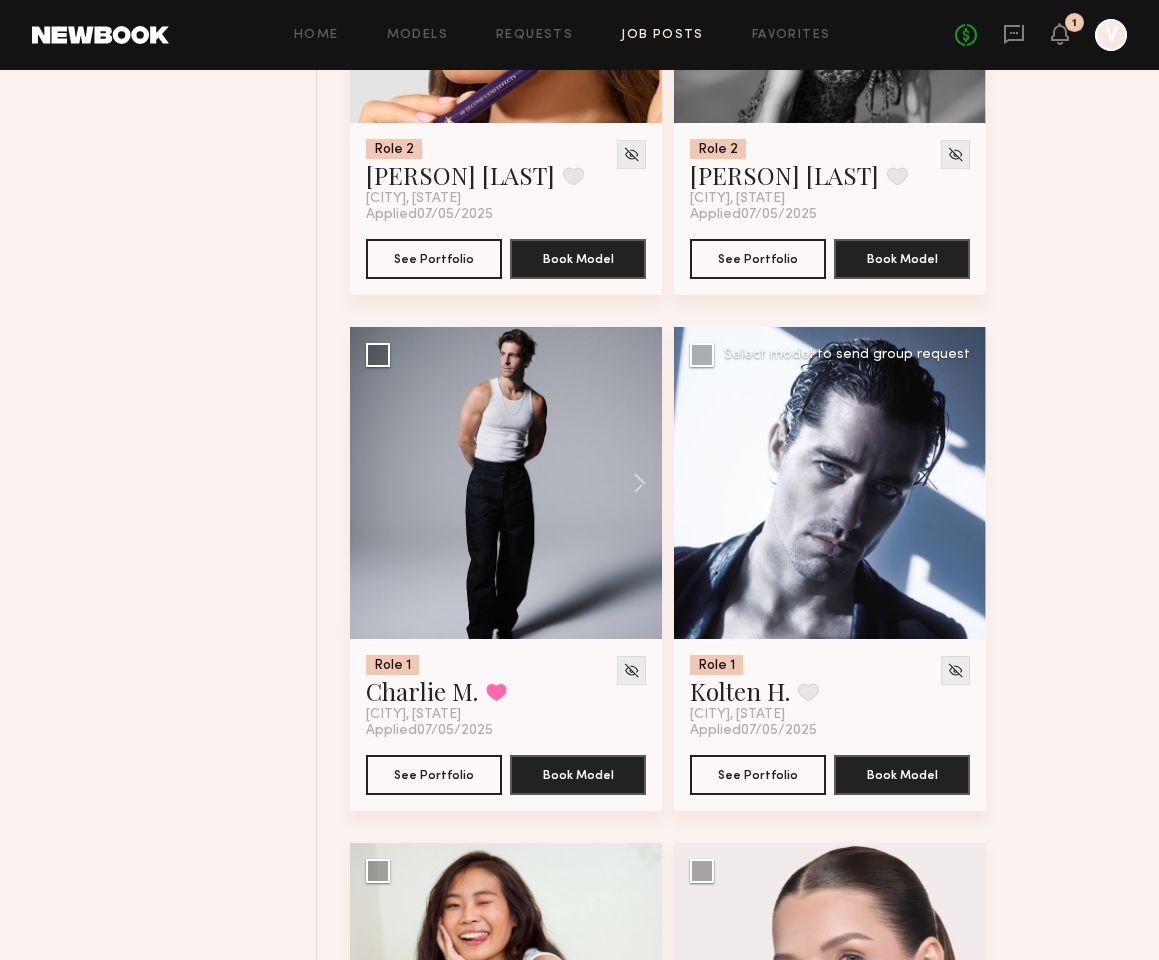 click 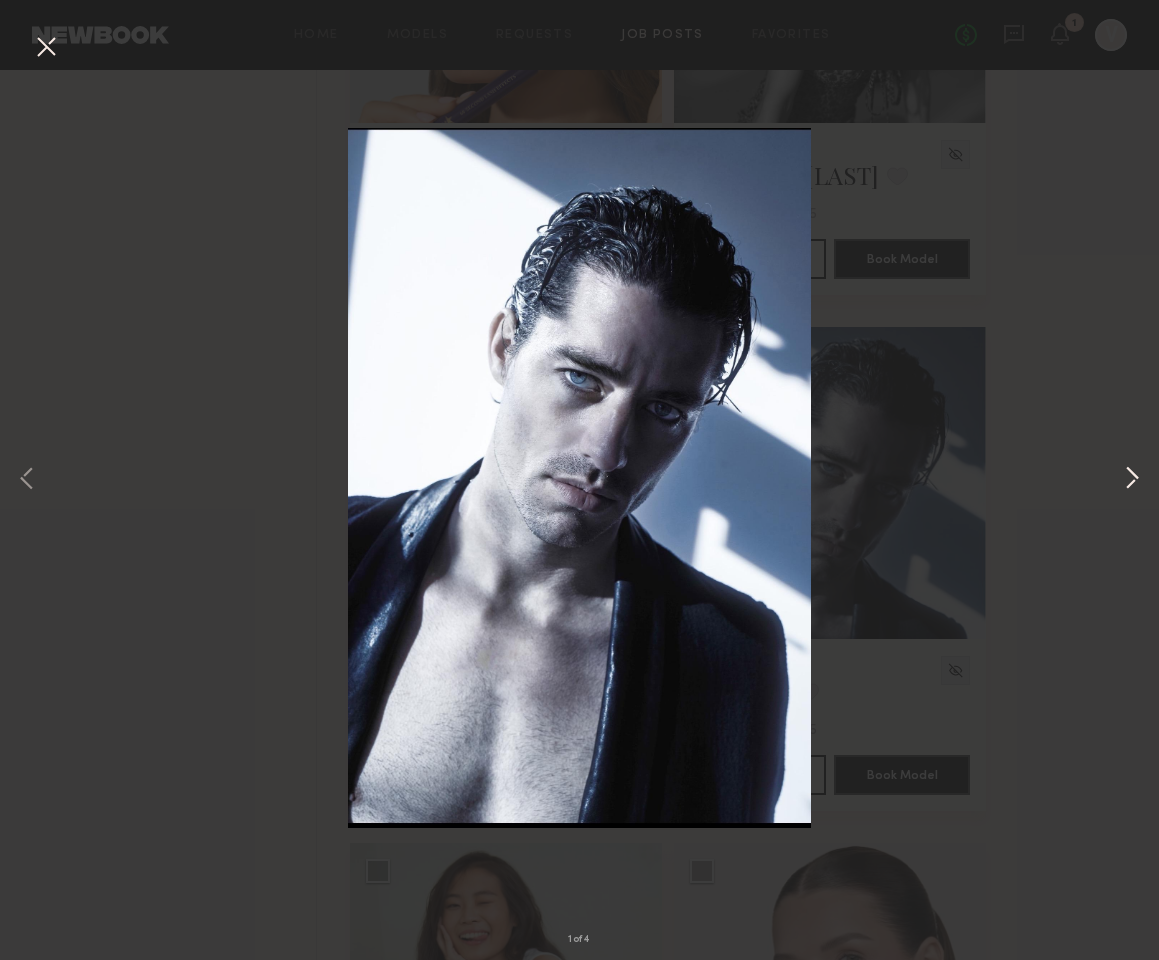 click at bounding box center [1132, 480] 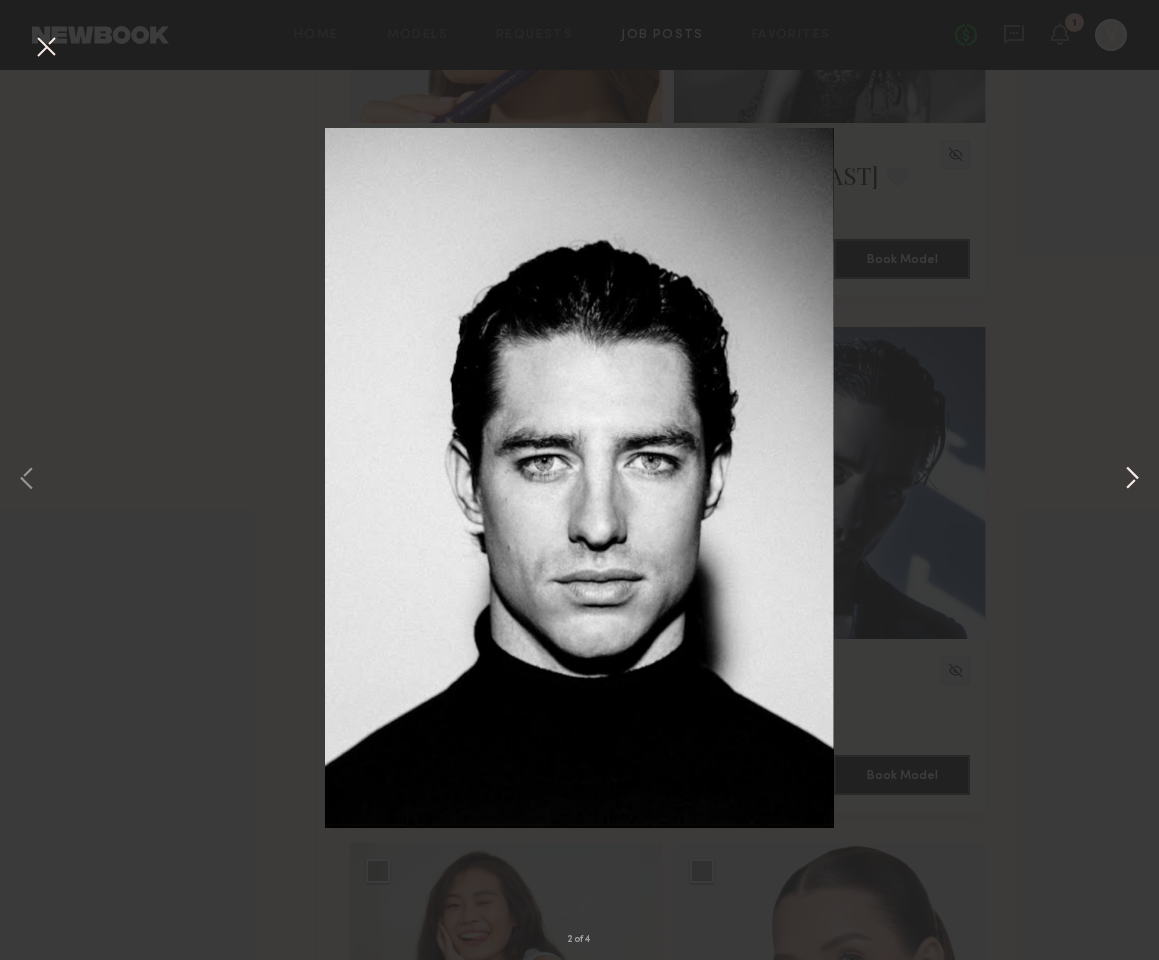 click at bounding box center [1132, 480] 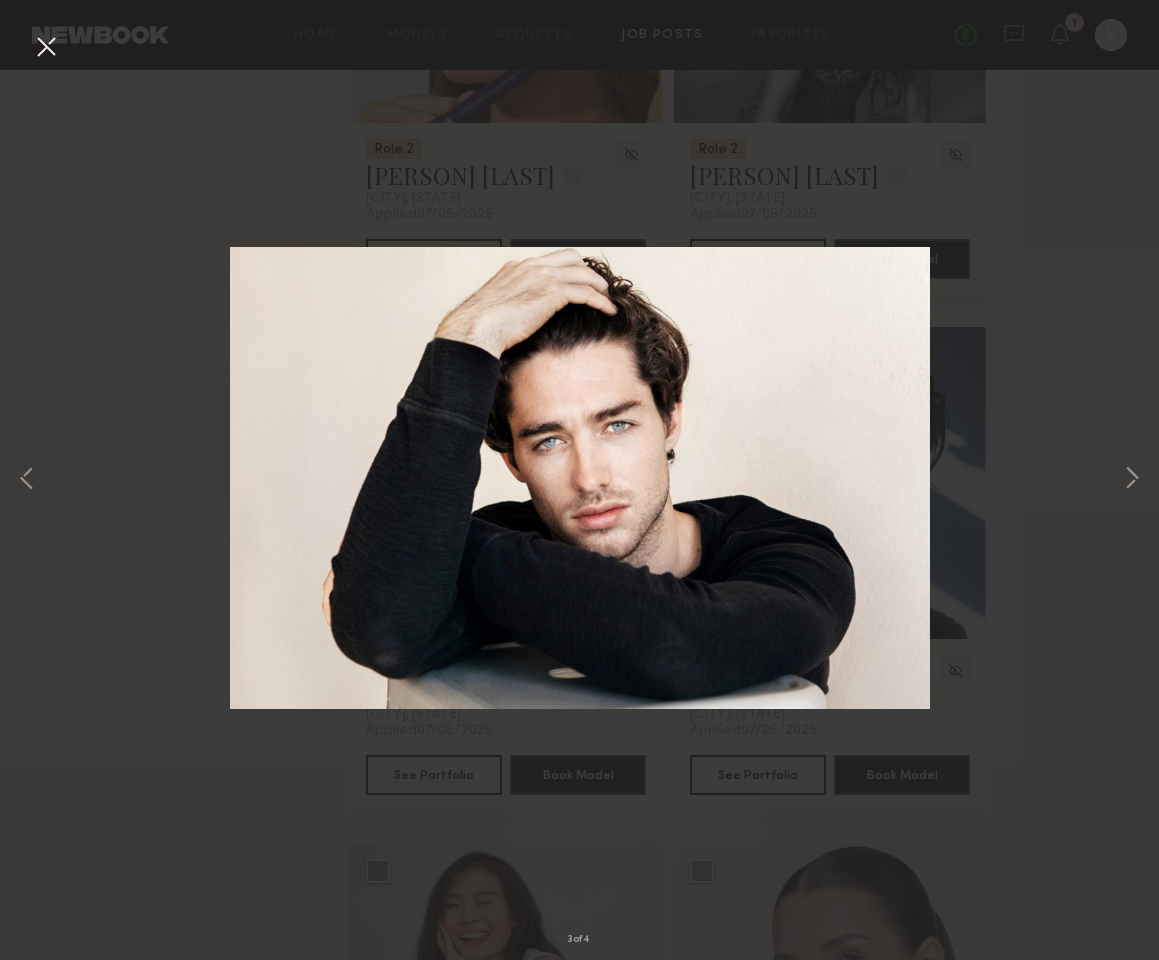 click on "3 of 4" at bounding box center (579, 480) 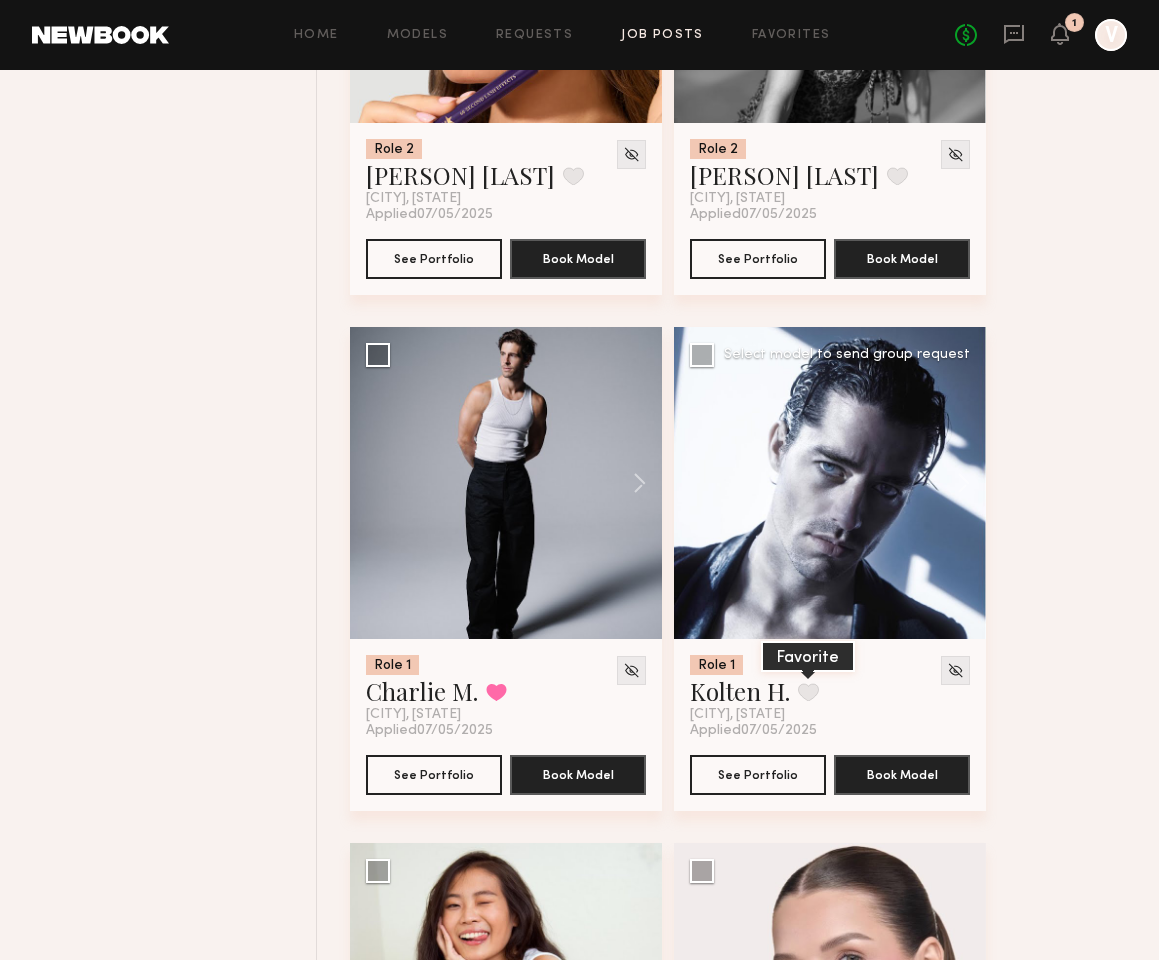 click 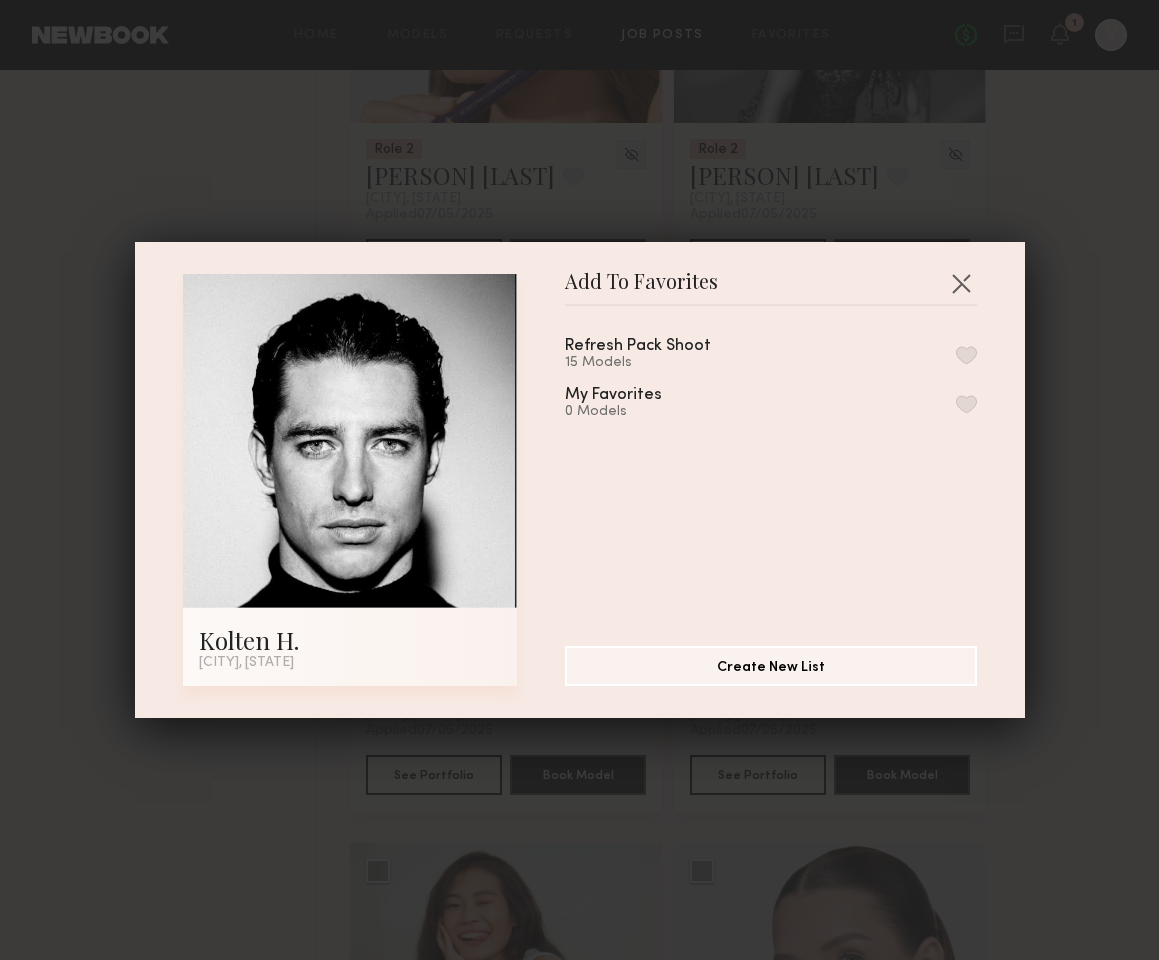 click at bounding box center (966, 355) 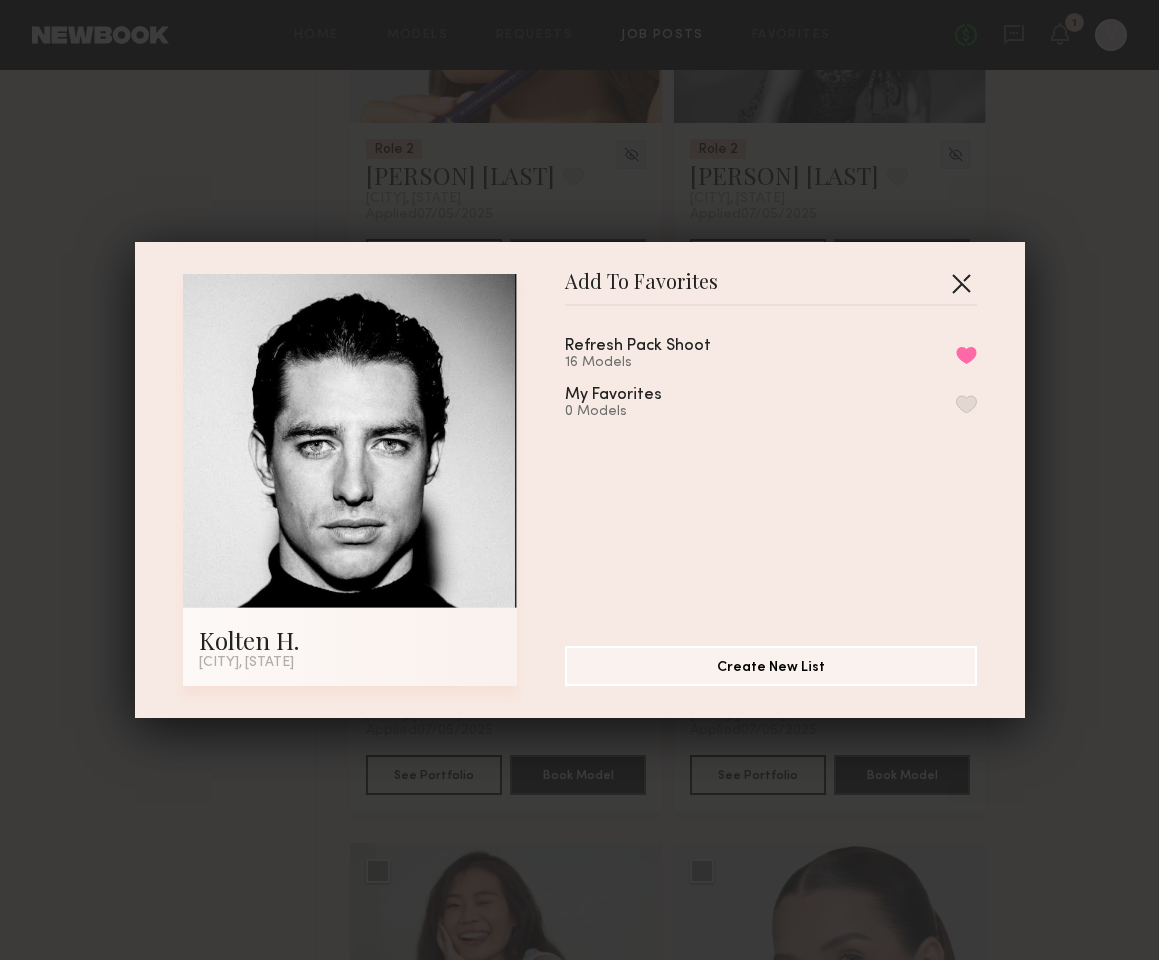 click at bounding box center (961, 283) 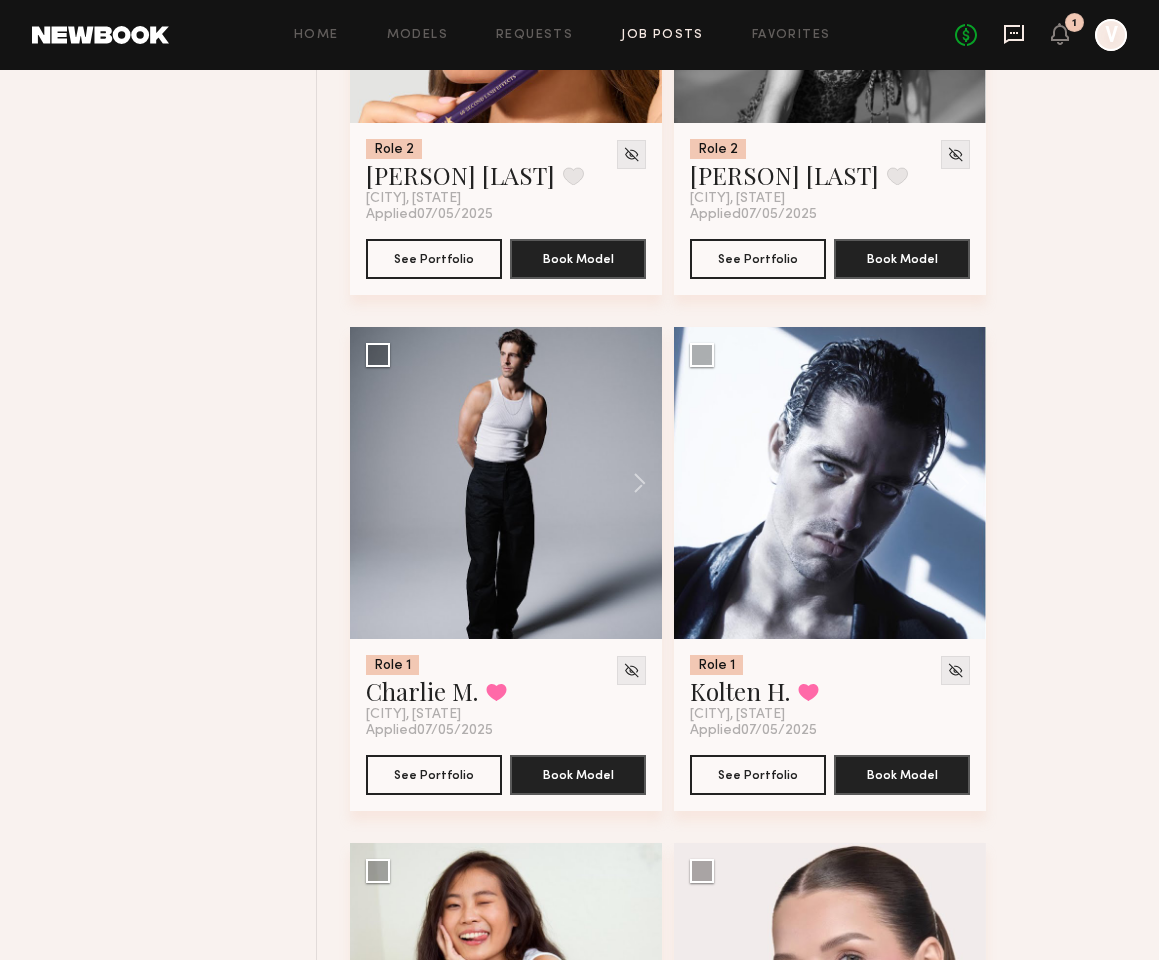 click 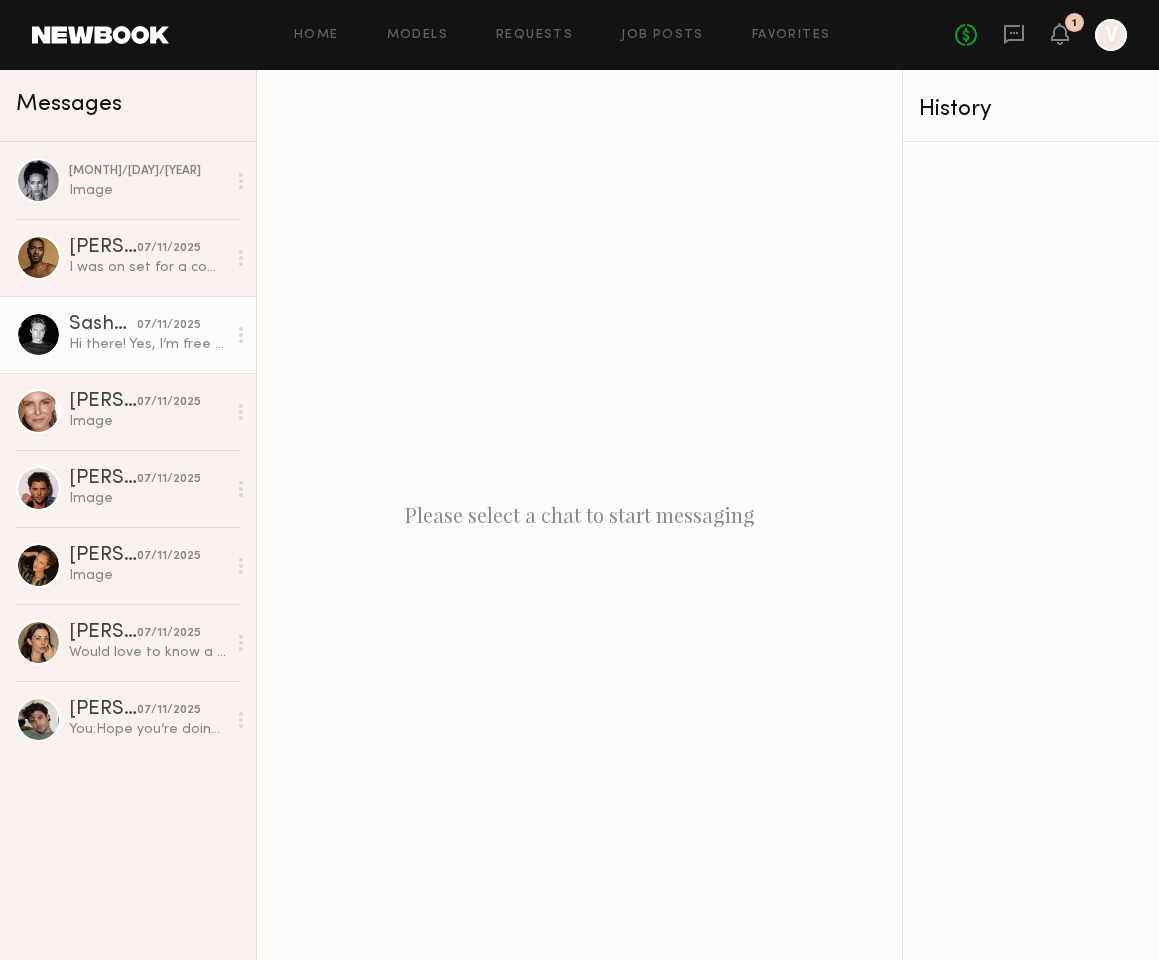 click on "07/11/2025" 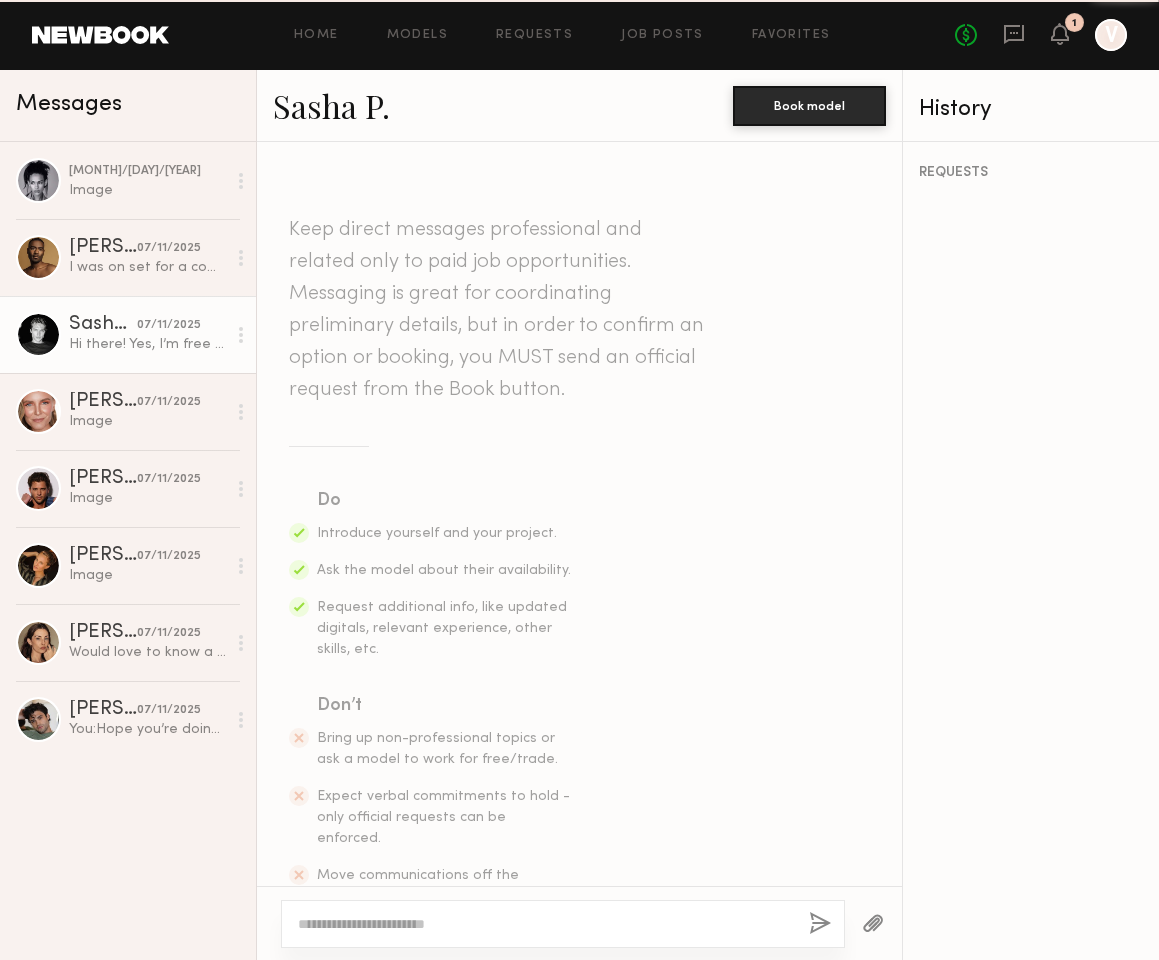 scroll, scrollTop: 944, scrollLeft: 0, axis: vertical 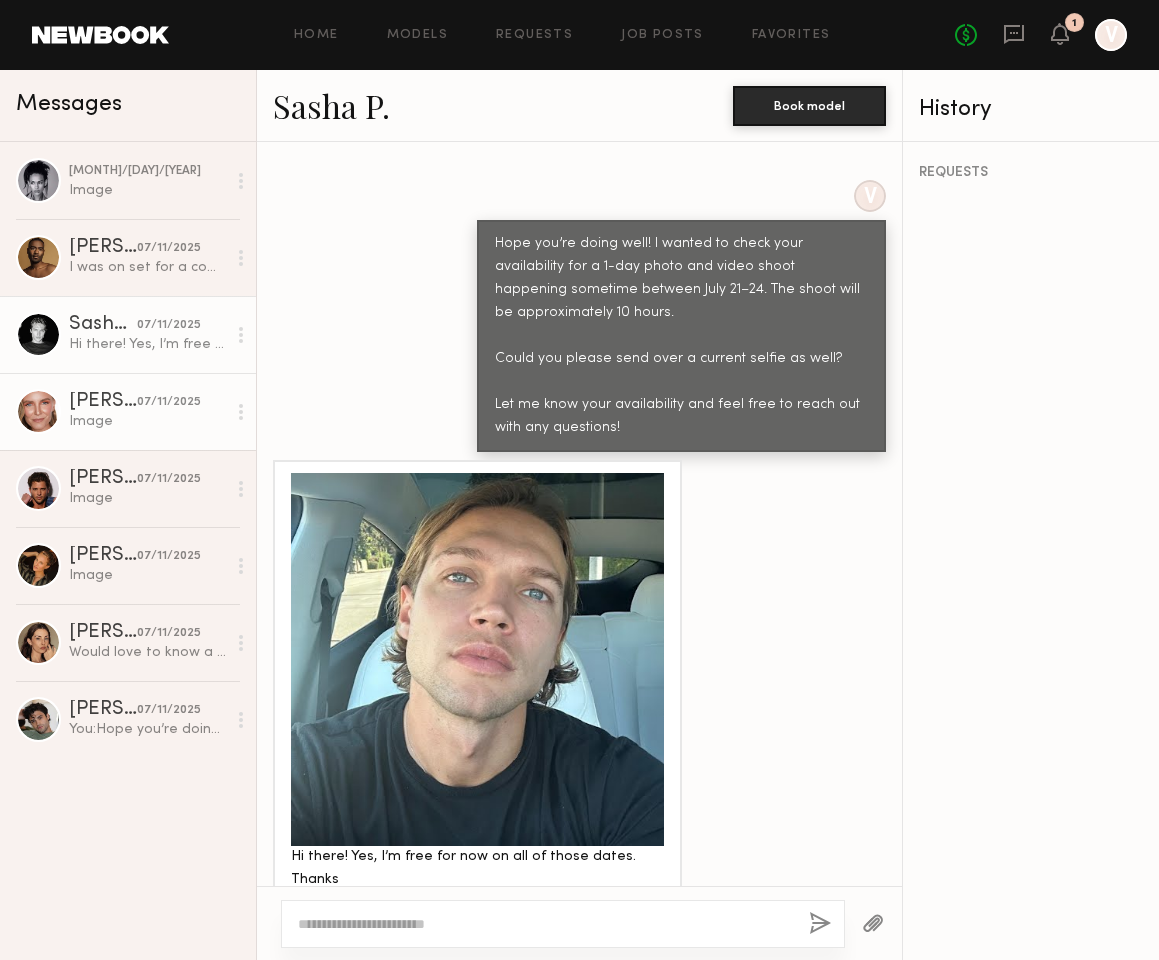 click on "Image" 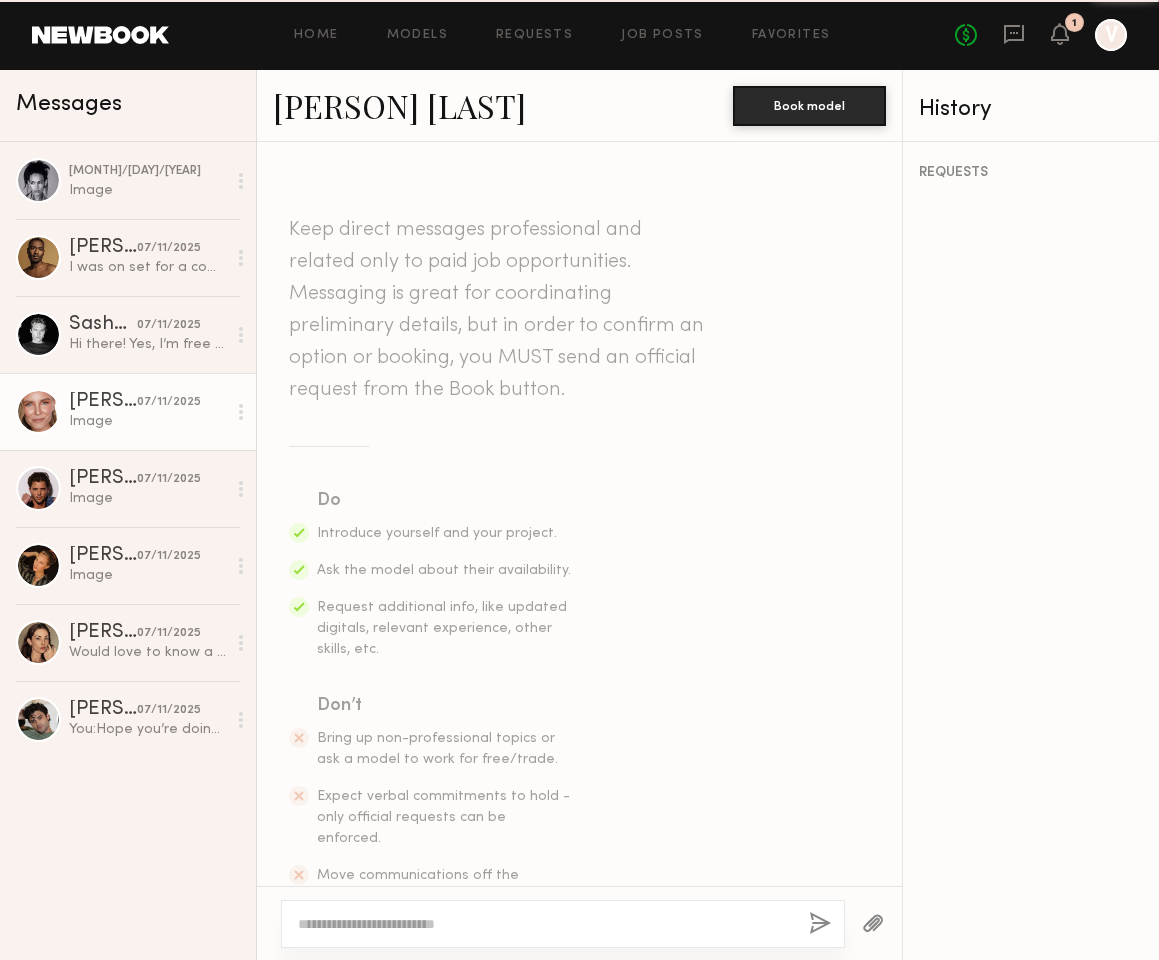 scroll, scrollTop: 1675, scrollLeft: 0, axis: vertical 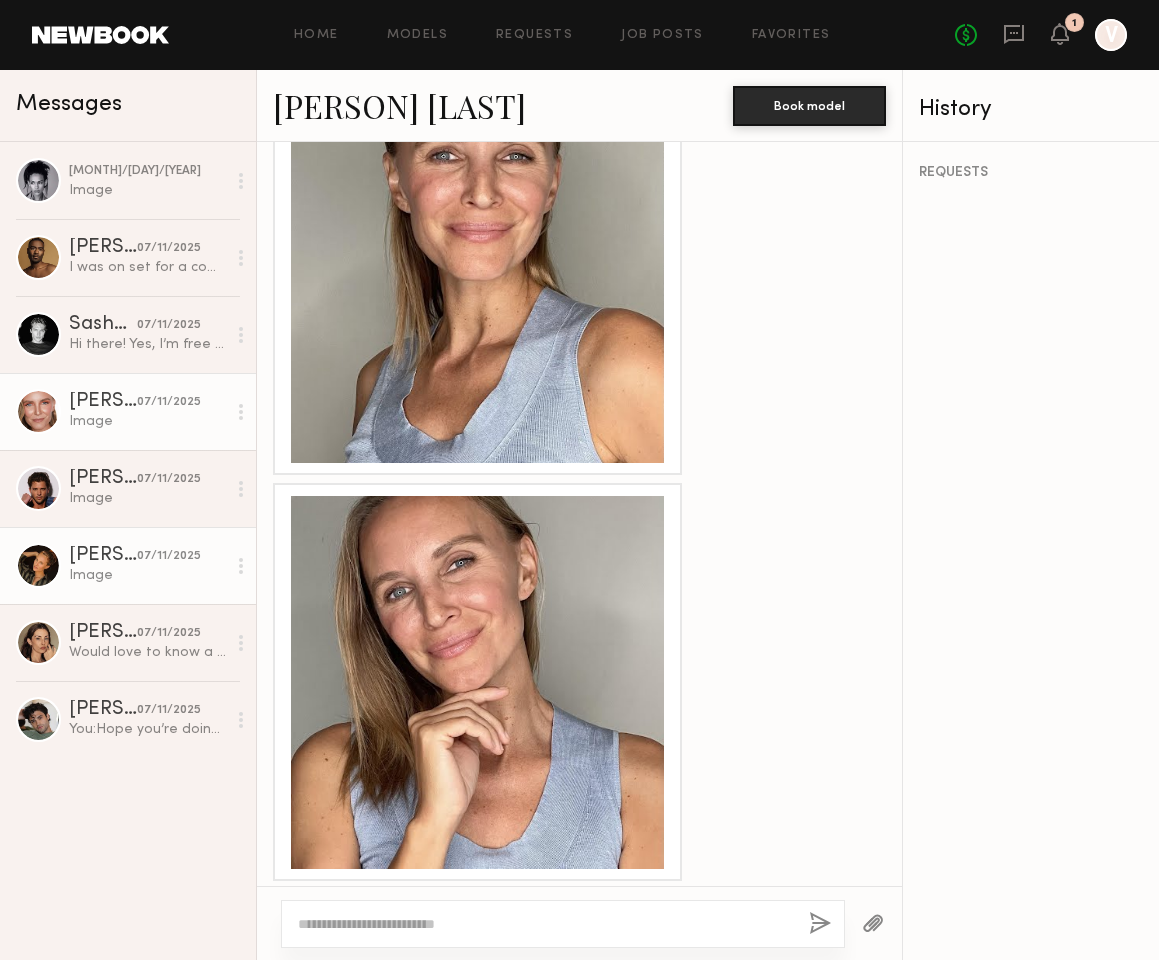 click on "07/11/2025" 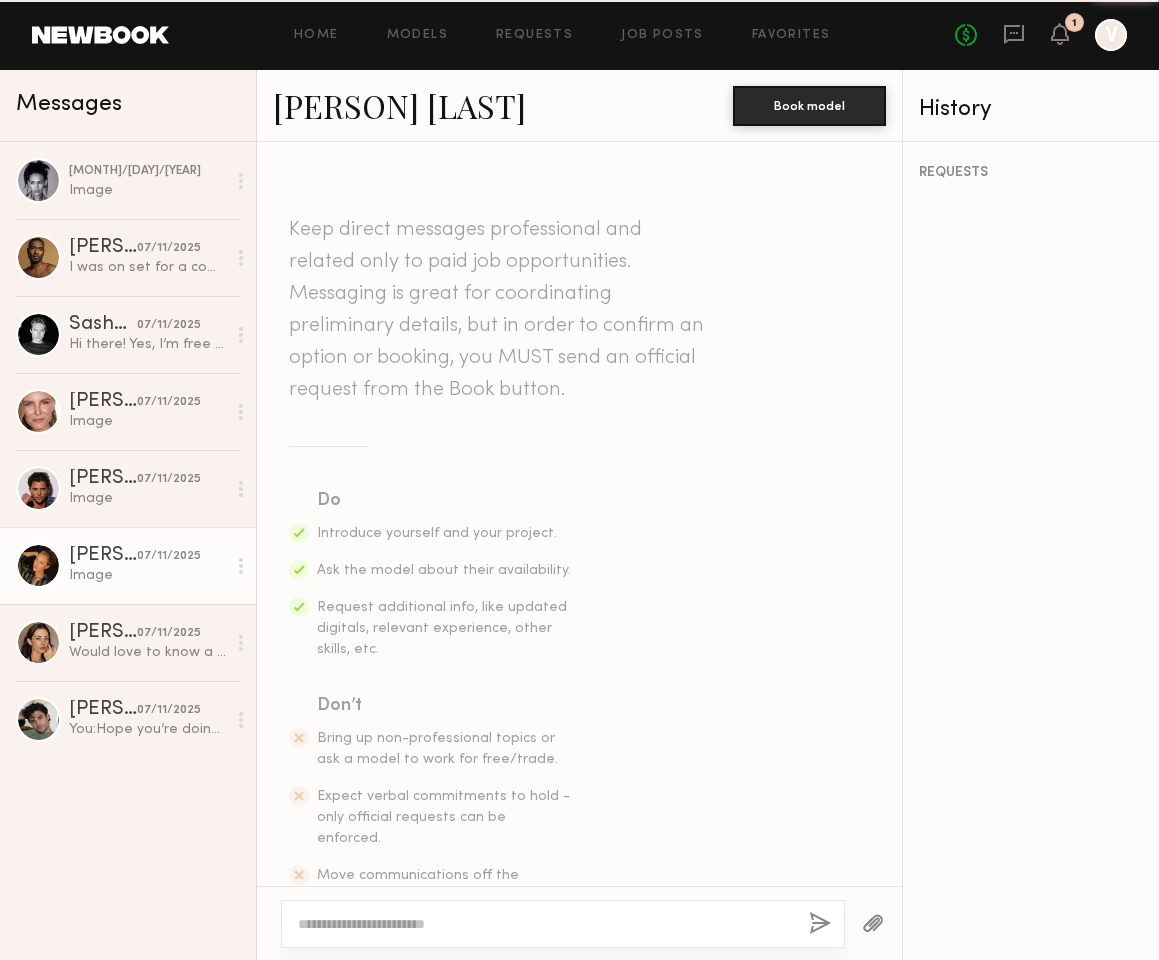 scroll, scrollTop: 1085, scrollLeft: 0, axis: vertical 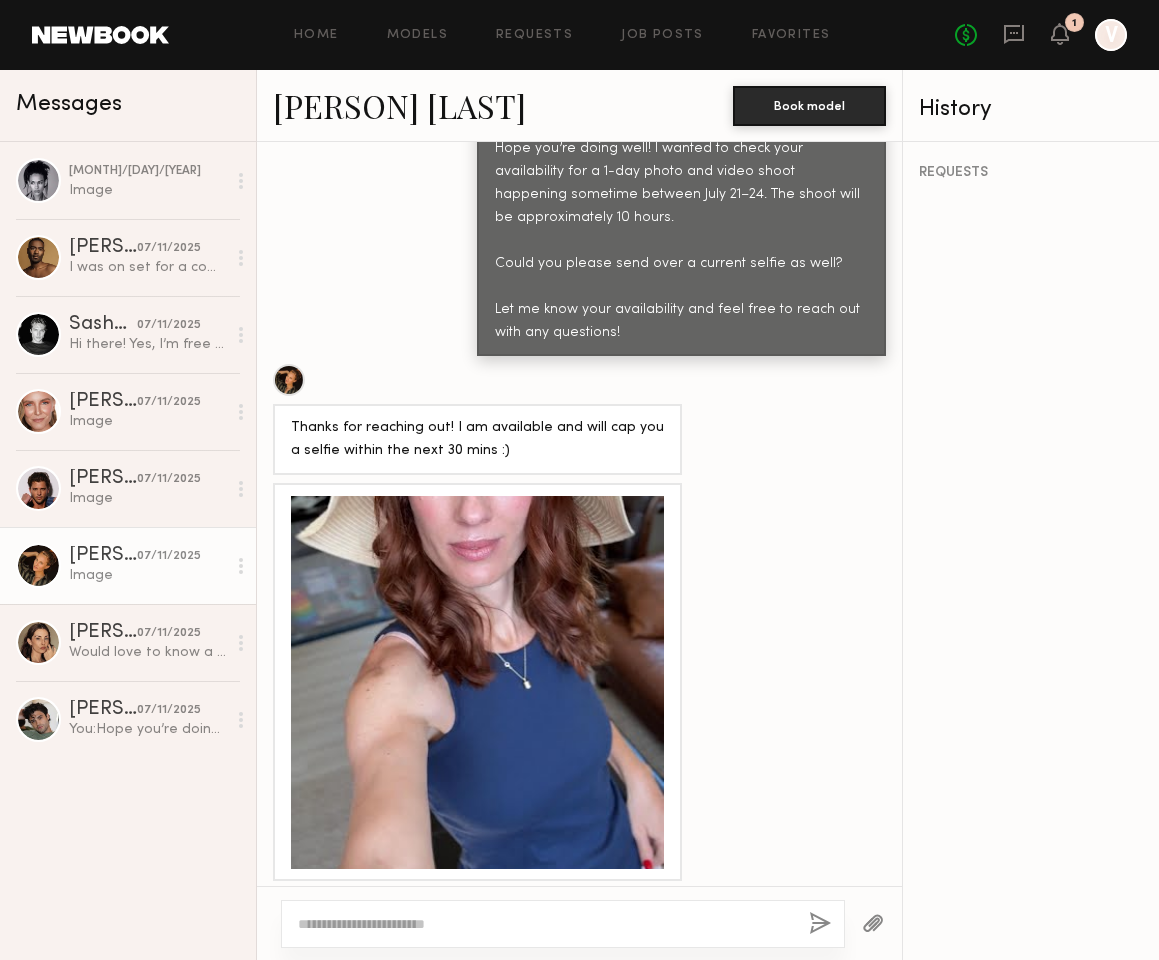 click 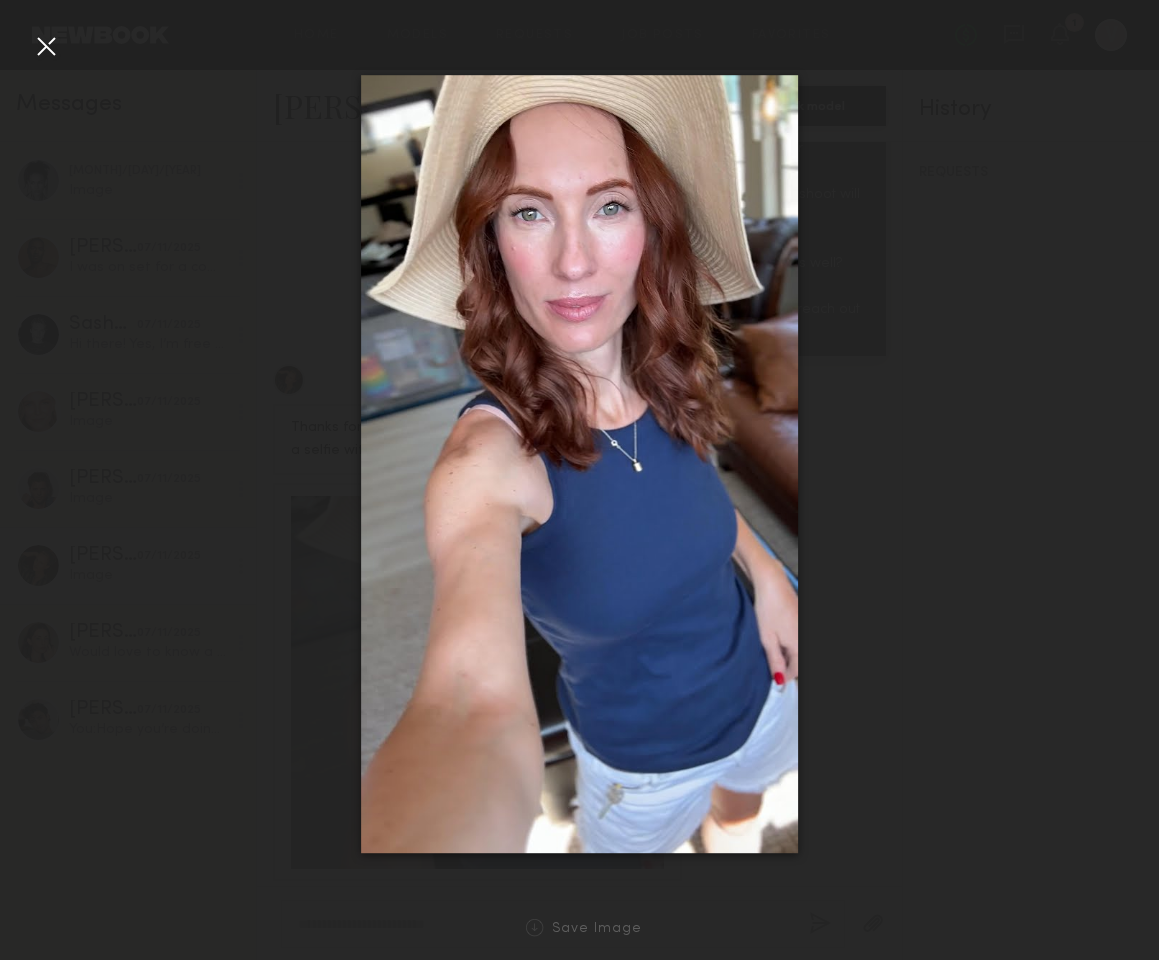 click 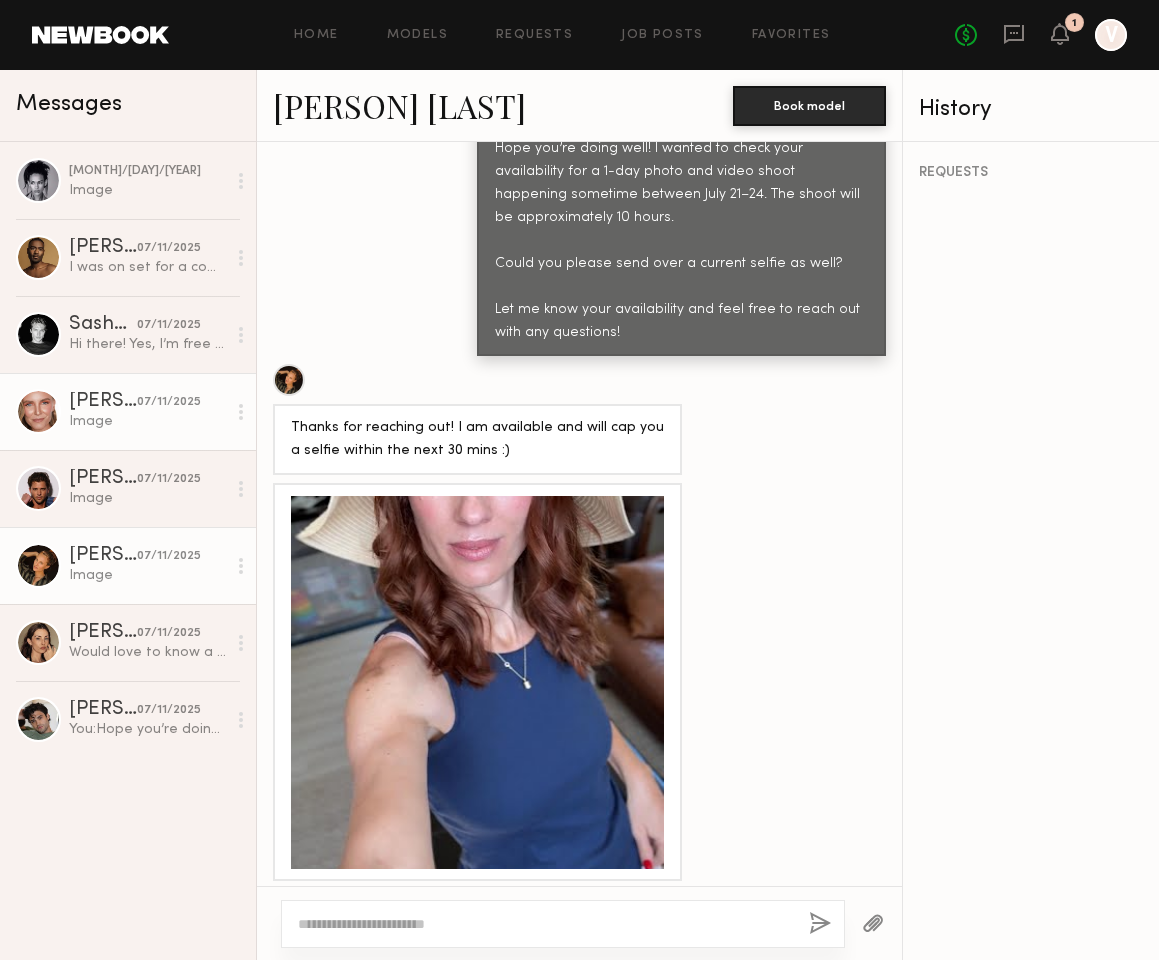 click 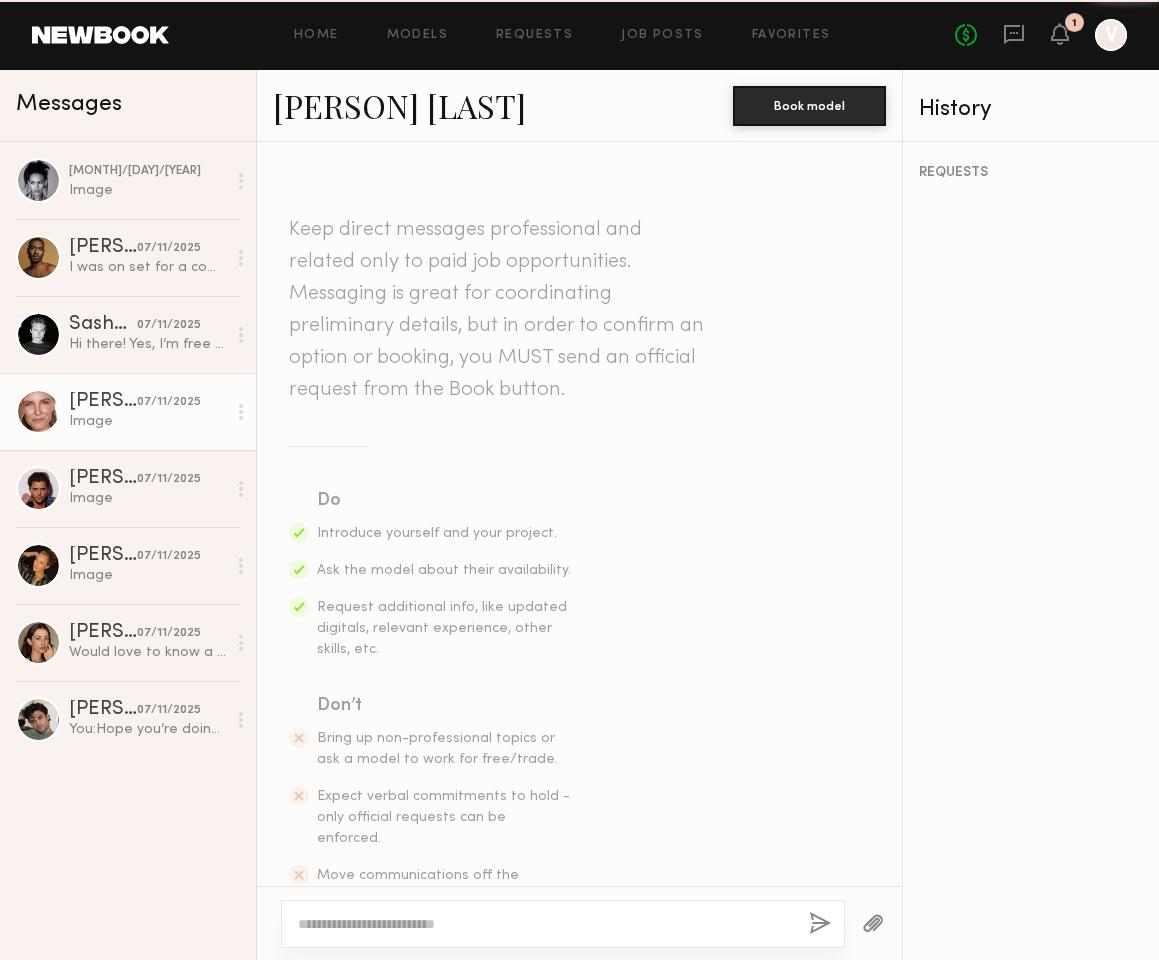 scroll, scrollTop: 1675, scrollLeft: 0, axis: vertical 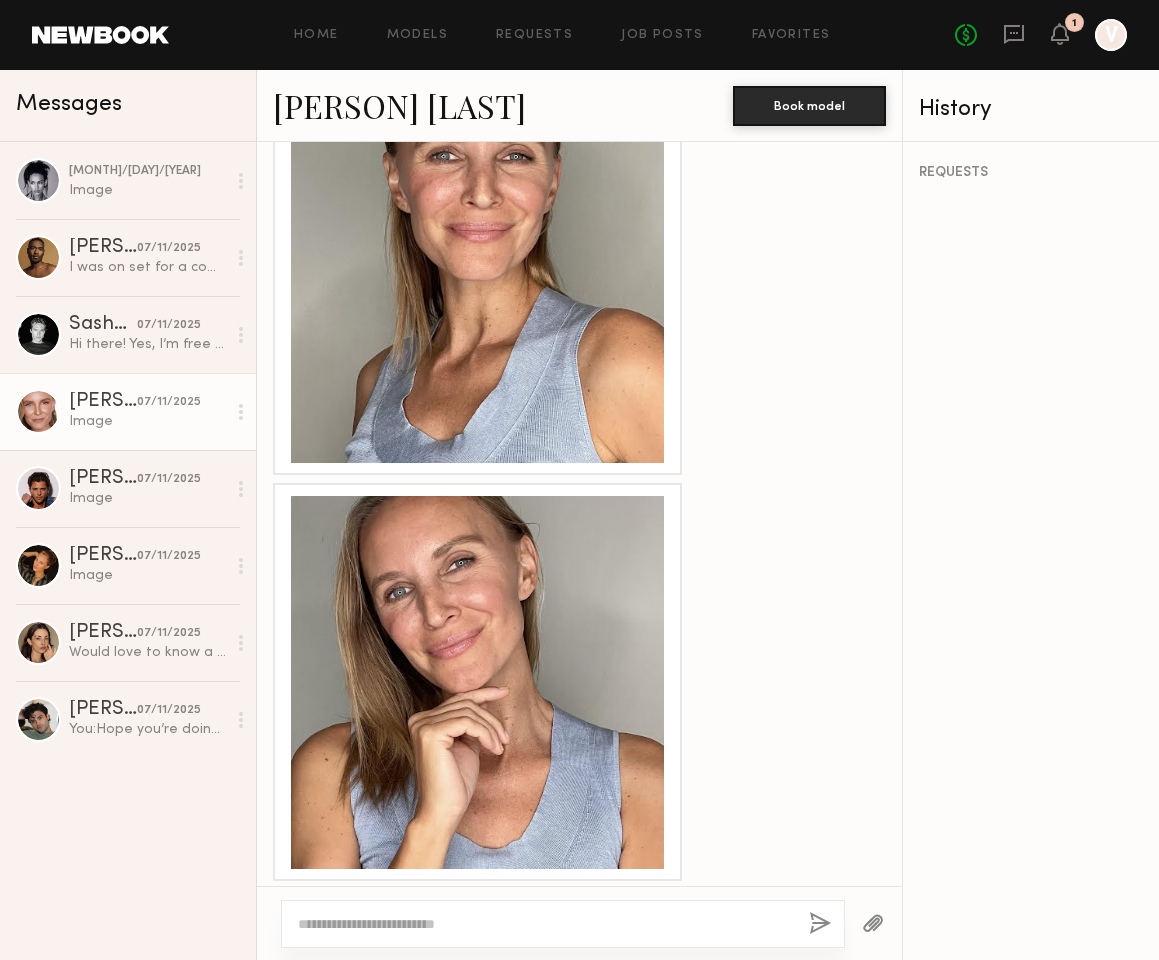 click on "[PERSON] [LAST]" 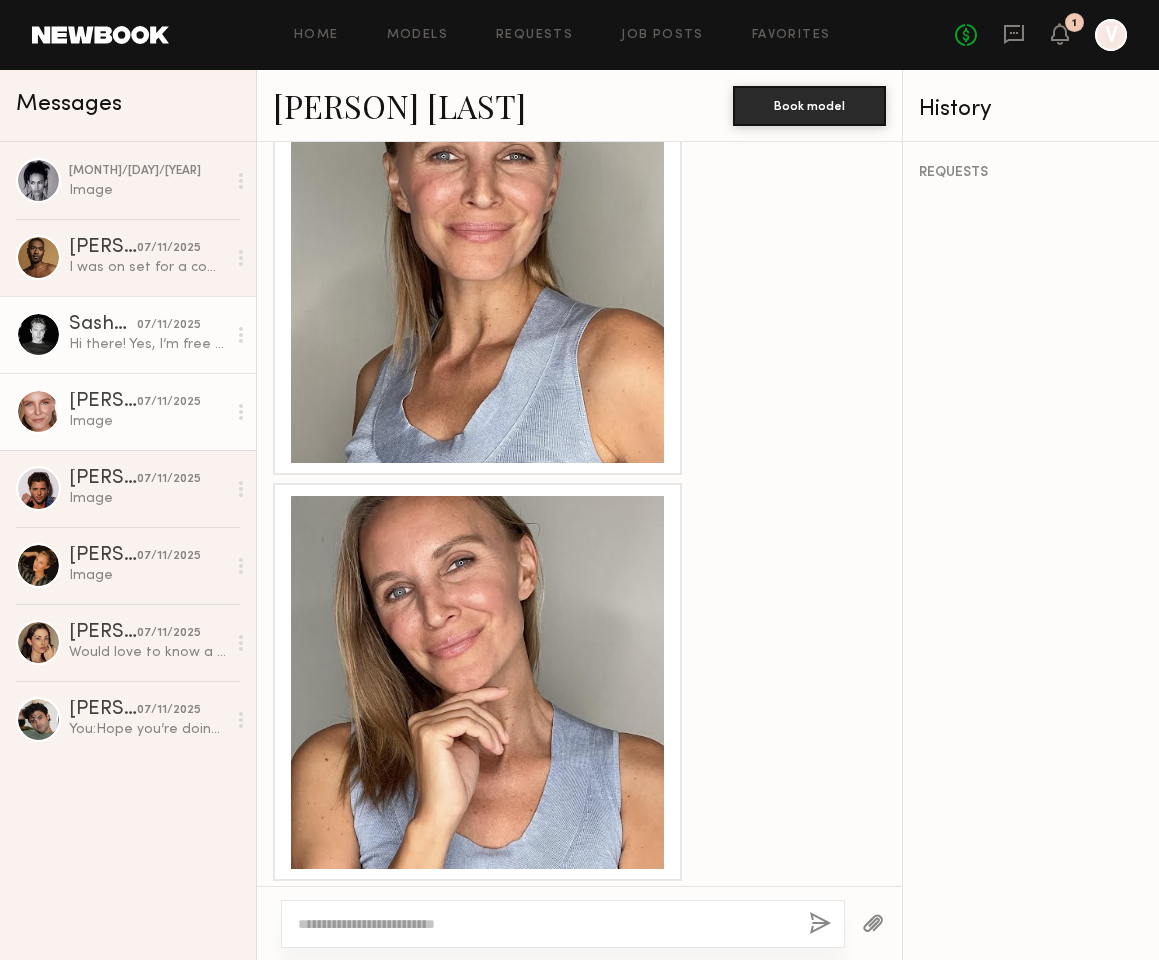click on "Hi there! Yes, I’m free for now on all of those dates. Thanks" 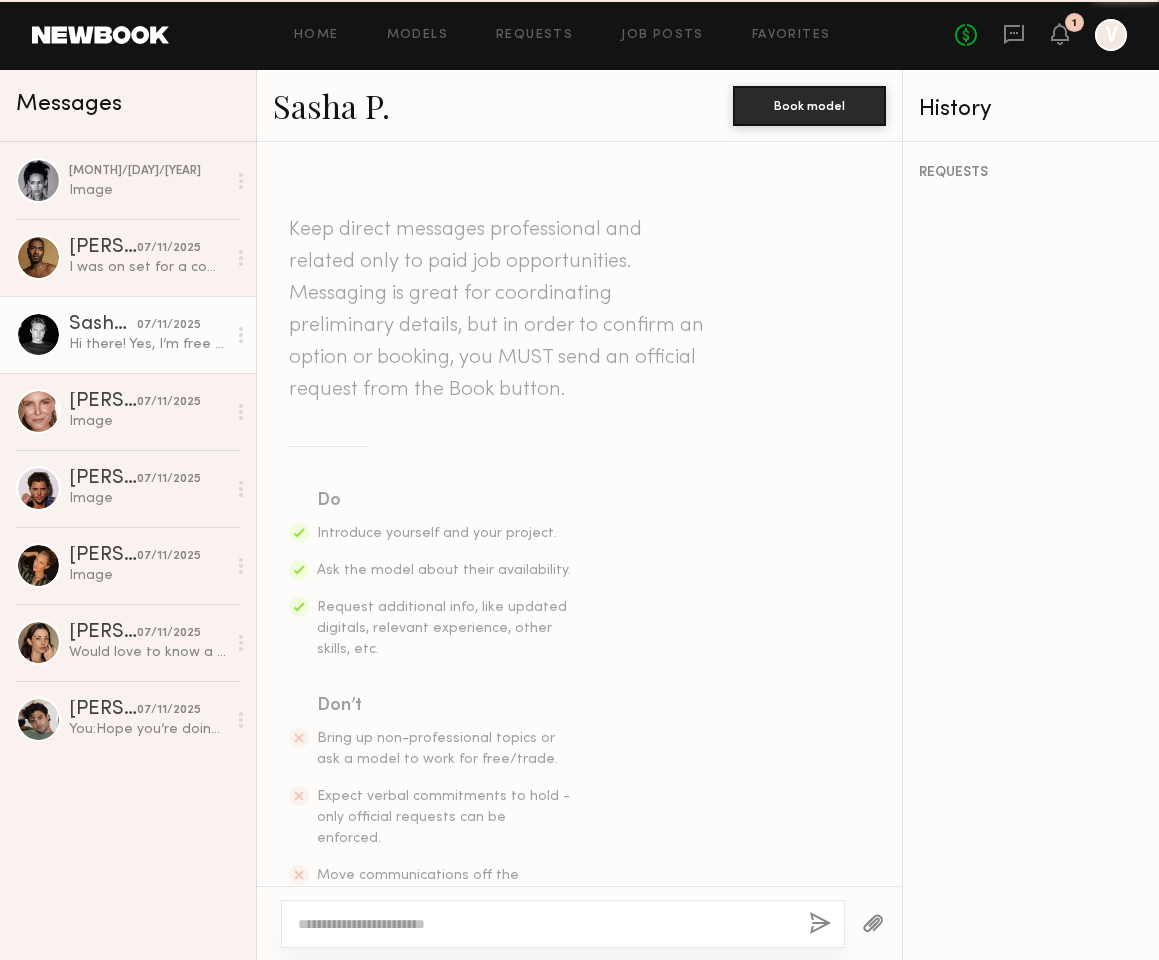 scroll, scrollTop: 944, scrollLeft: 0, axis: vertical 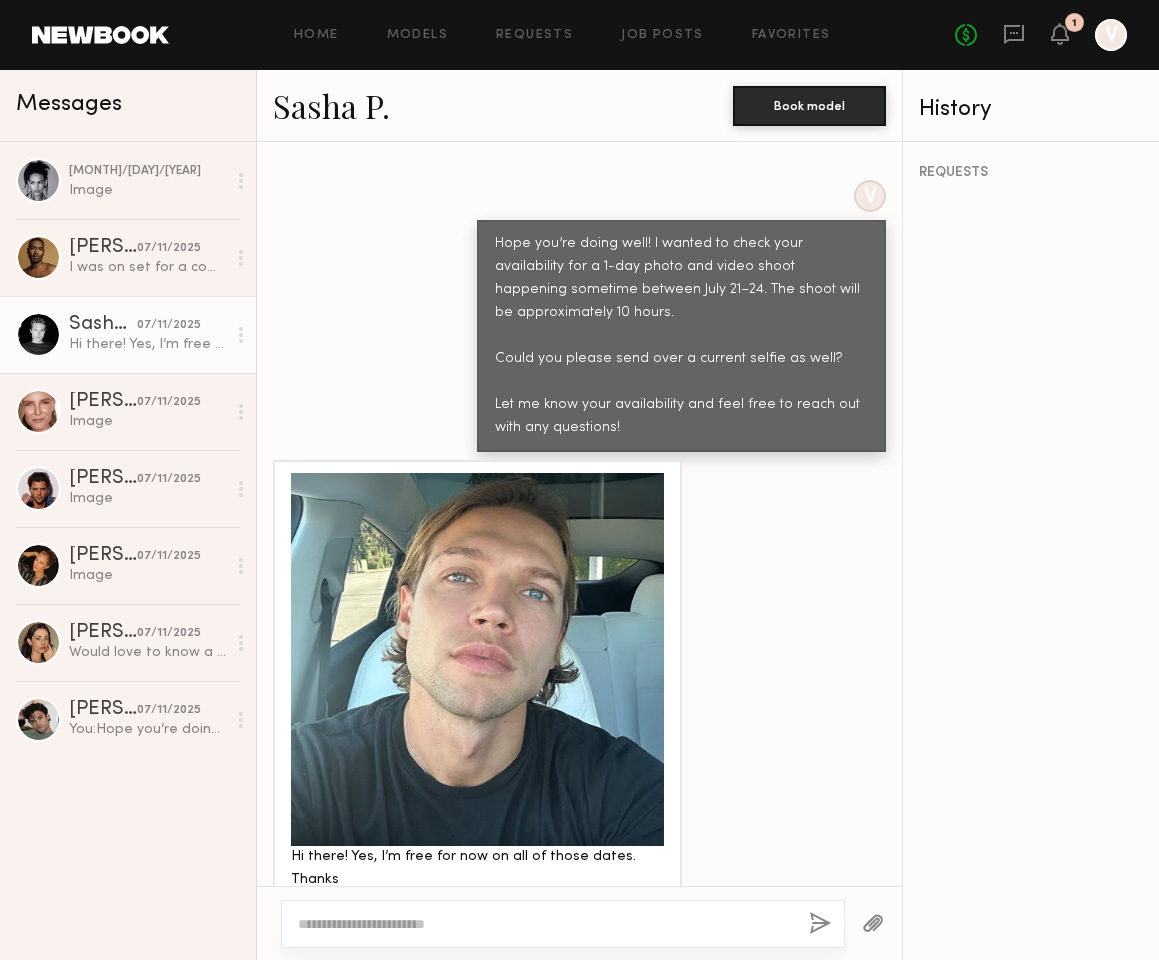 click 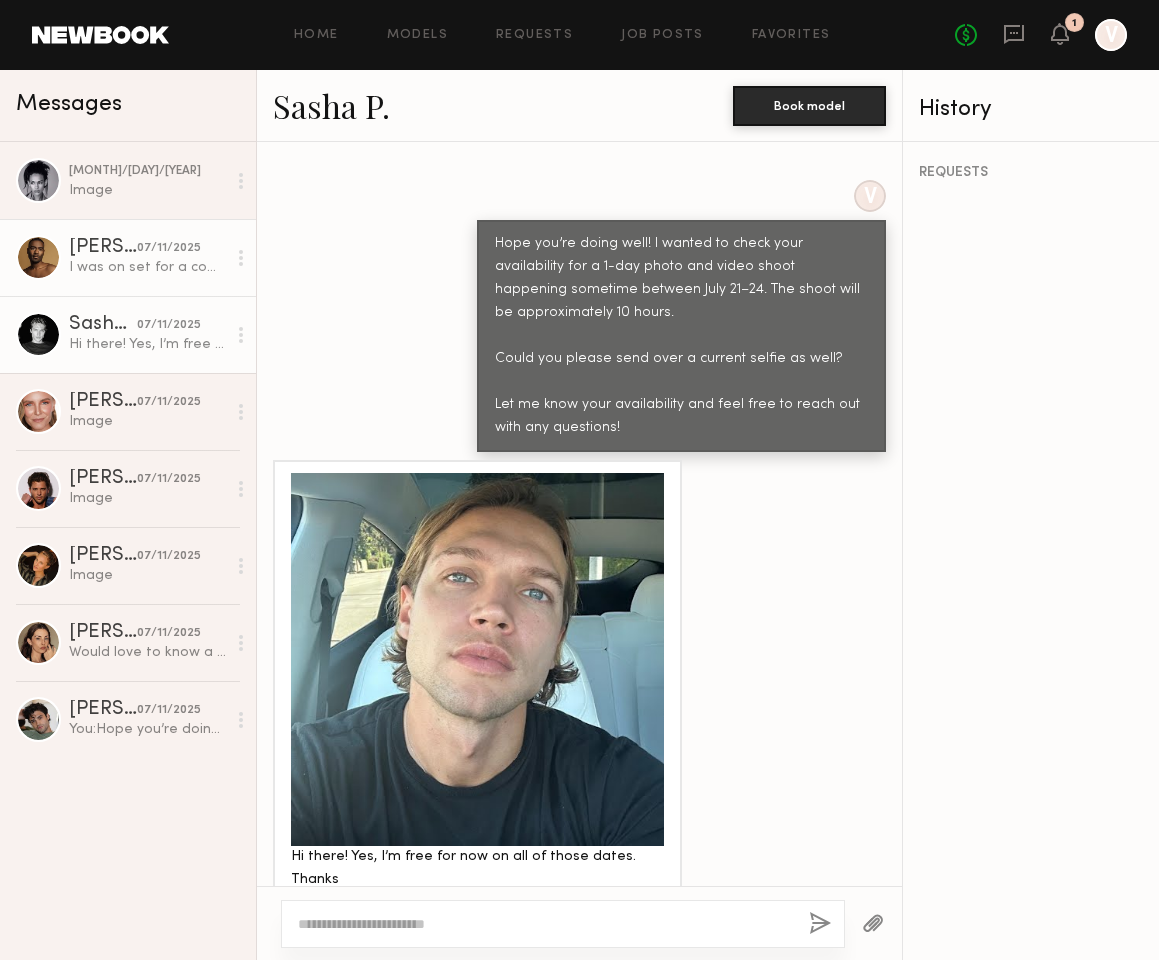 click on "07/11/2025" 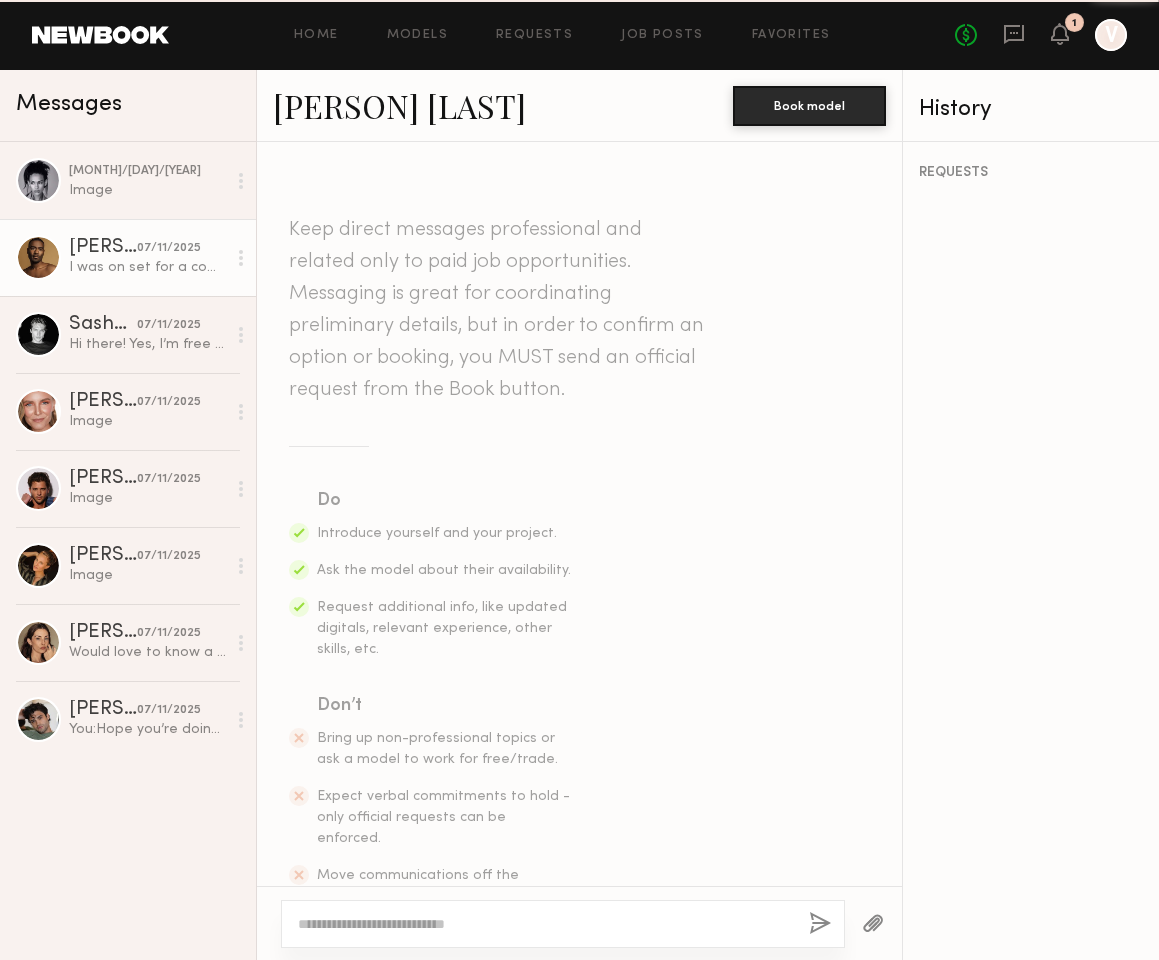 scroll, scrollTop: 1164, scrollLeft: 0, axis: vertical 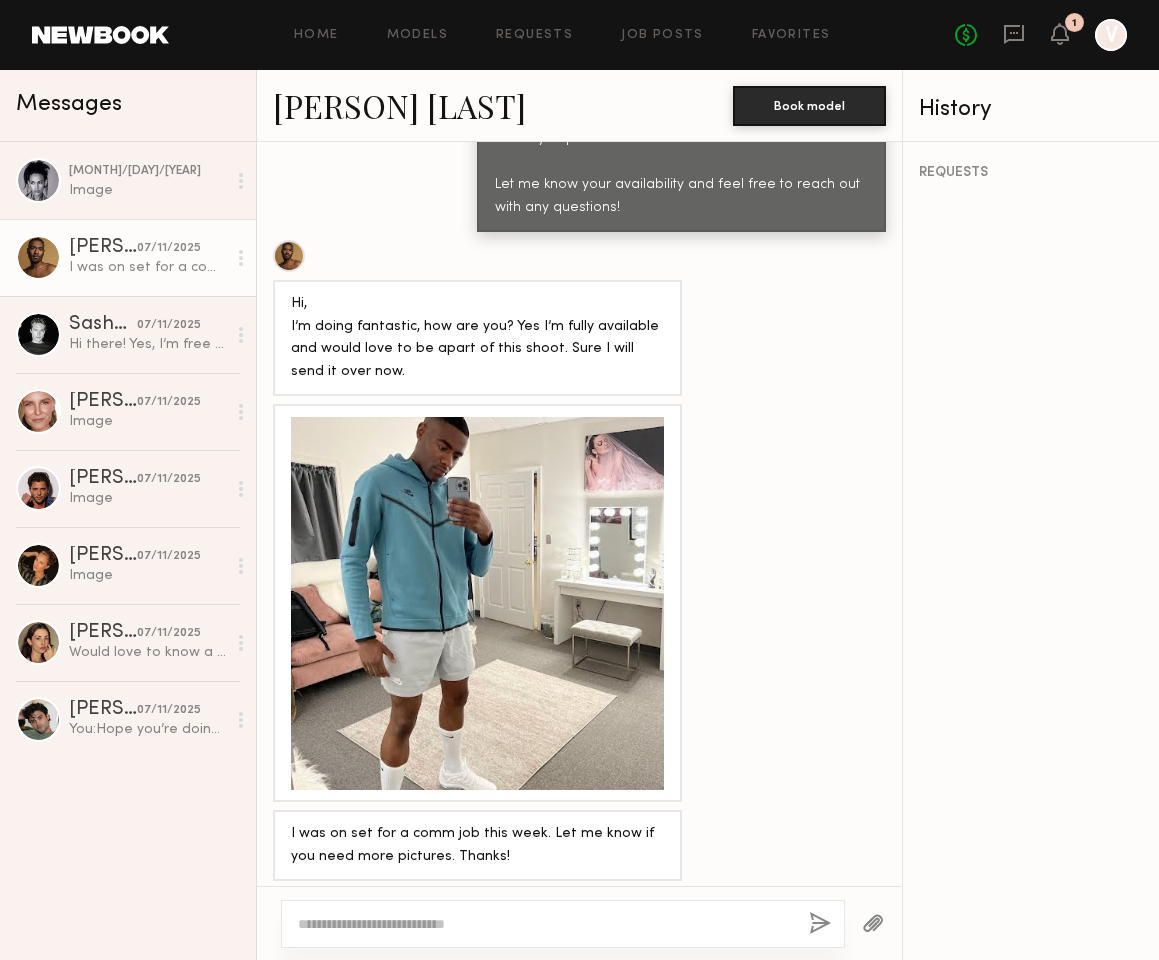 click on "[PERSON] [LAST]" 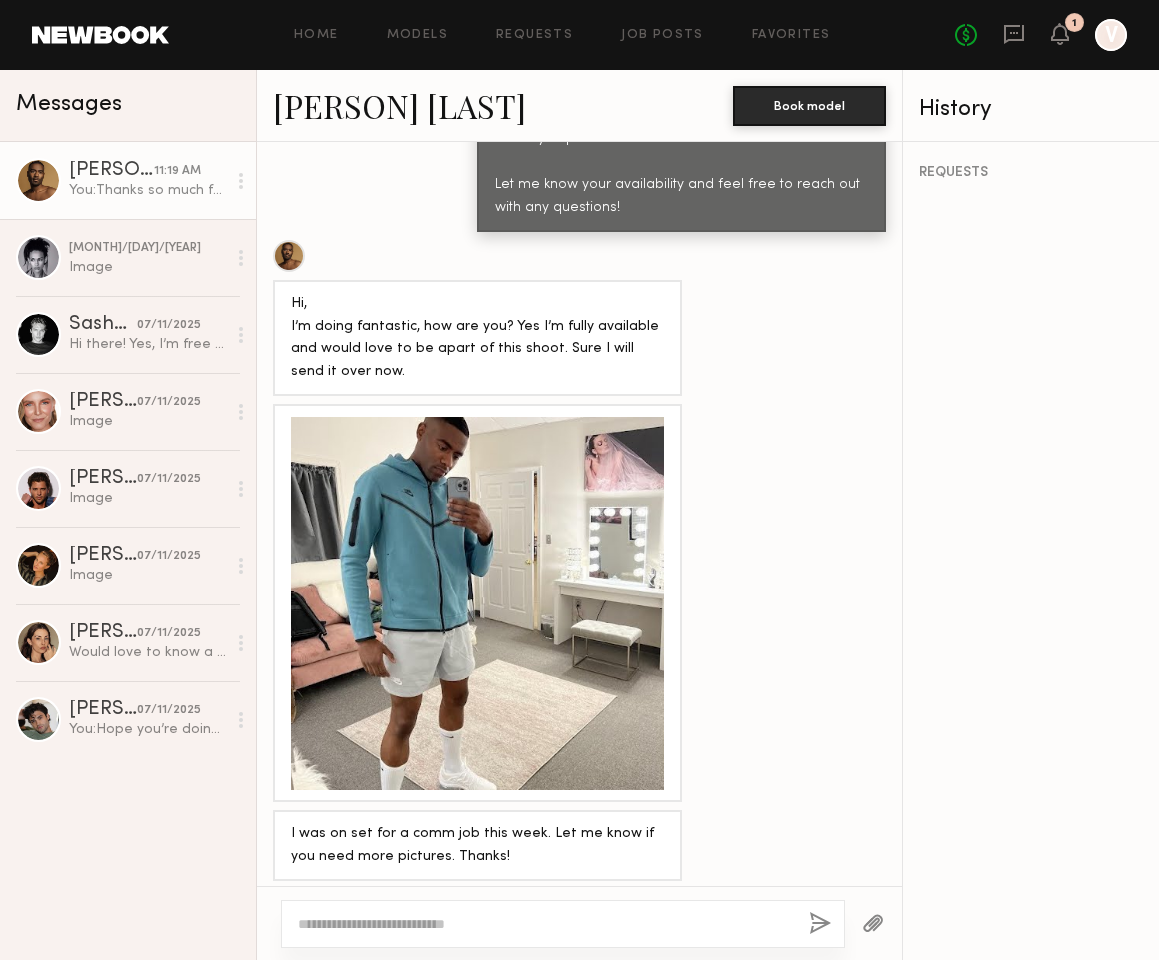 scroll, scrollTop: 1549, scrollLeft: 0, axis: vertical 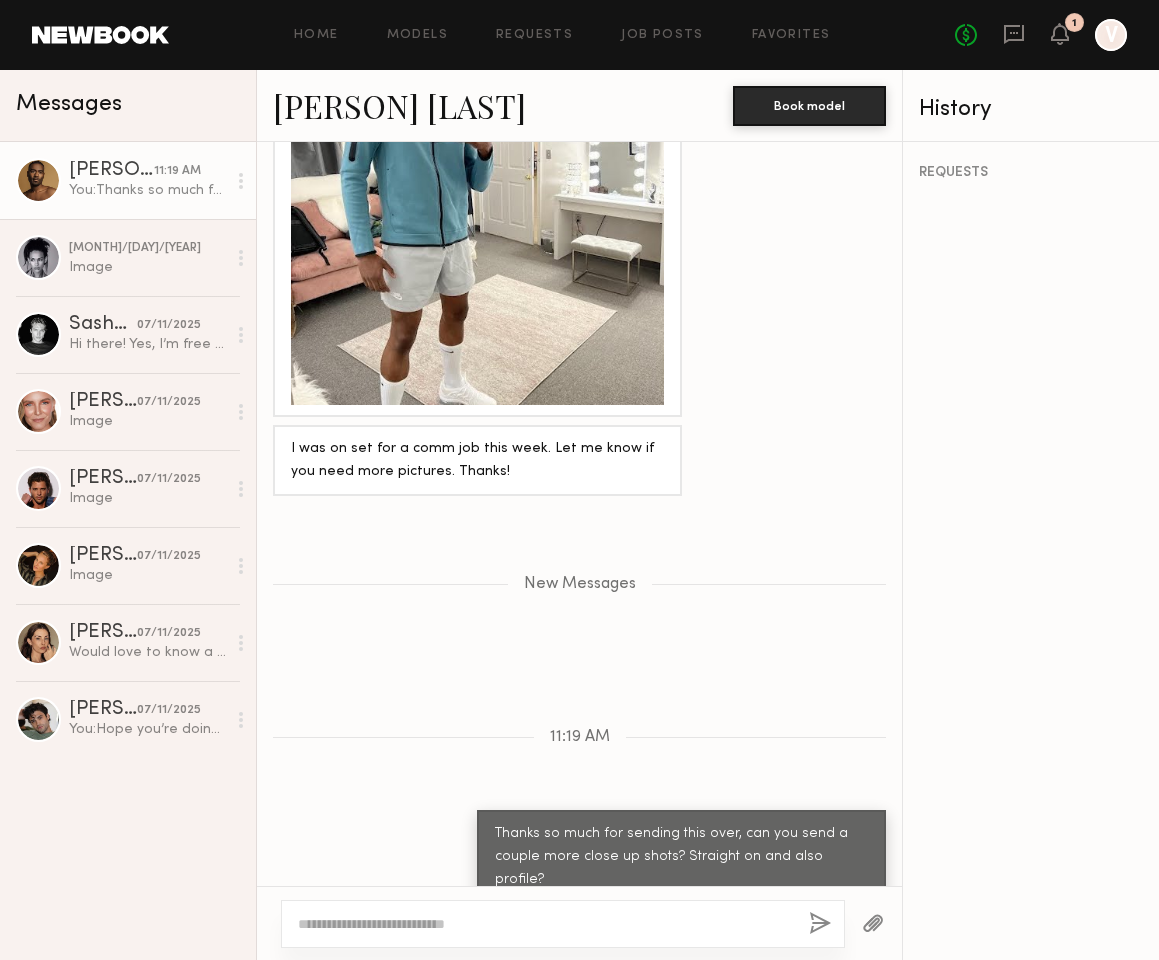 click on "Home Models Requests Job Posts Favorites Sign Out" 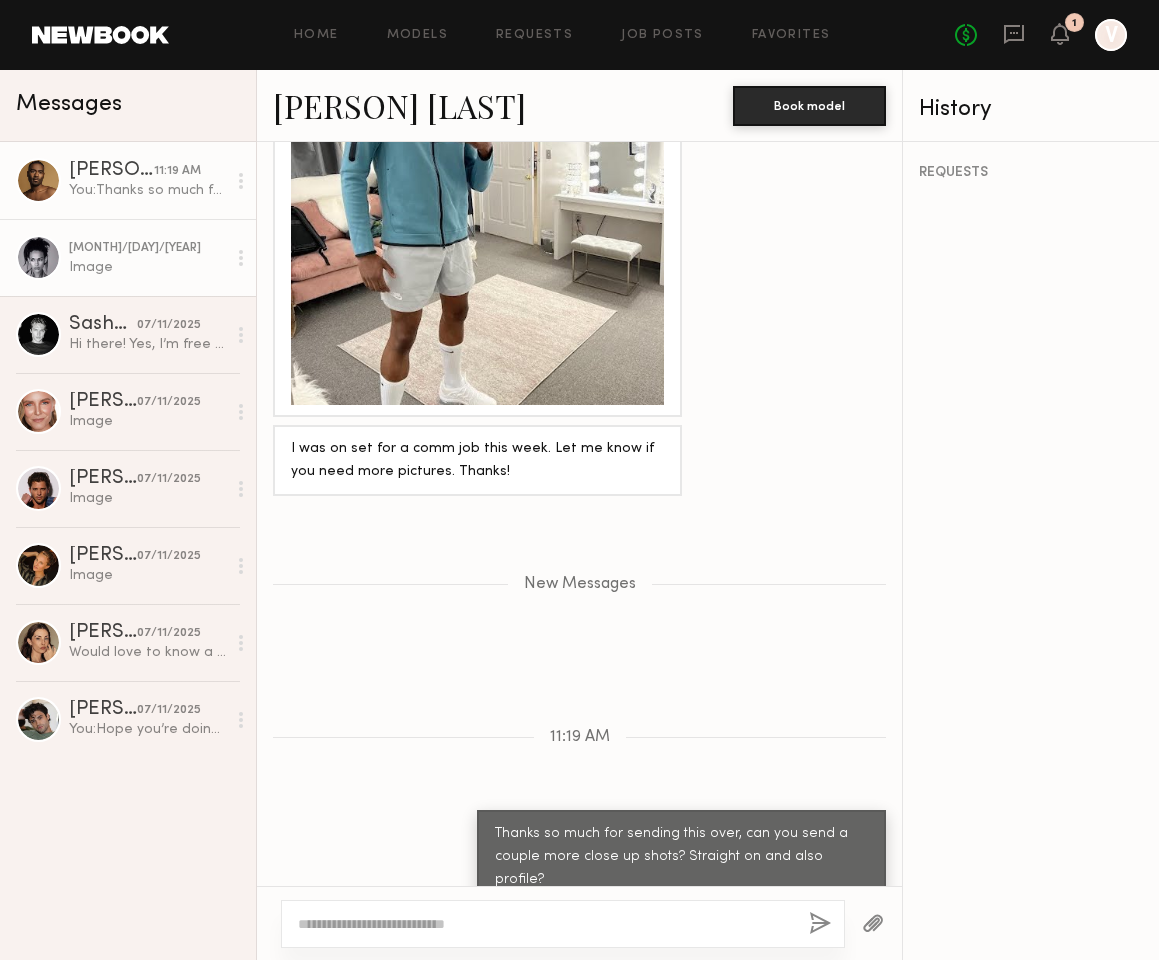 click on "[MONTH]/[DAY]/[YEAR]" 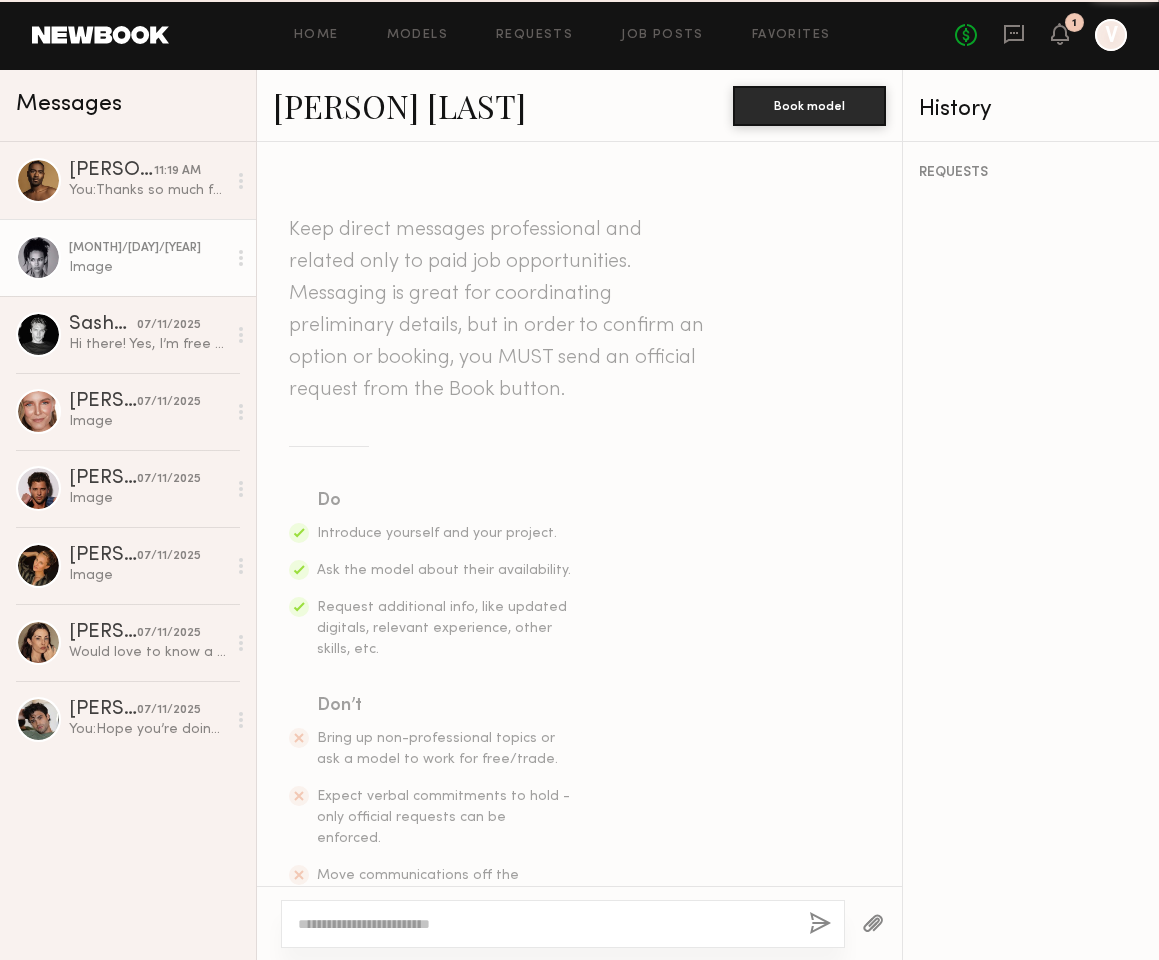 scroll, scrollTop: 1192, scrollLeft: 0, axis: vertical 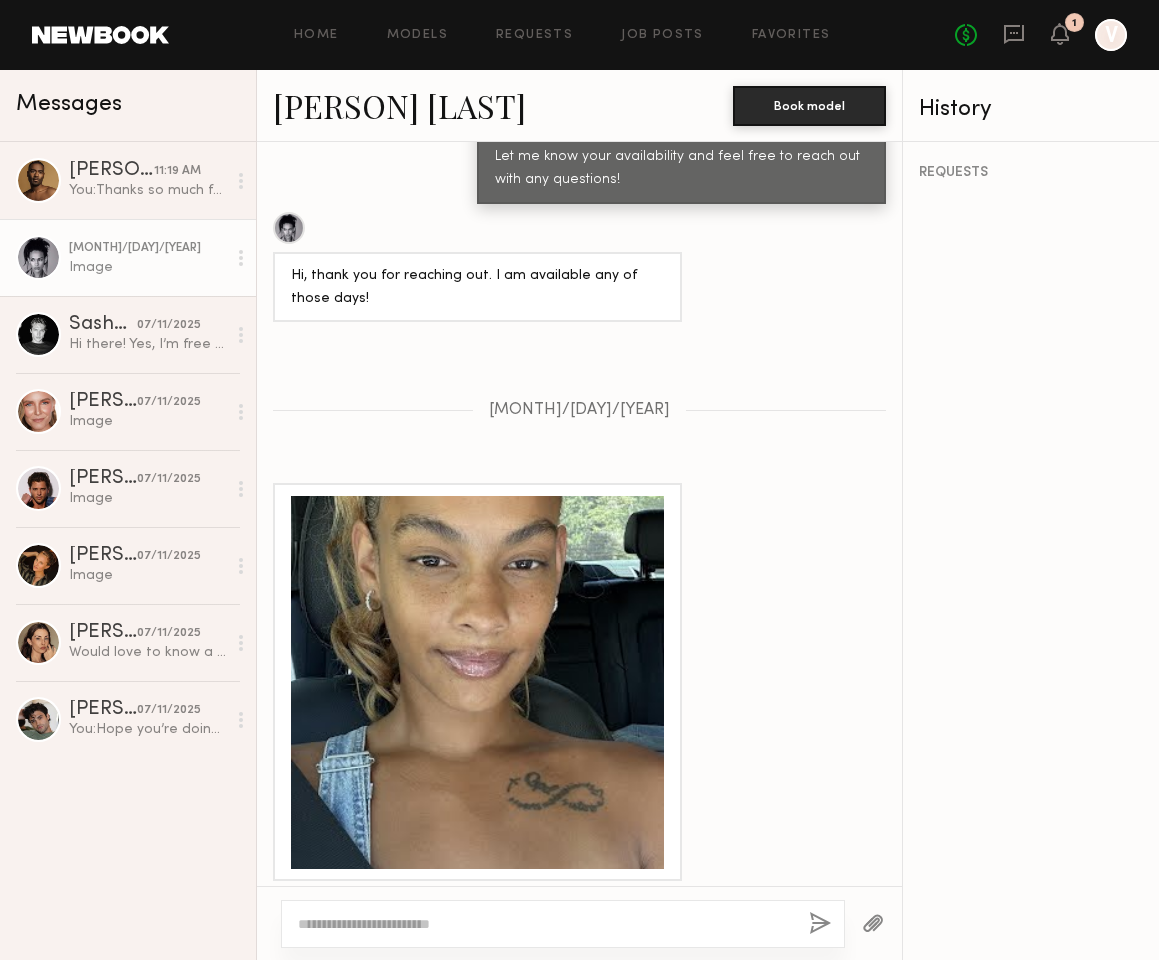 click 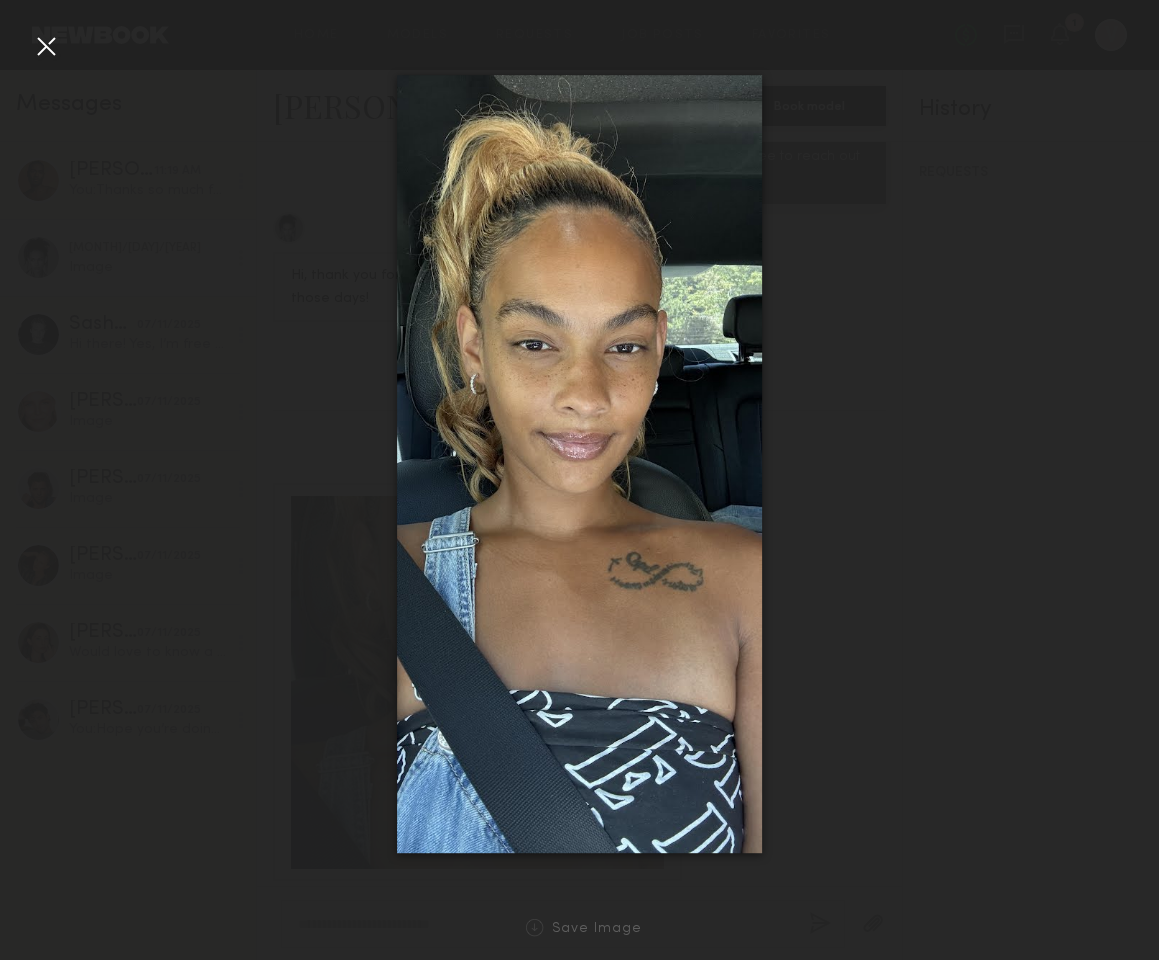 click 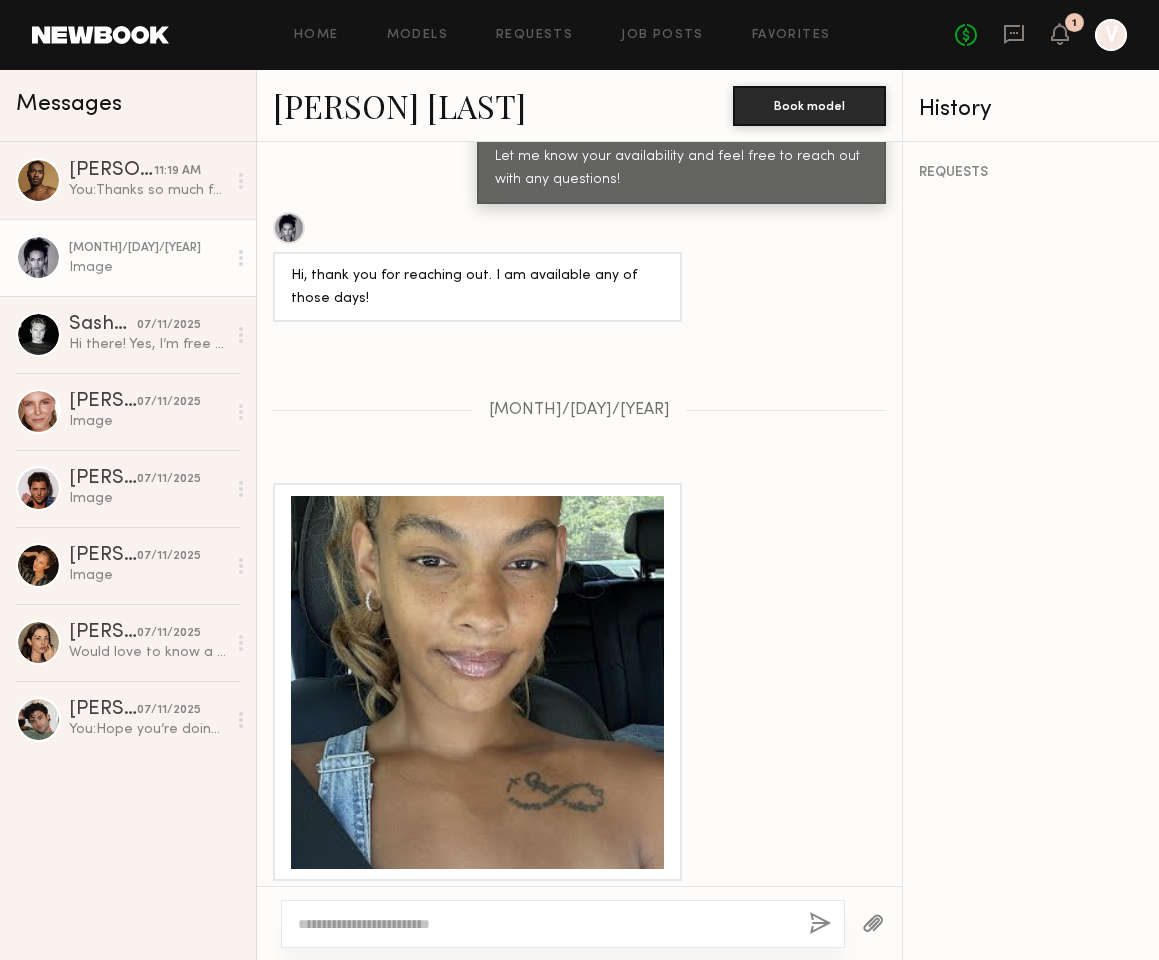 click on "[PERSON] [LAST]" 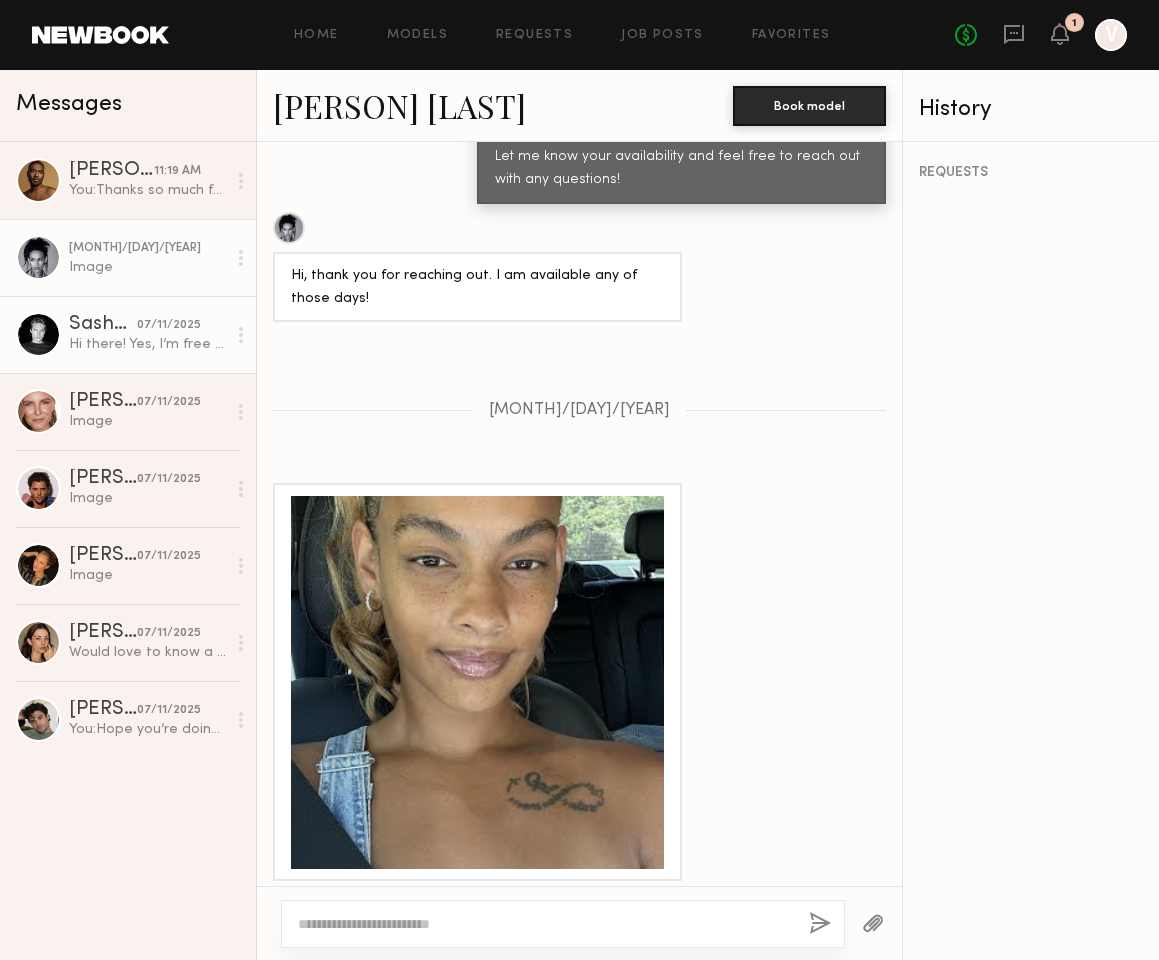 click on "Hi there! Yes, I’m free for now on all of those dates. Thanks" 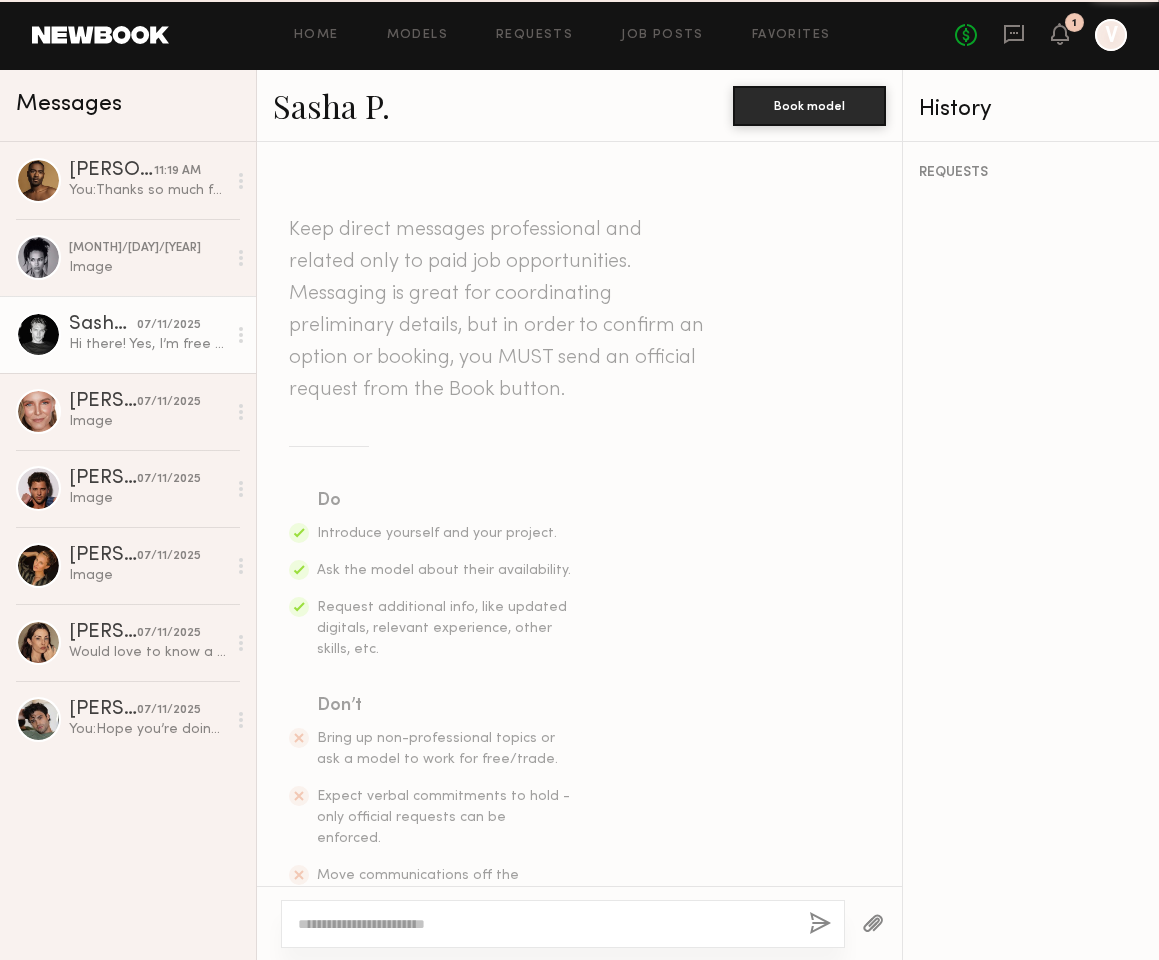scroll, scrollTop: 944, scrollLeft: 0, axis: vertical 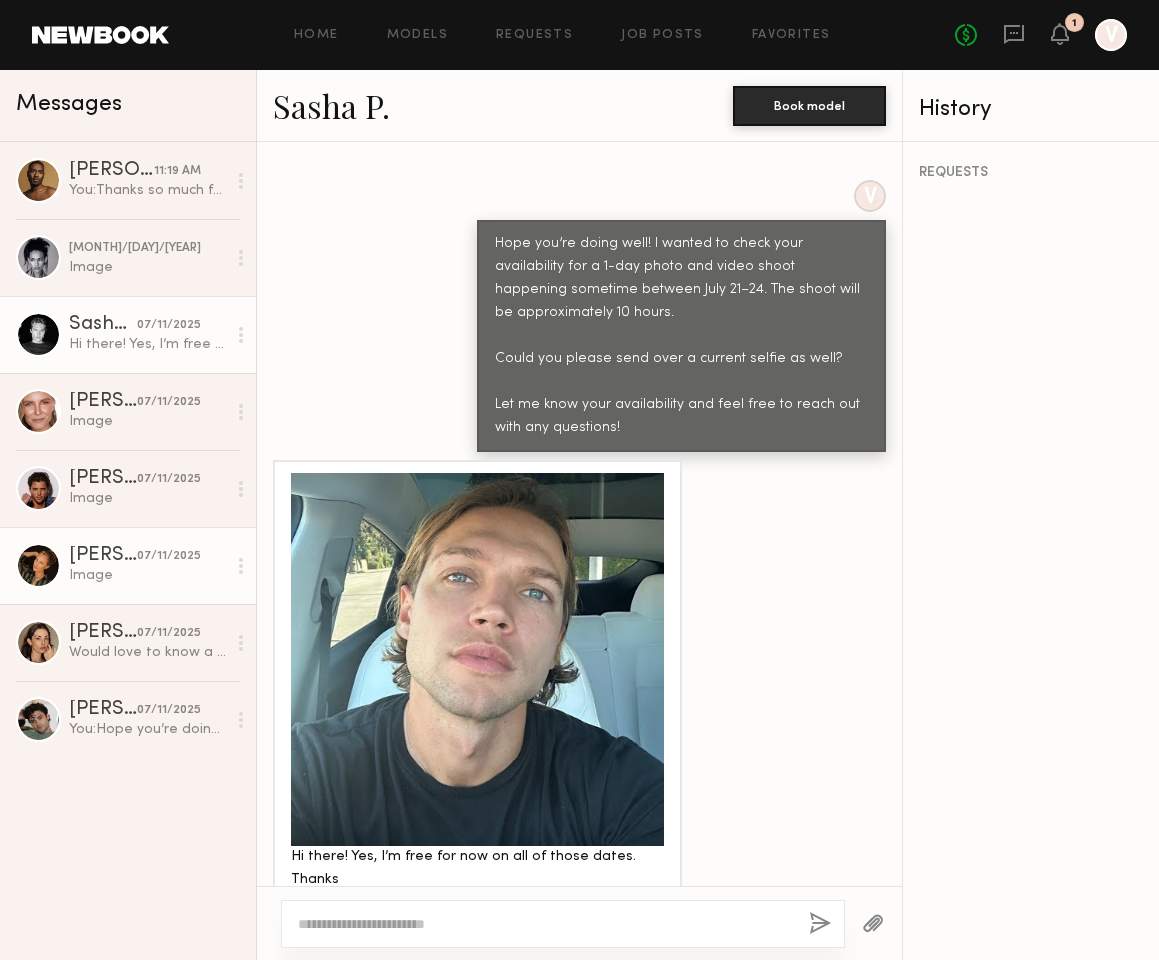 click on "07/11/2025" 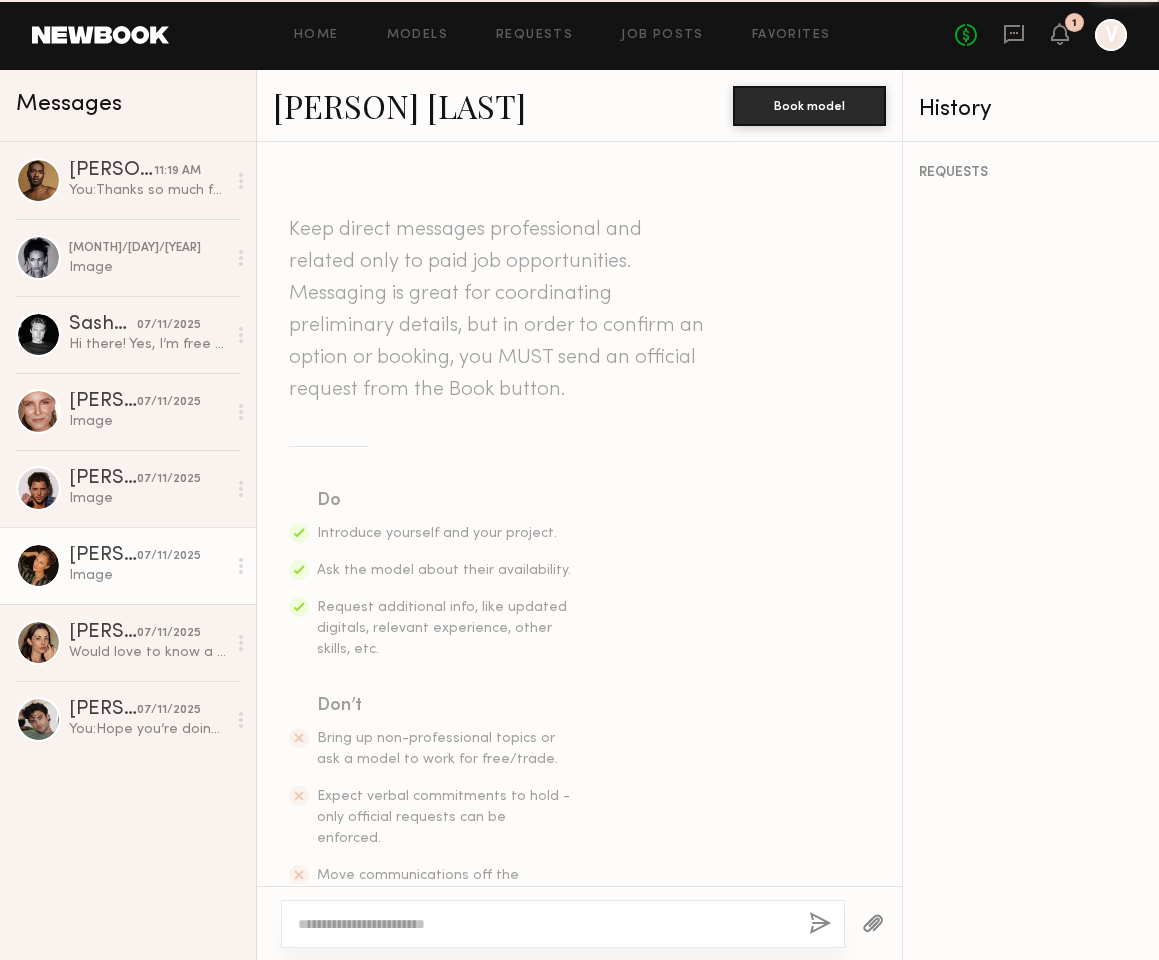 scroll, scrollTop: 1085, scrollLeft: 0, axis: vertical 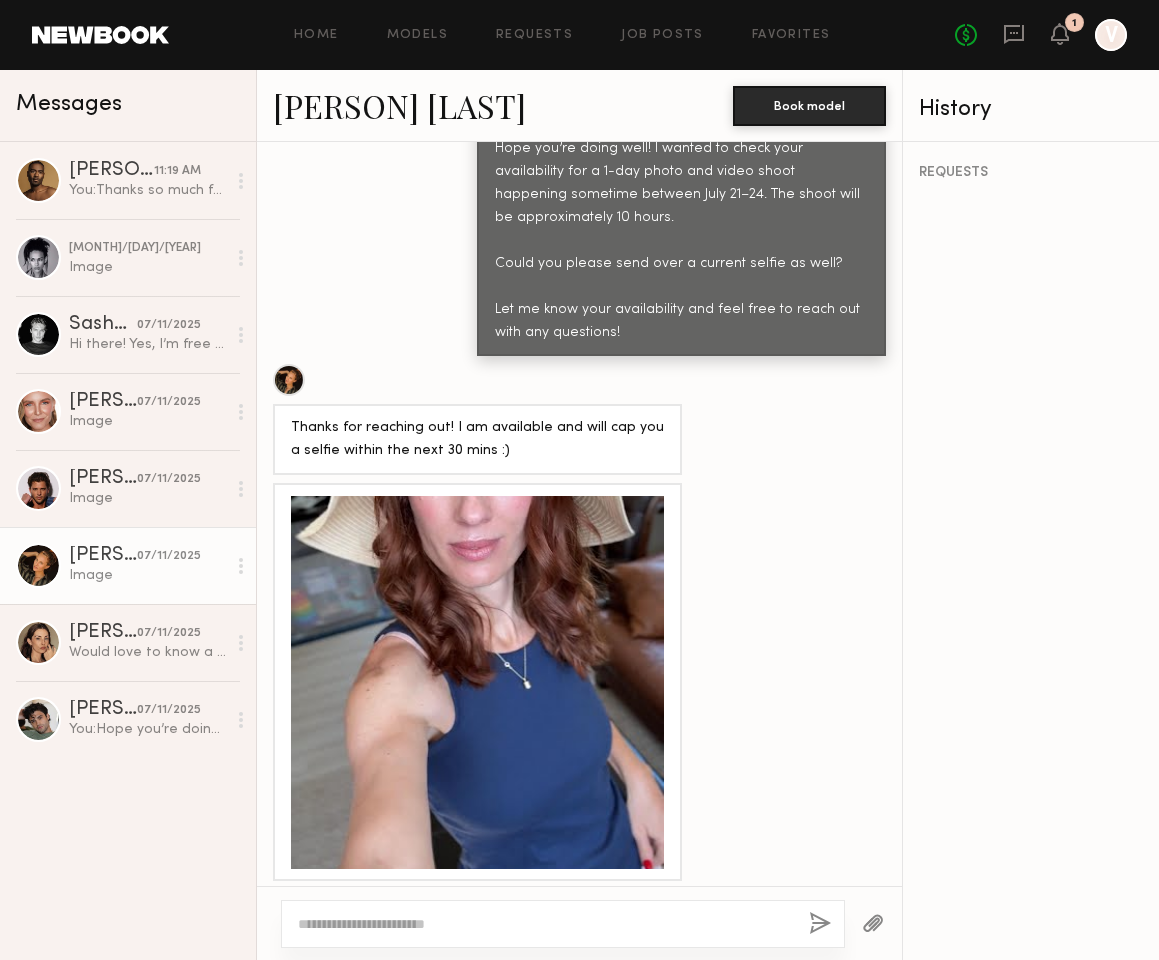 click 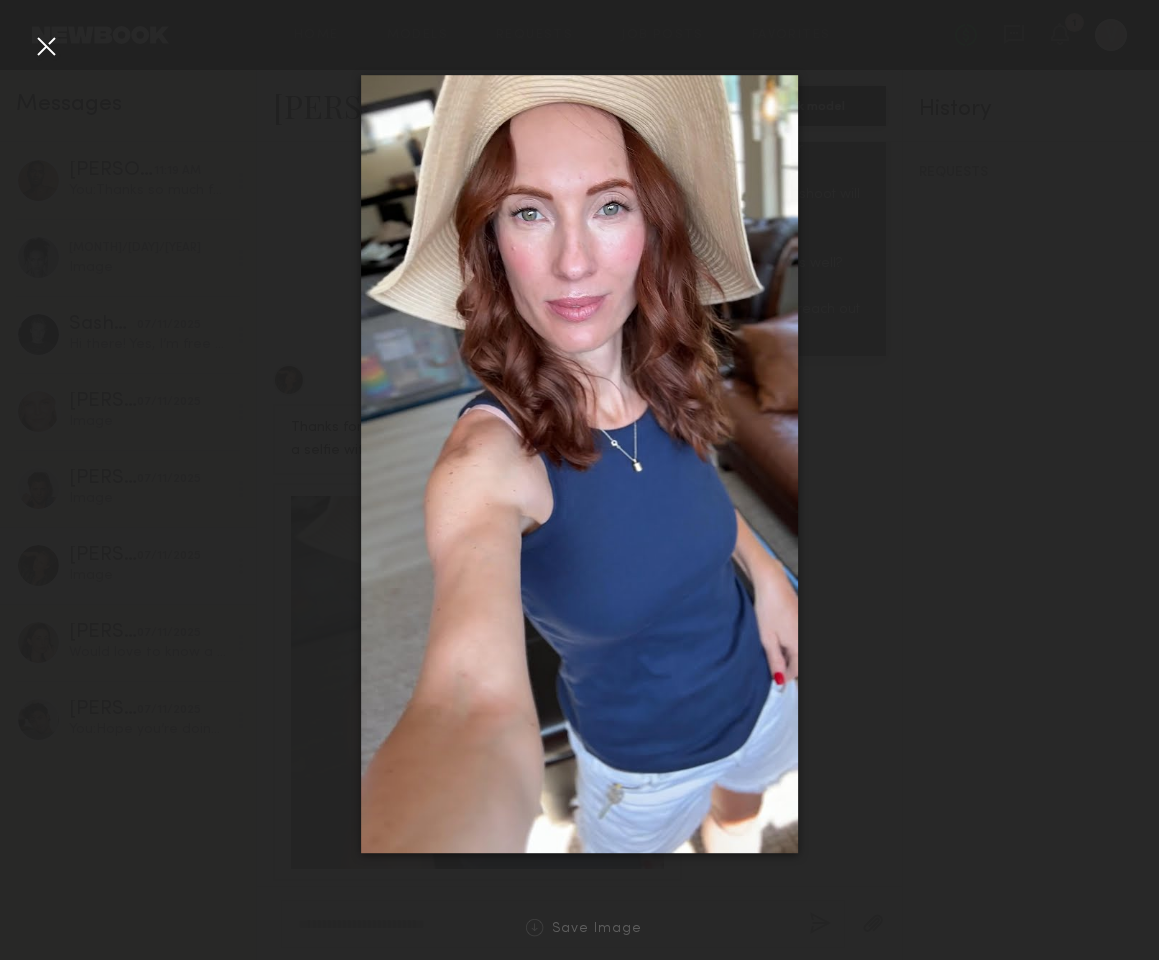 click 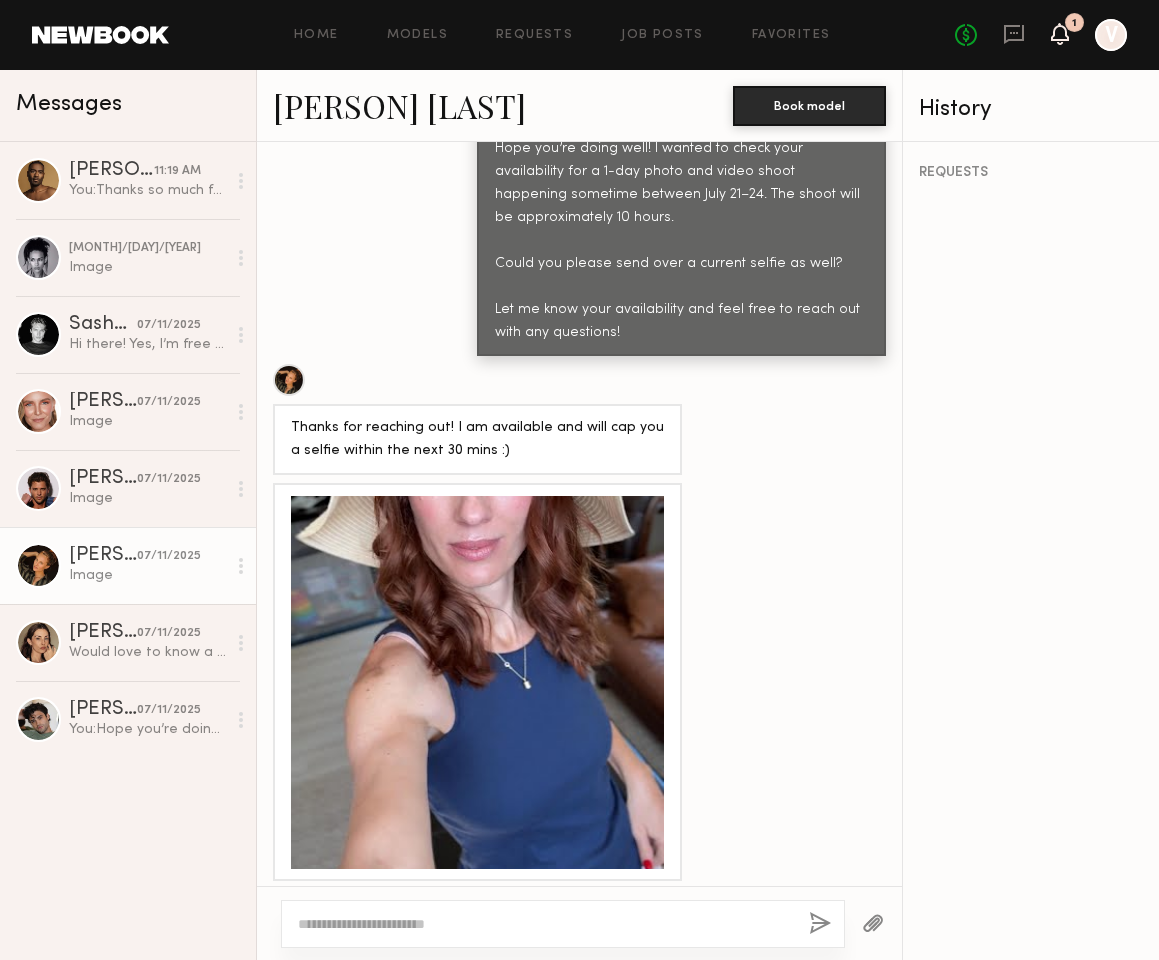 click 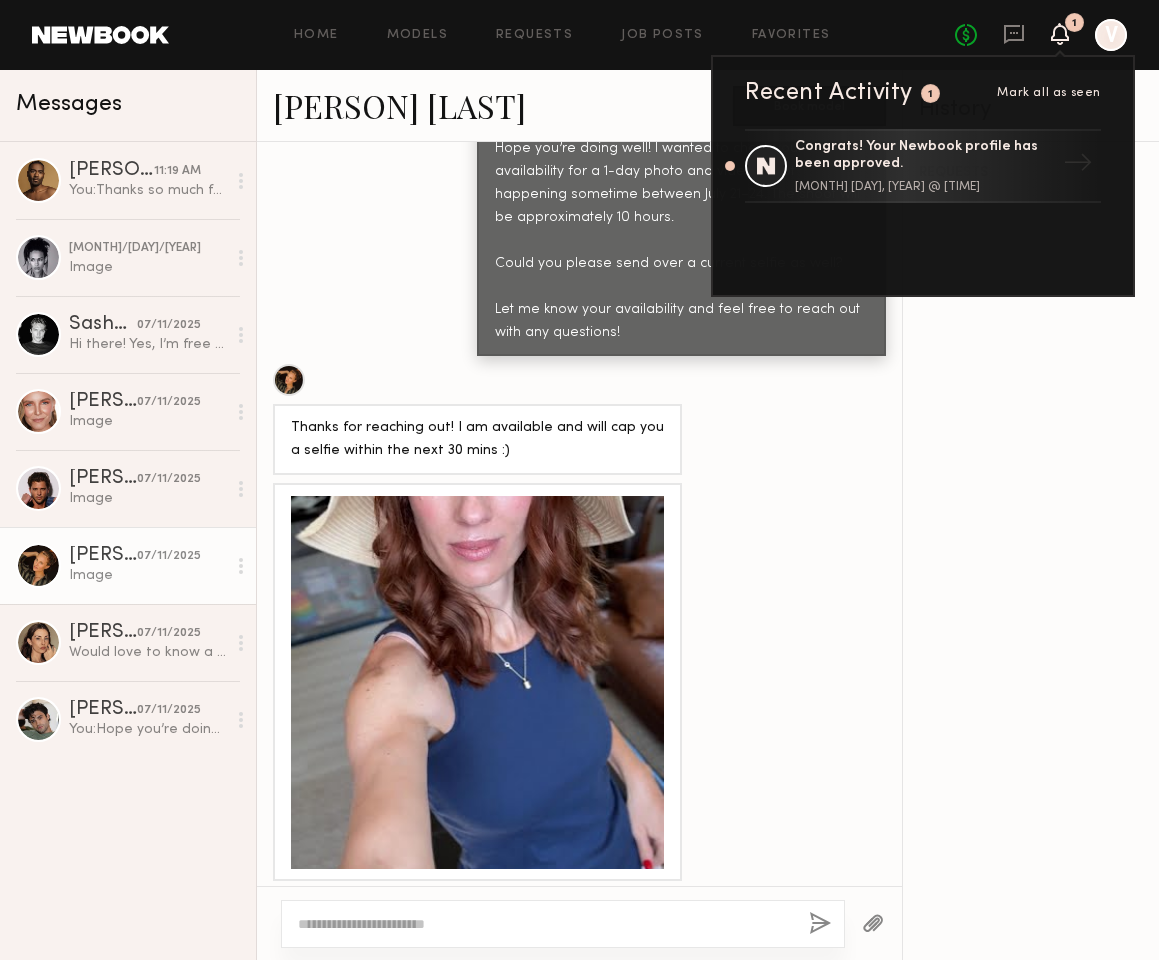 click 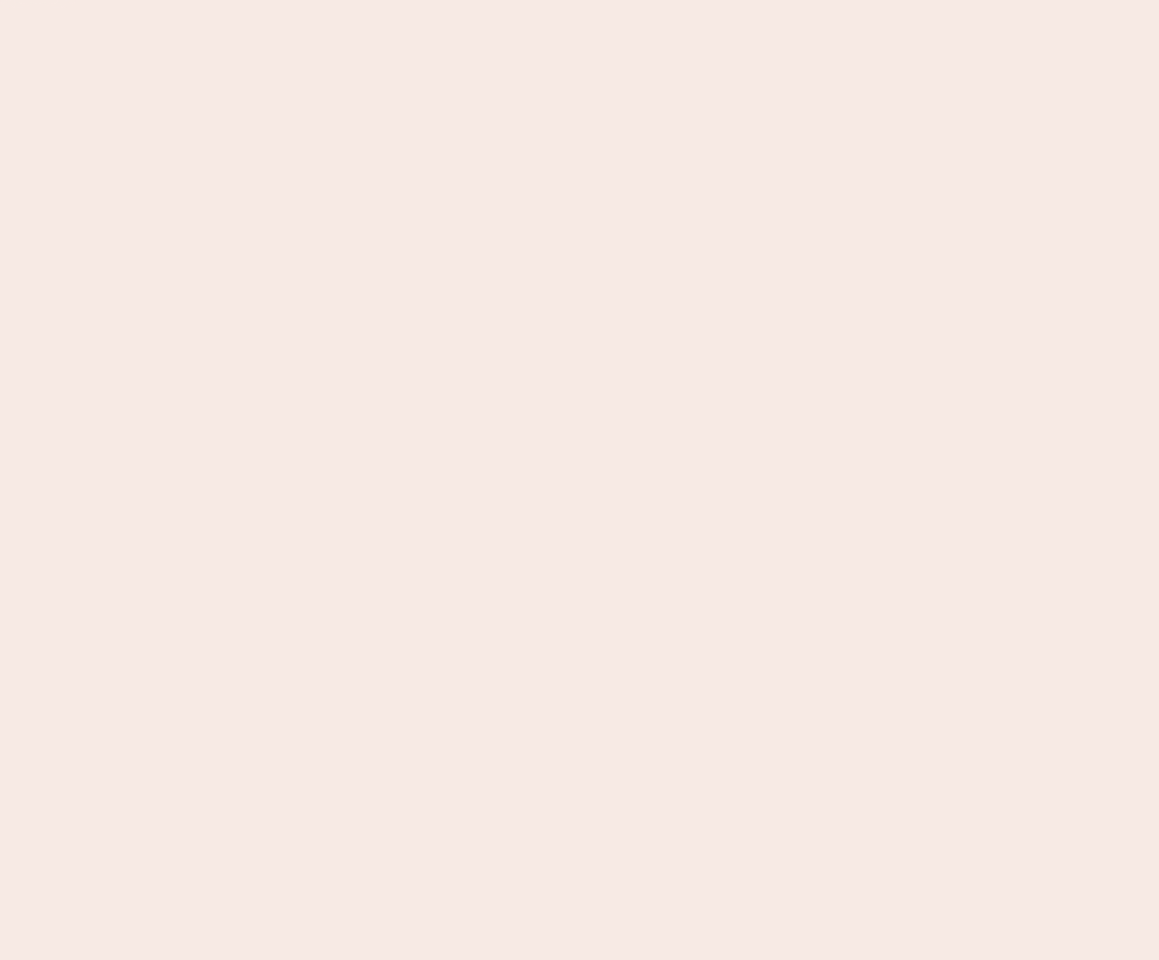 scroll, scrollTop: 0, scrollLeft: 0, axis: both 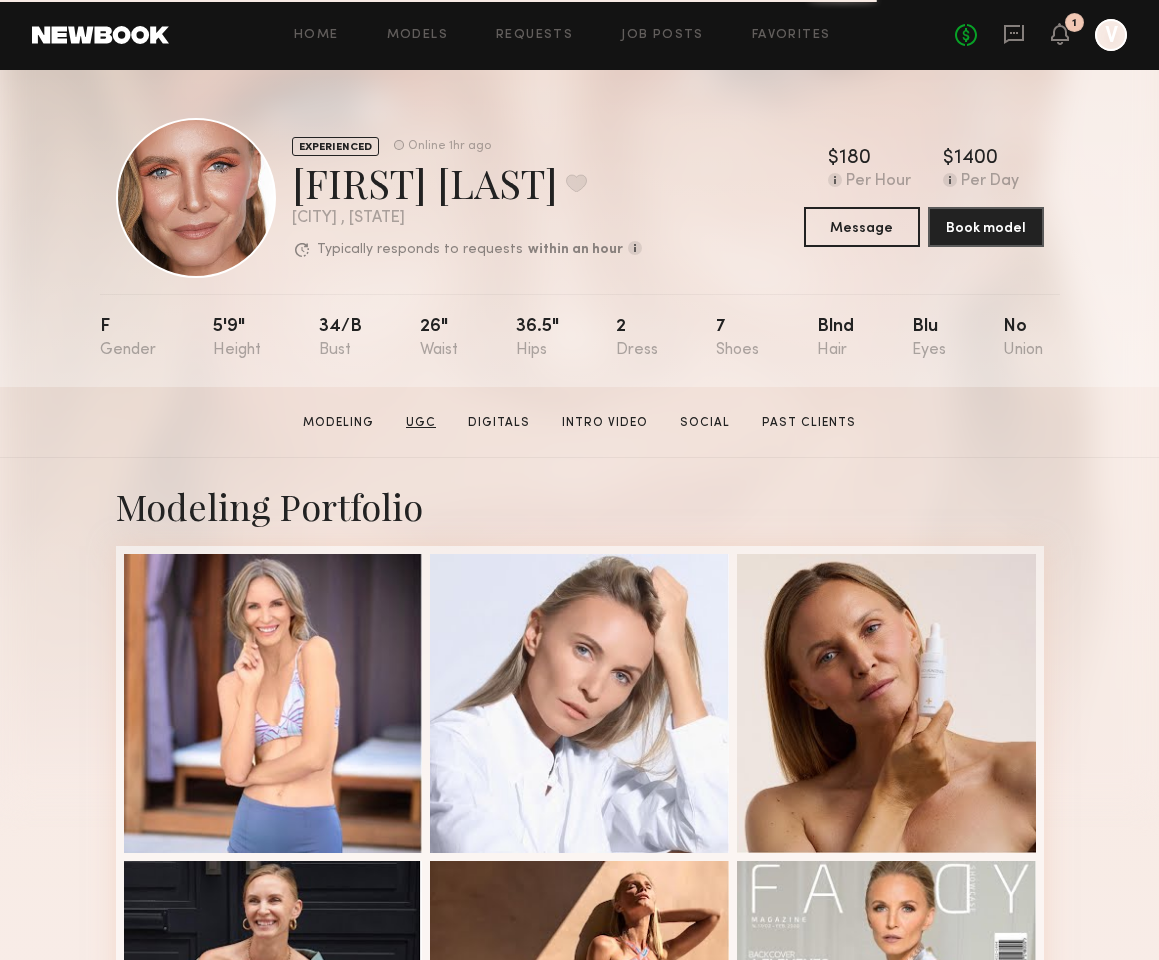 click on "UGC" 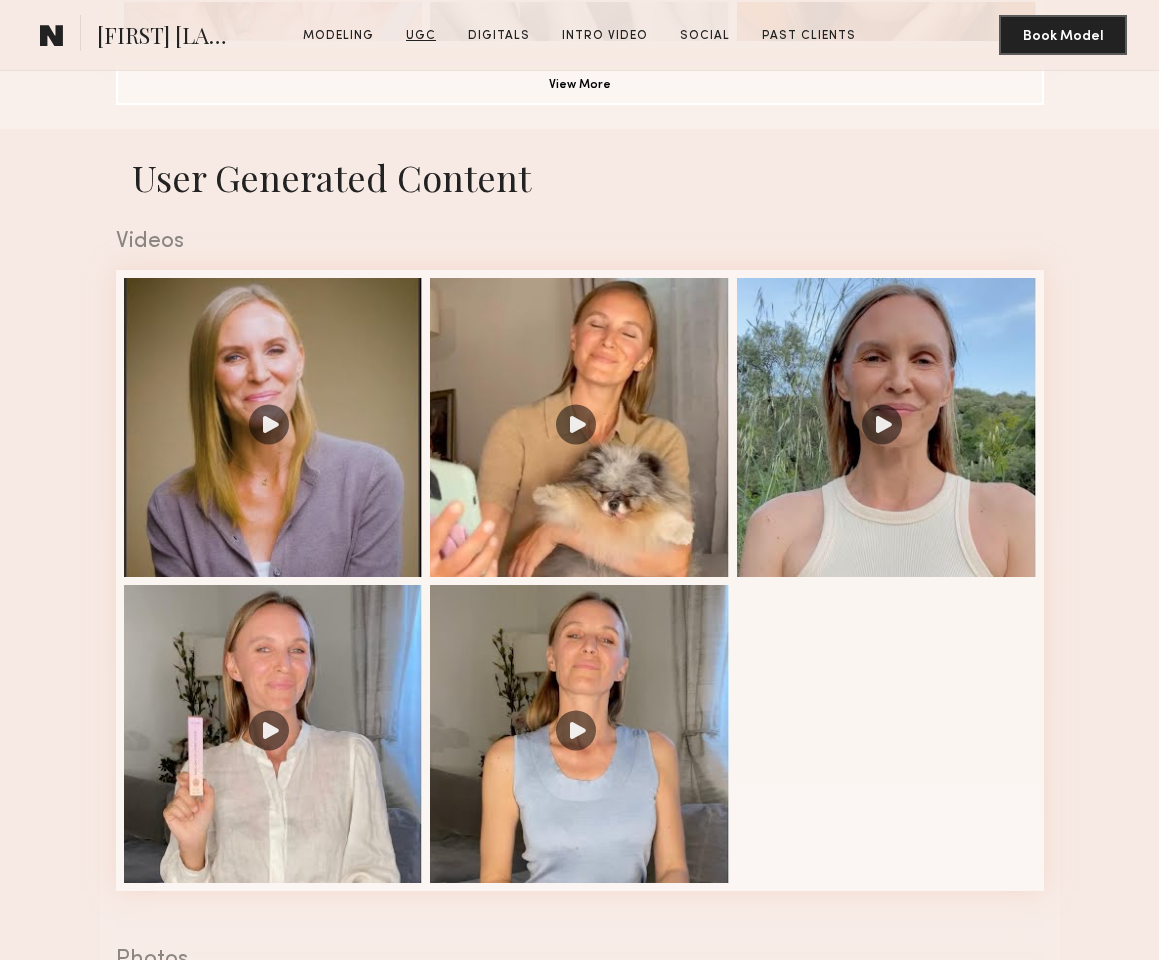scroll, scrollTop: 1740, scrollLeft: 0, axis: vertical 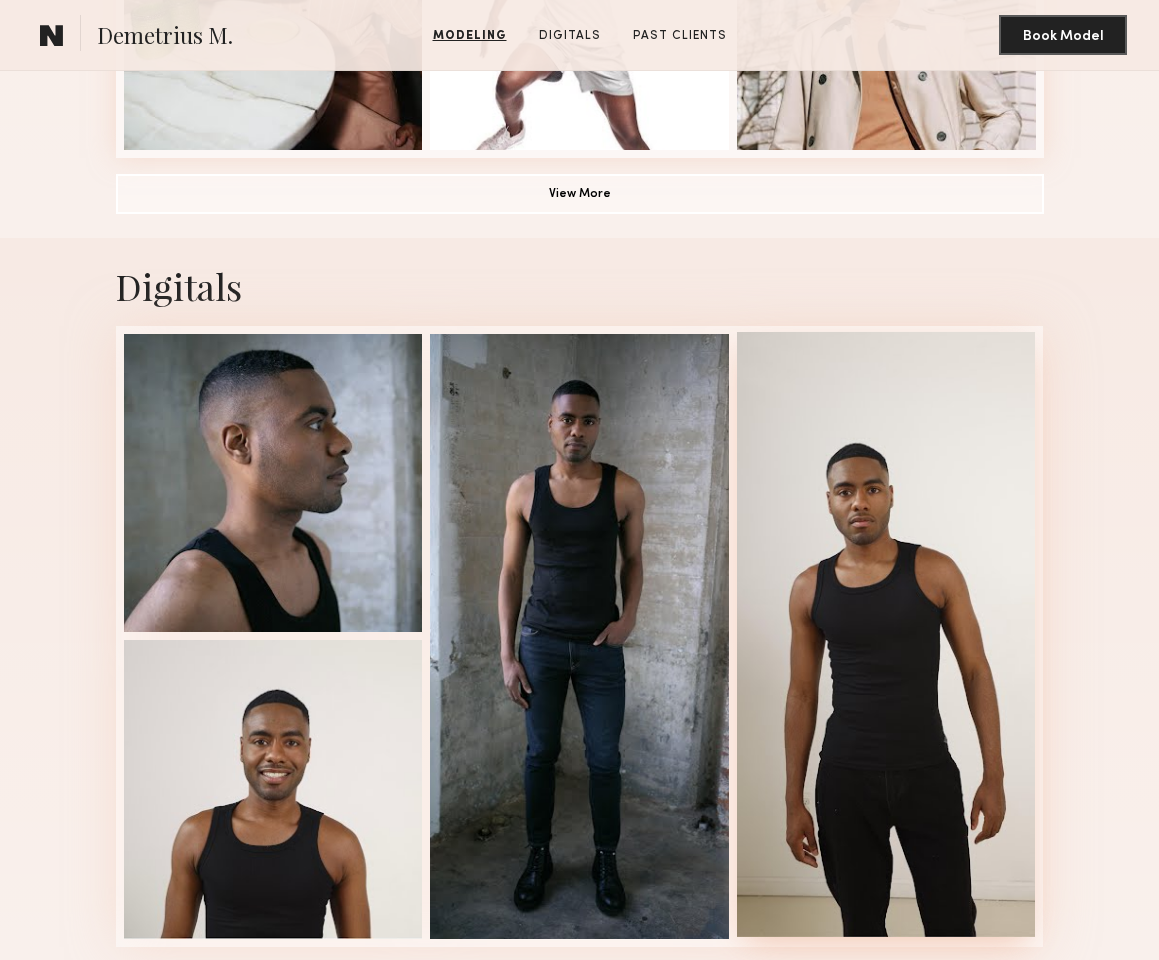 click at bounding box center [886, 634] 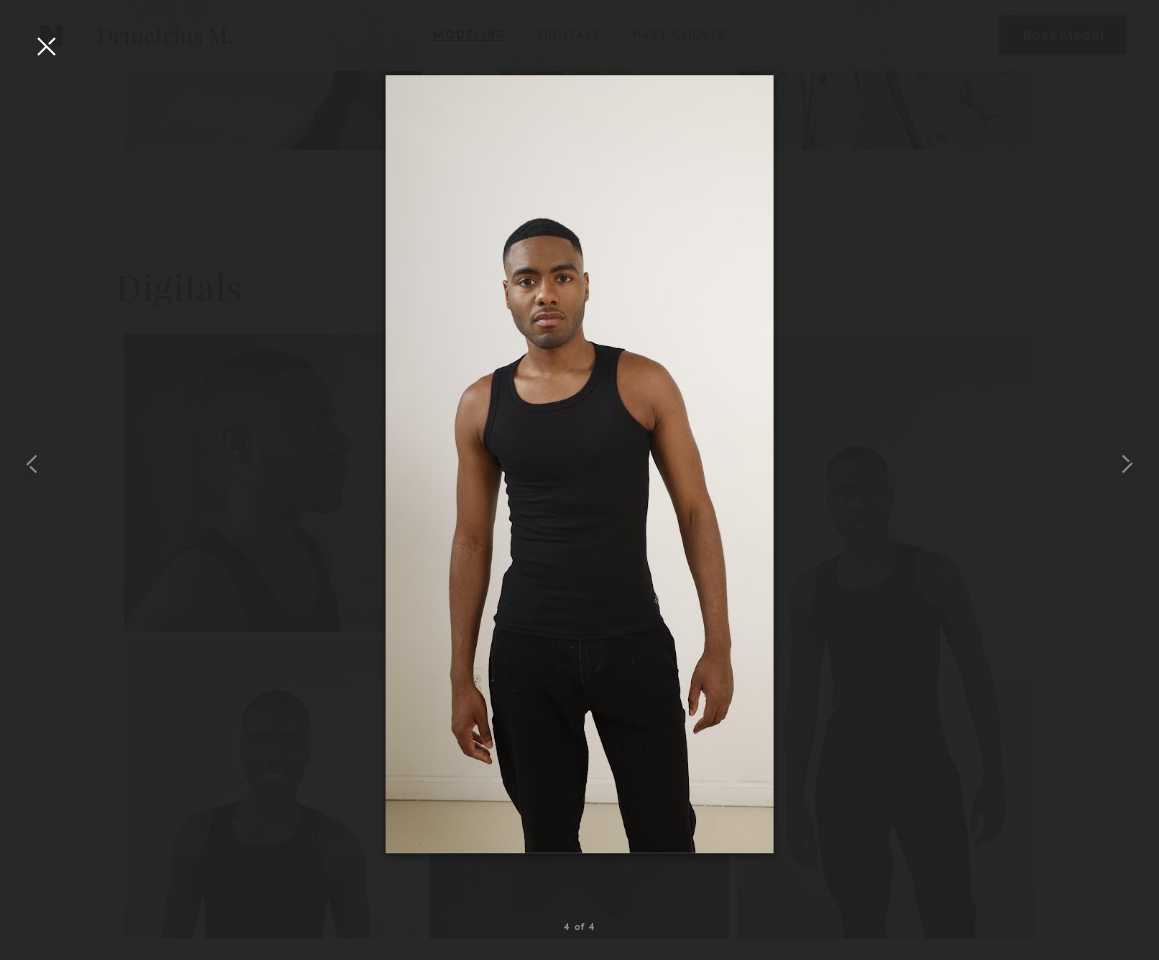 click at bounding box center [46, 46] 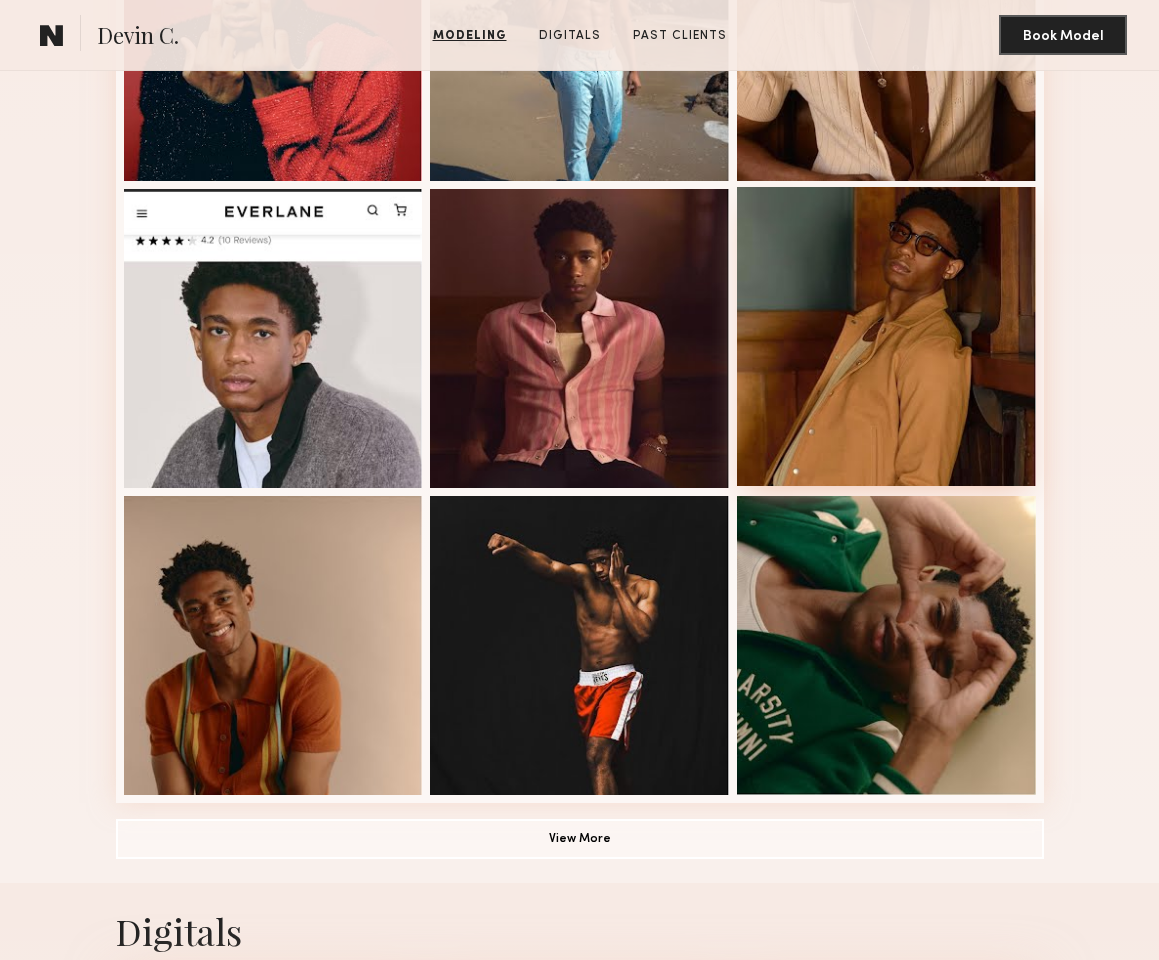scroll, scrollTop: 988, scrollLeft: 0, axis: vertical 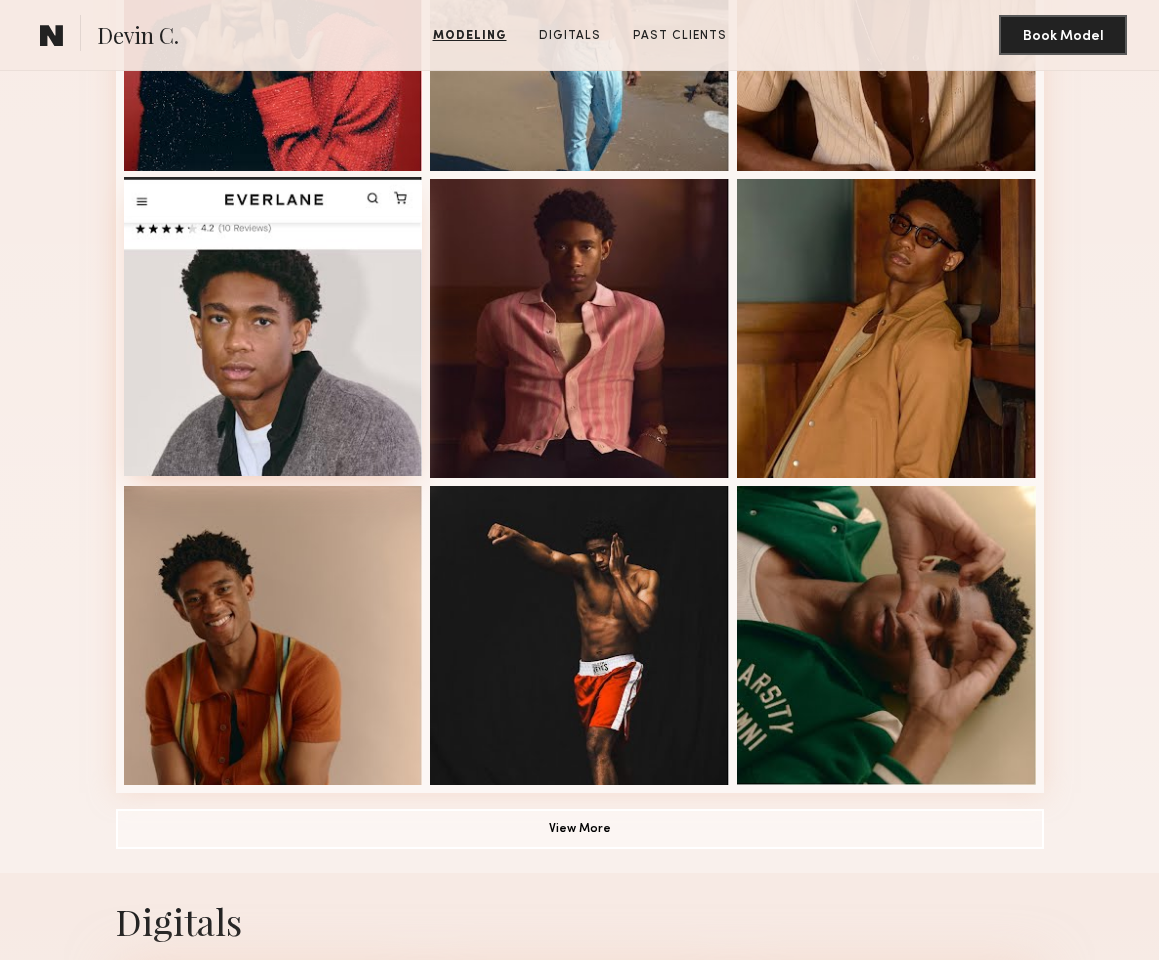 click at bounding box center [273, 326] 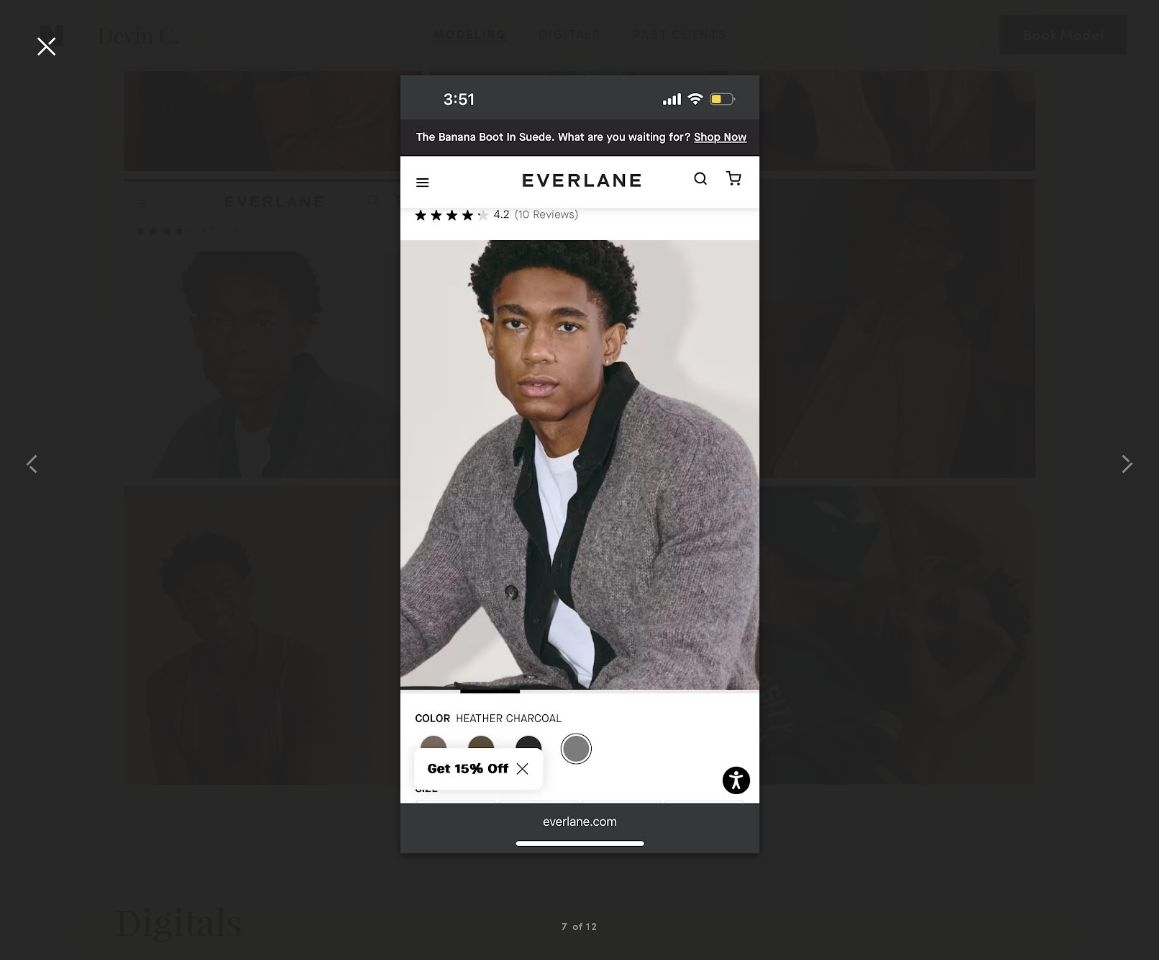 click at bounding box center (46, 46) 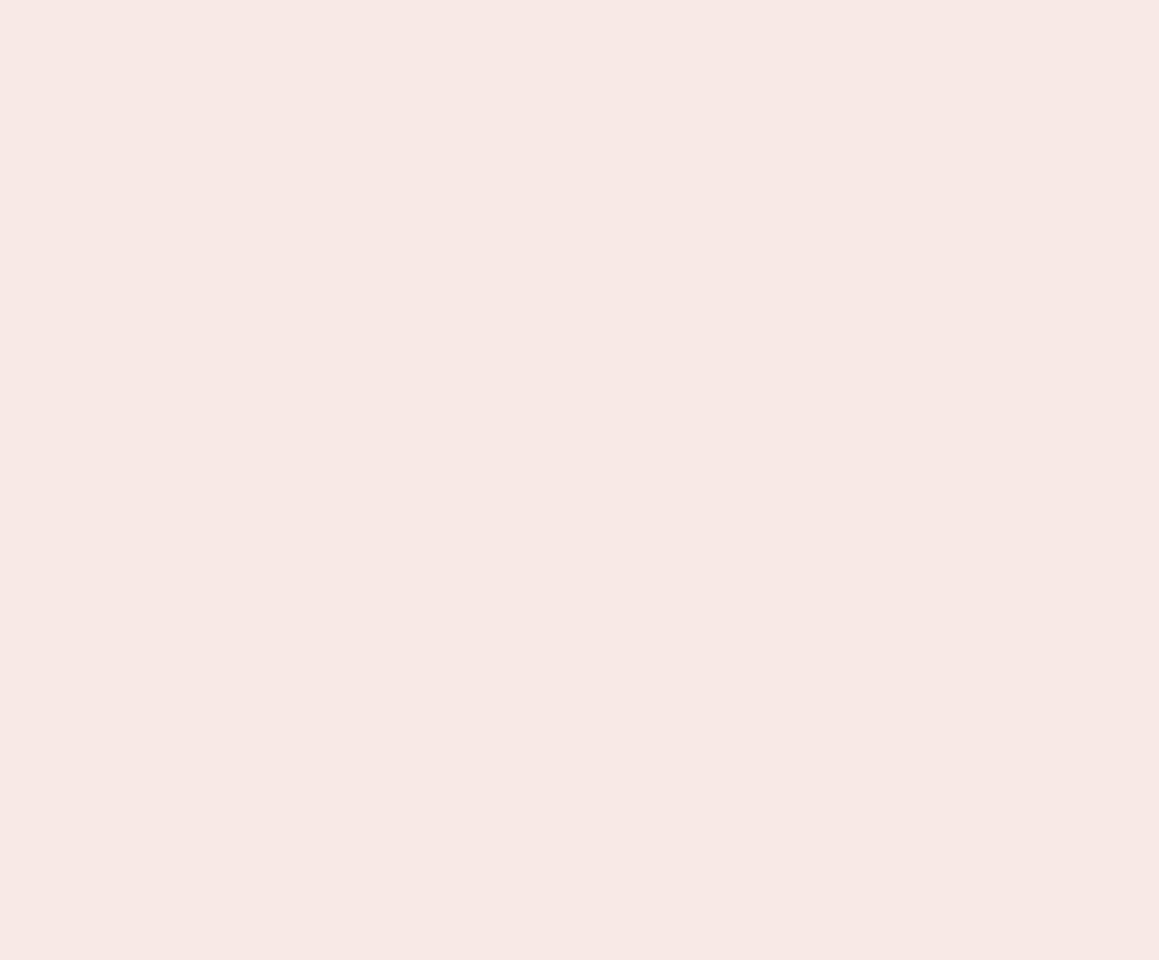 scroll, scrollTop: 0, scrollLeft: 0, axis: both 